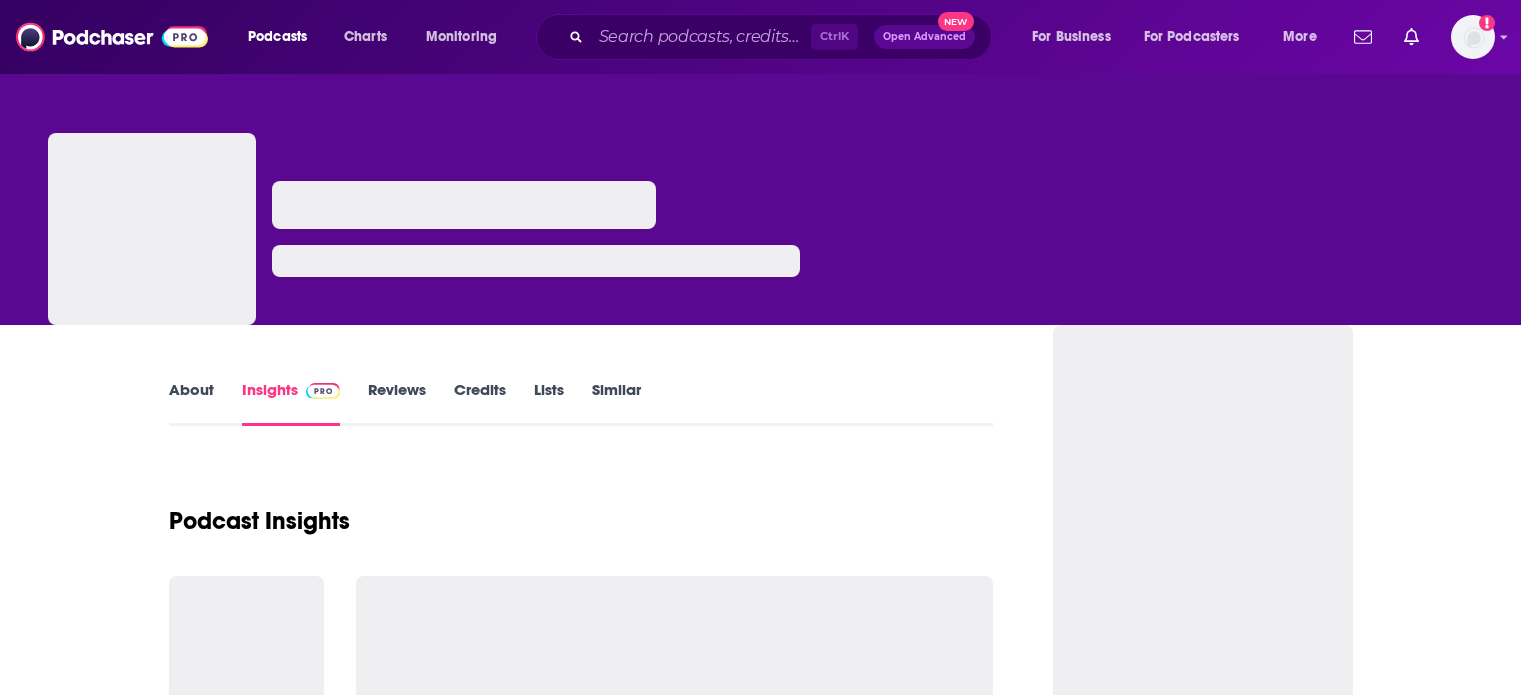 scroll, scrollTop: 0, scrollLeft: 0, axis: both 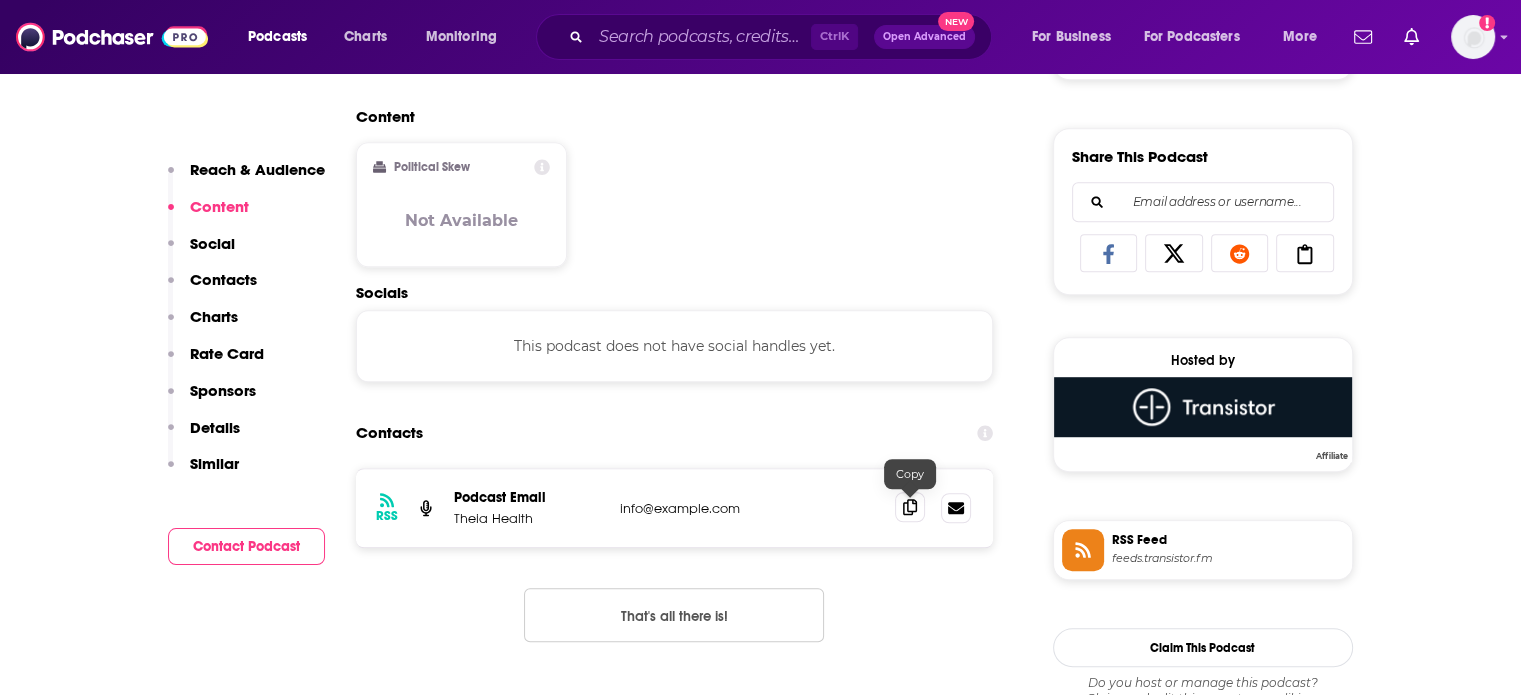 click 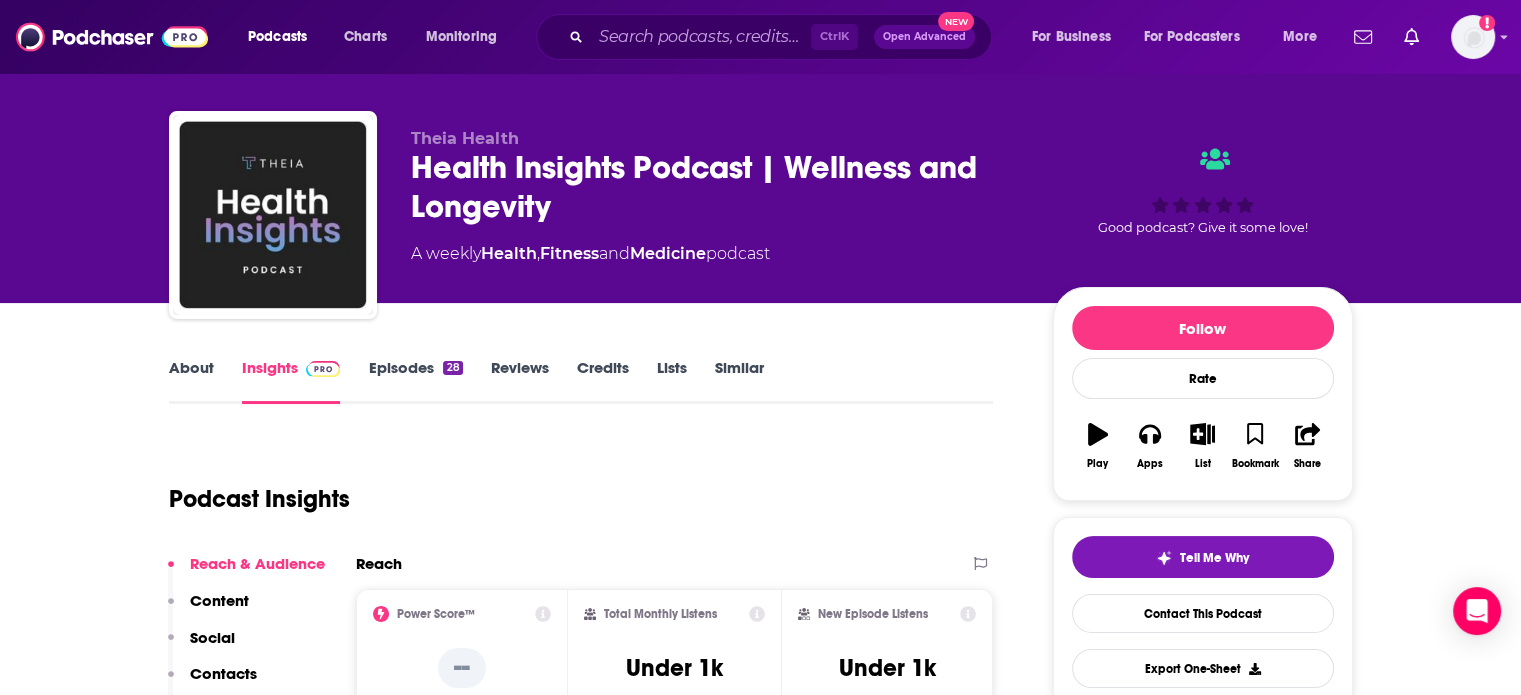 scroll, scrollTop: 0, scrollLeft: 0, axis: both 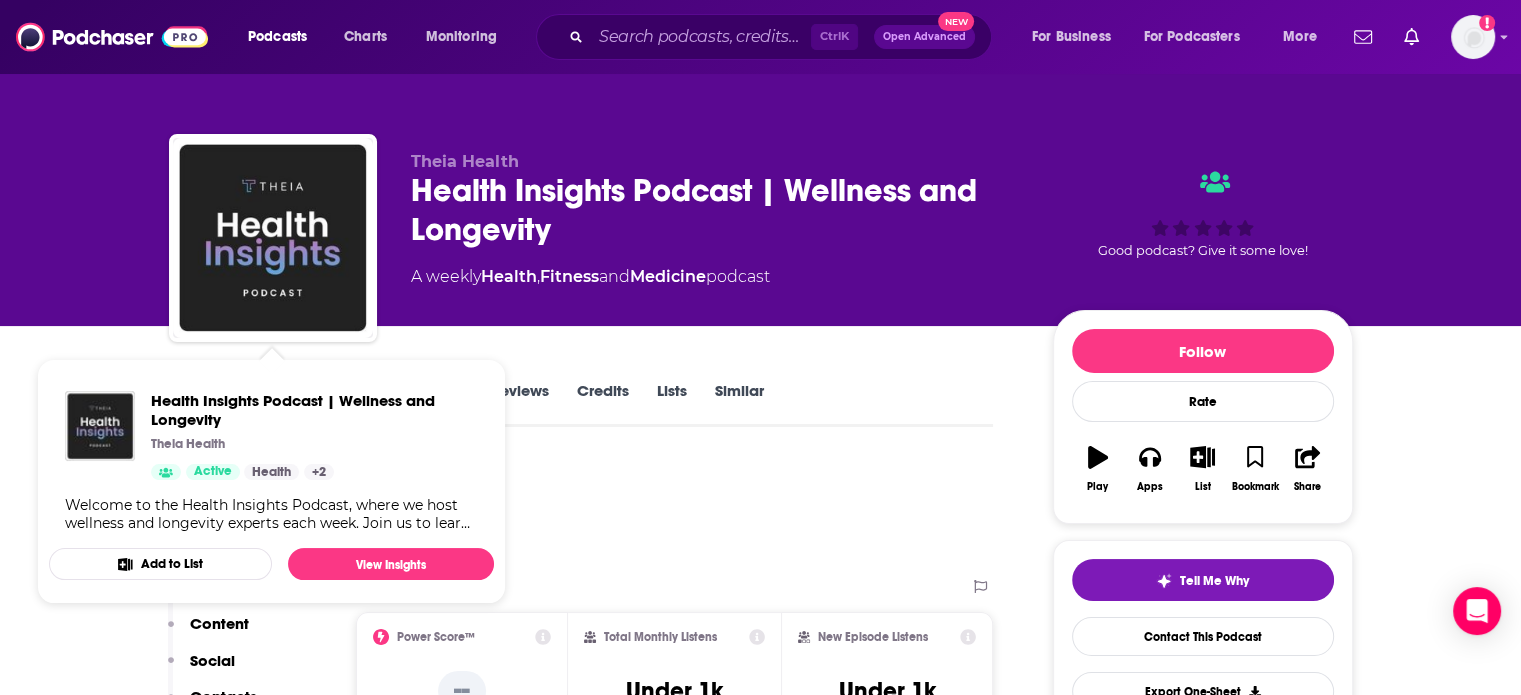 click on "Health Insights Podcast | Wellness and Longevity Theia Health Active Health + 2 Welcome to the Health Insights Podcast, where we host wellness and longevity experts each week. Join us to learn from leading scientists, doctors, and health pioneers about their research and perspectives on nutrition, fitness, sleep, and stress management. Our guests discuss topics ranging from recent longevity studies to traditional wellness practices, sharing their insights on cellular aging, dietary approaches, mind-body techniques, and health monitoring technologies. The Health Insights Podcast aims to bring you diverse viewpoints from the forefront of health research and practice." at bounding box center (271, 461) 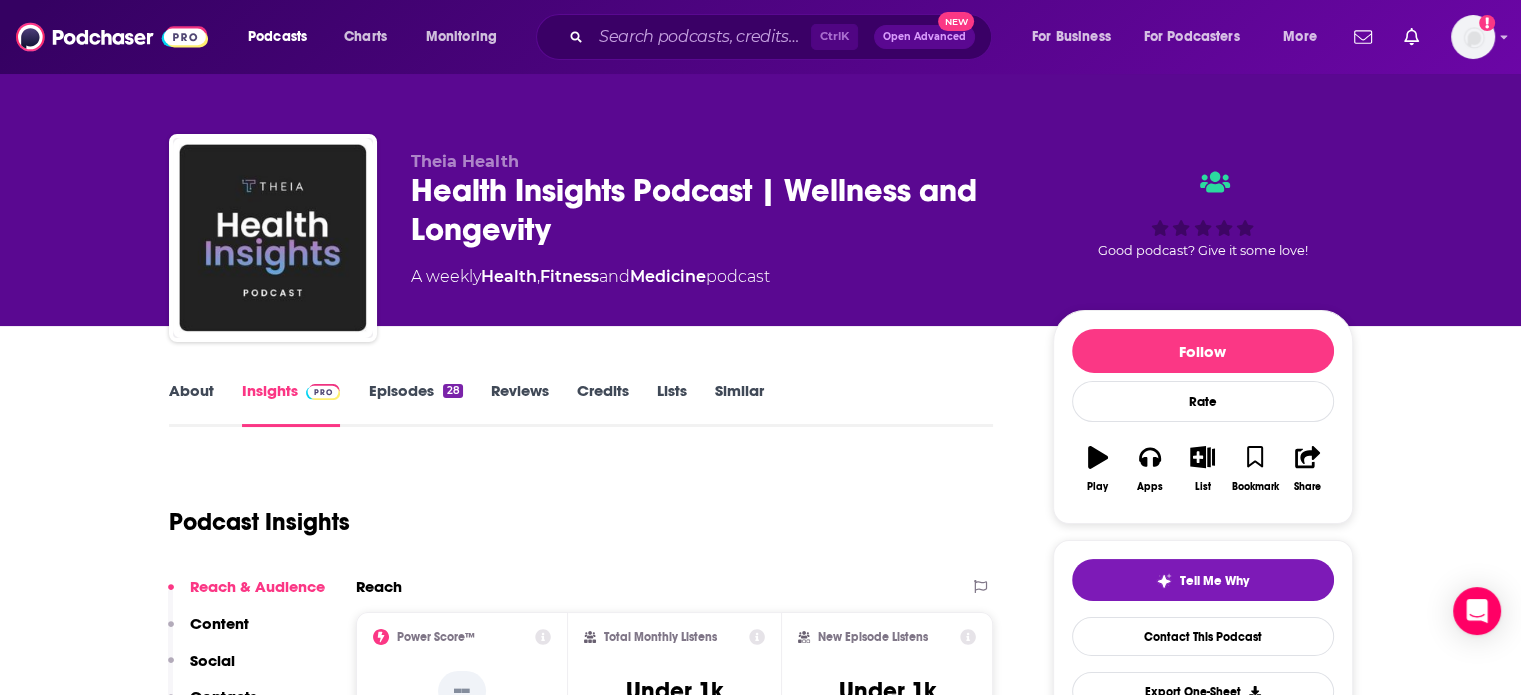 click on "Podcast Insights" at bounding box center (573, 510) 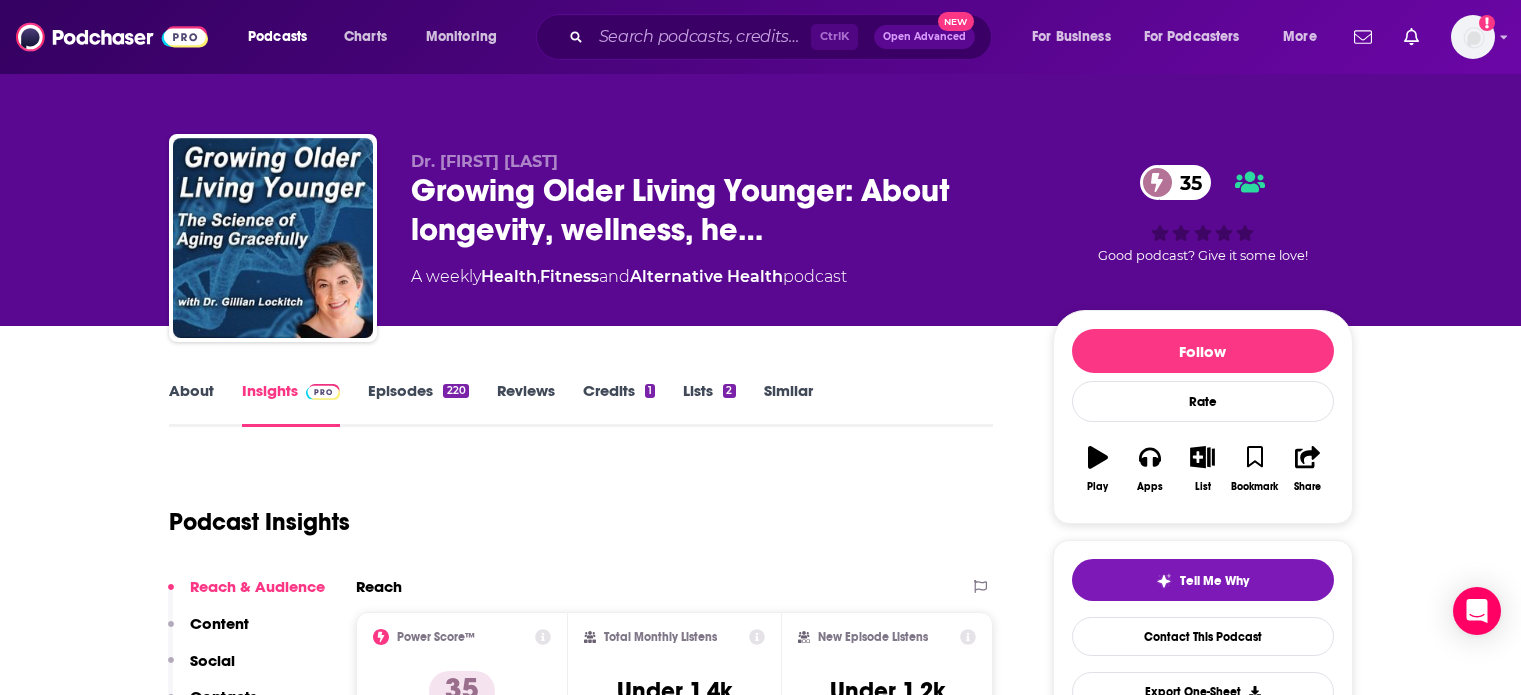 scroll, scrollTop: 0, scrollLeft: 0, axis: both 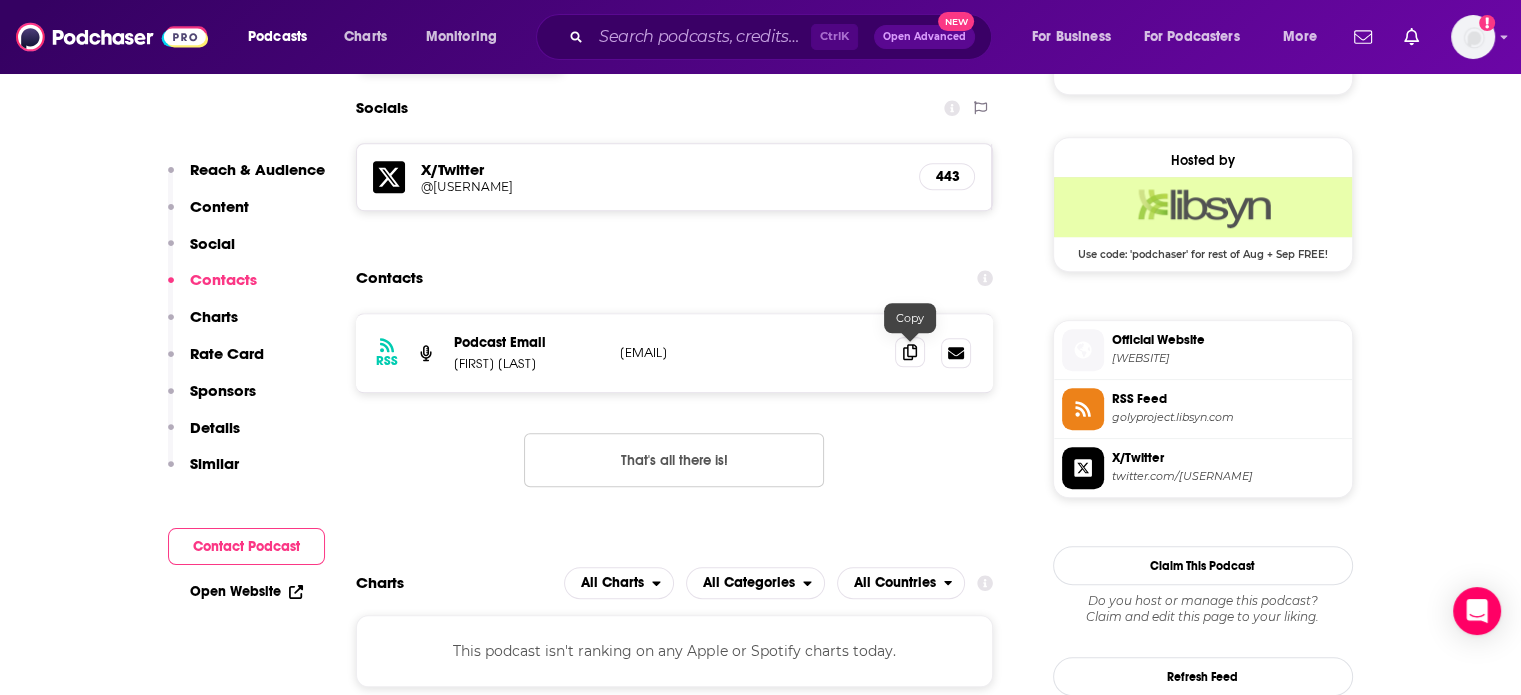 click at bounding box center [910, 352] 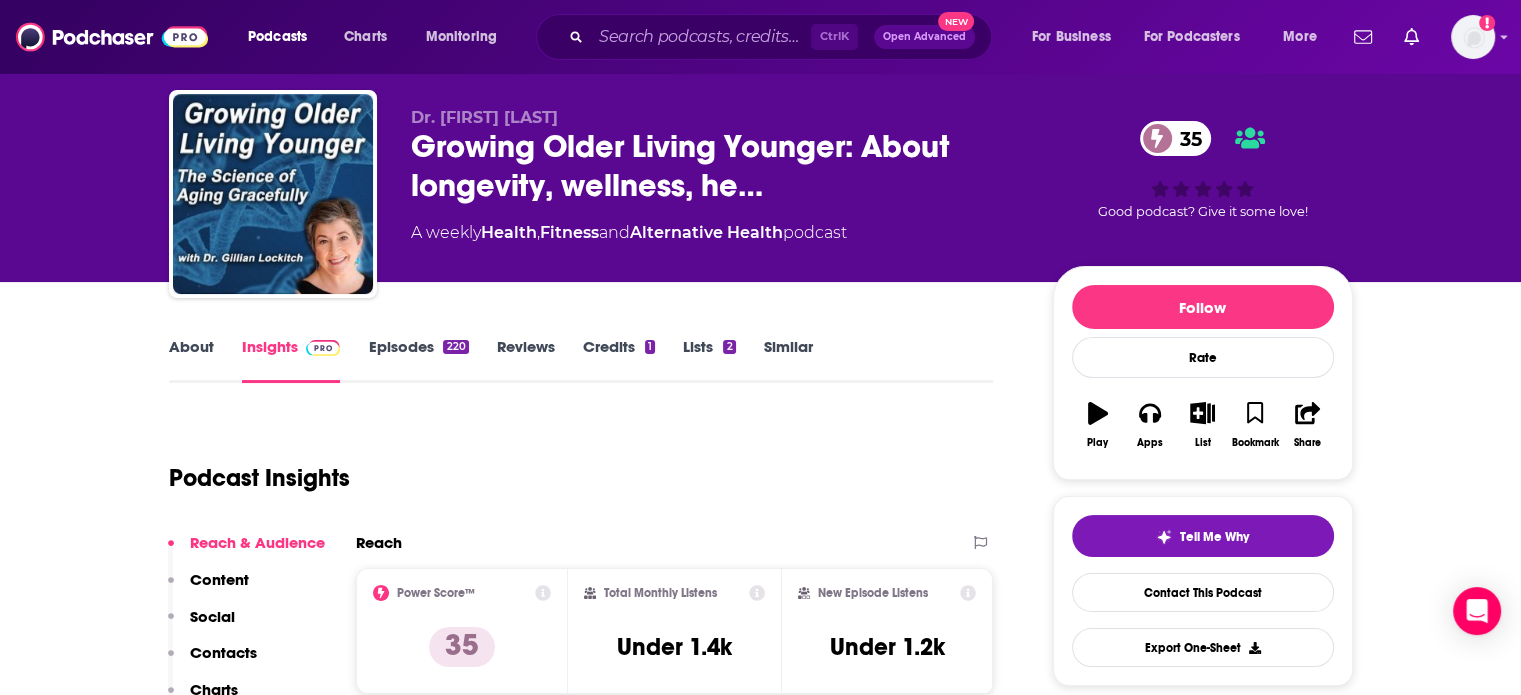 scroll, scrollTop: 0, scrollLeft: 0, axis: both 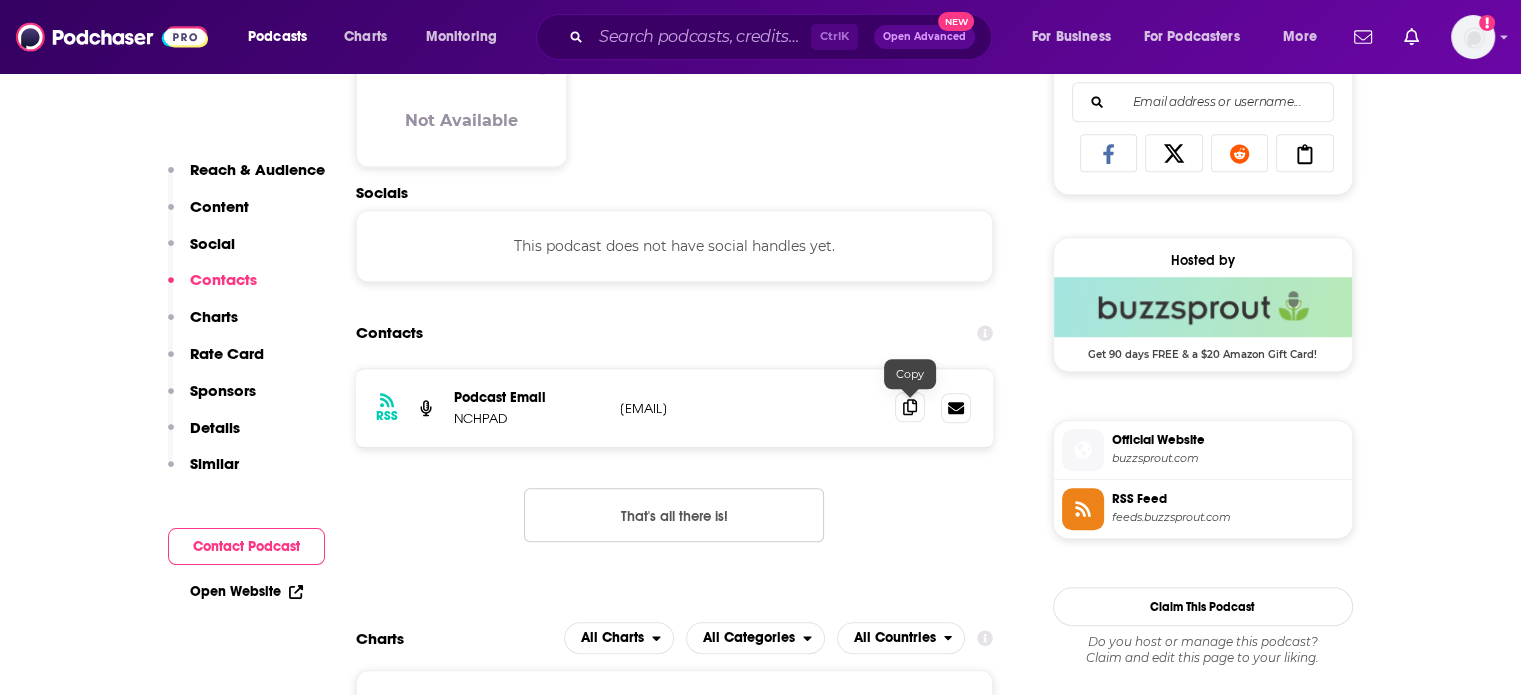 click 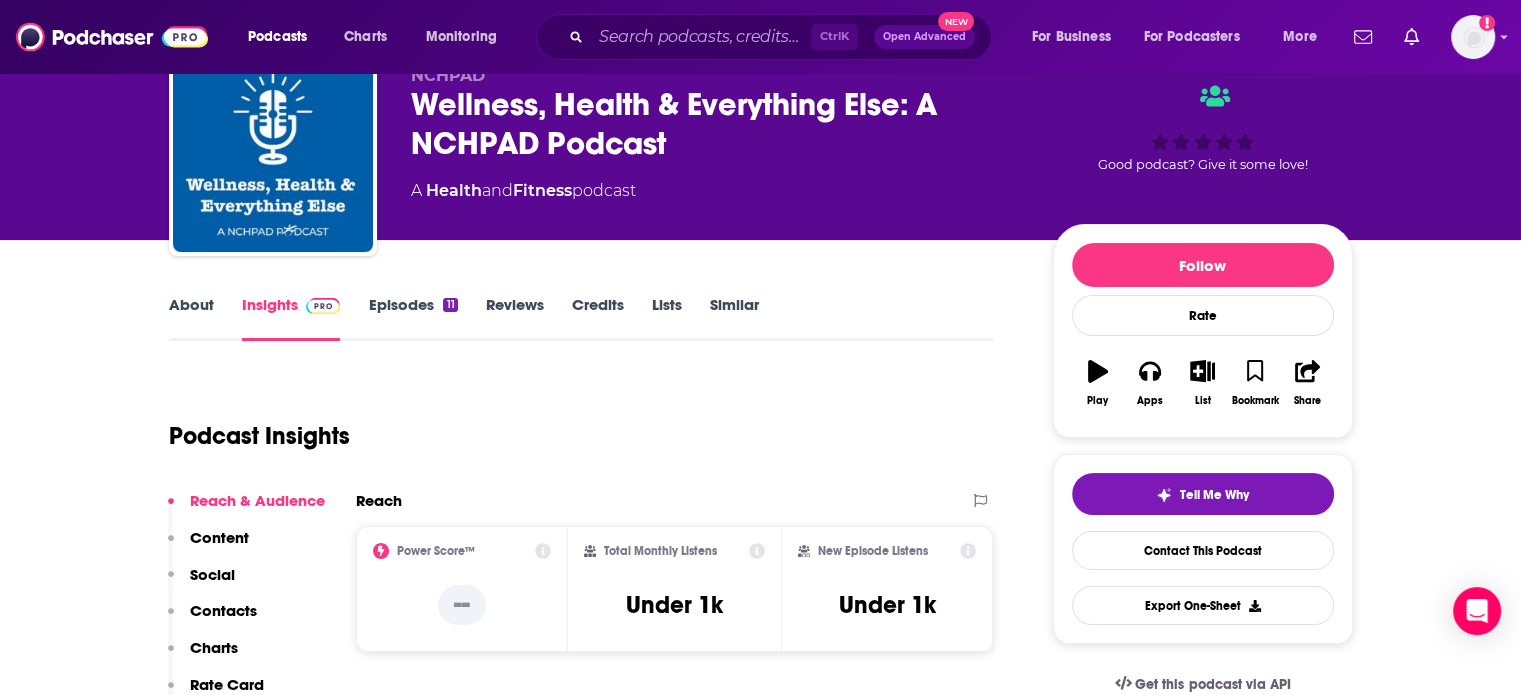 scroll, scrollTop: 0, scrollLeft: 0, axis: both 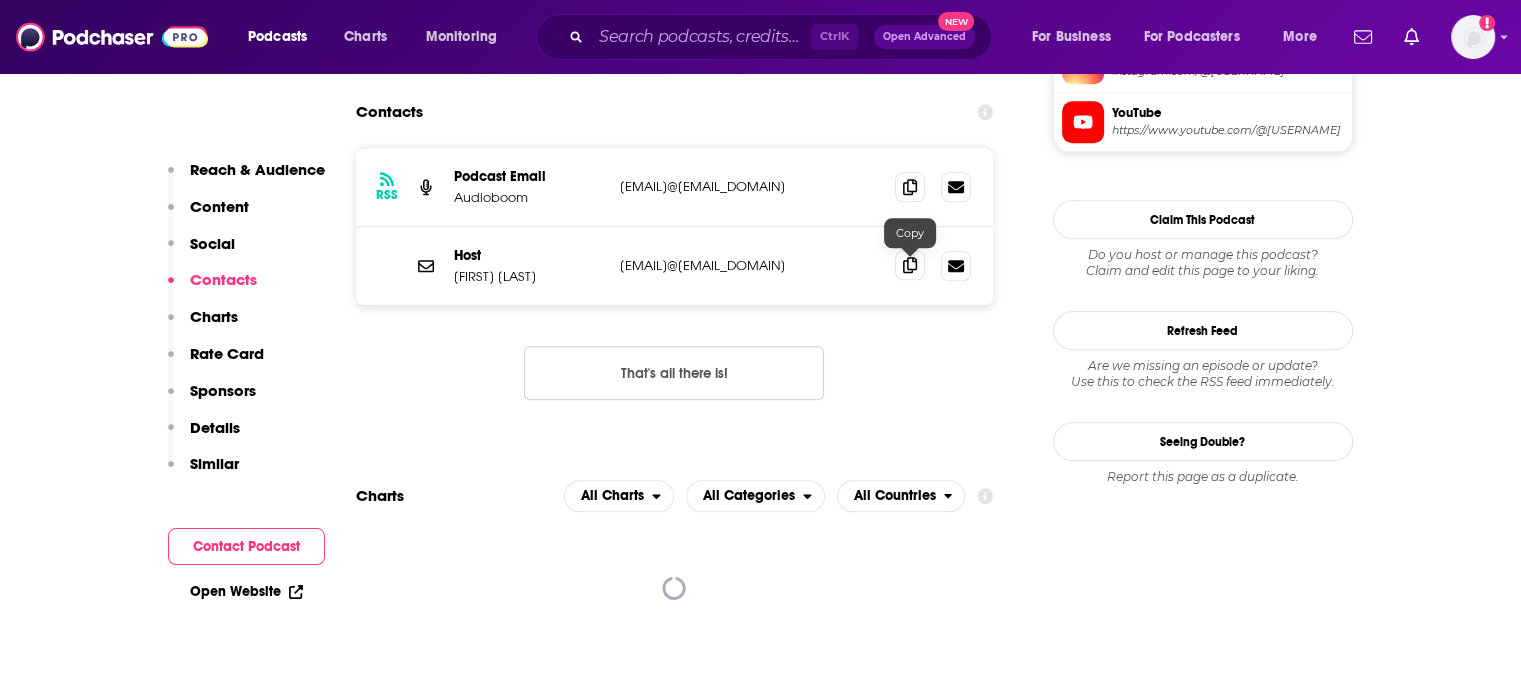 click 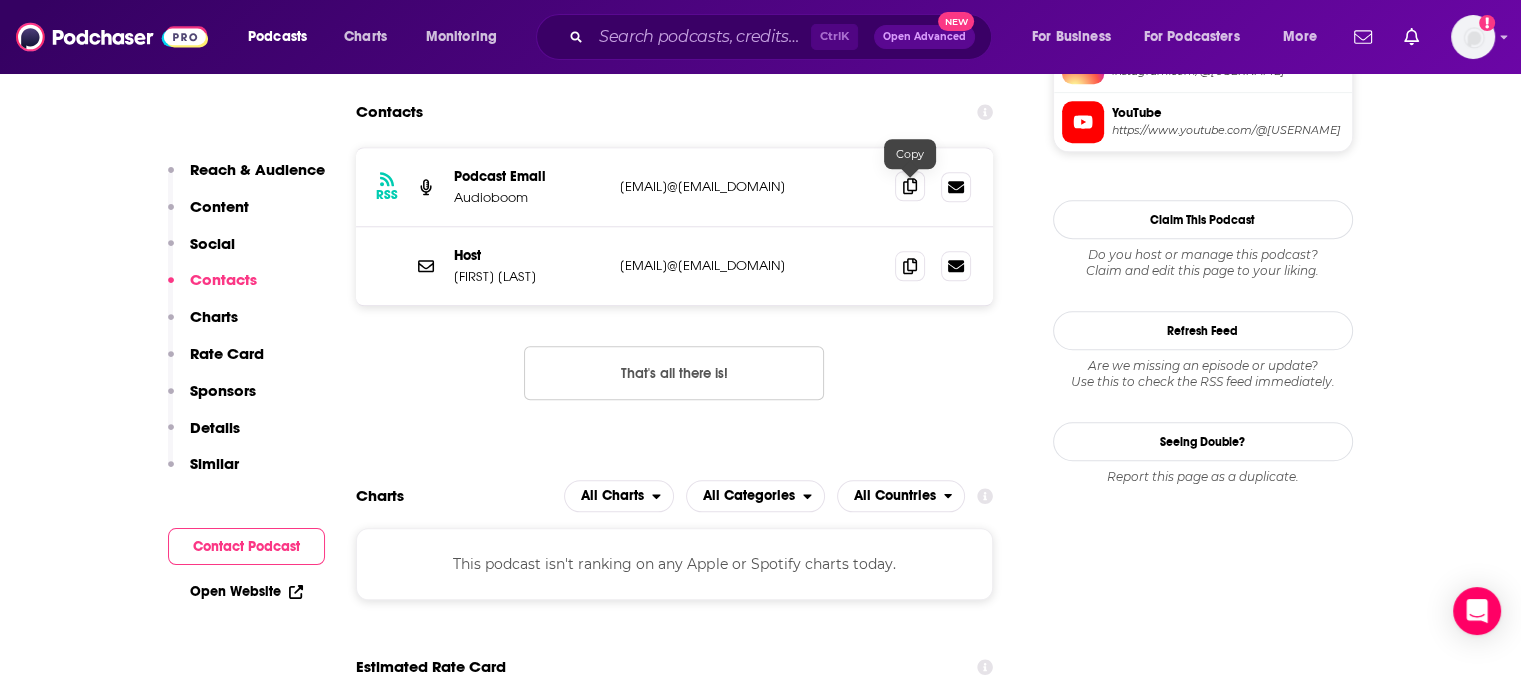 click 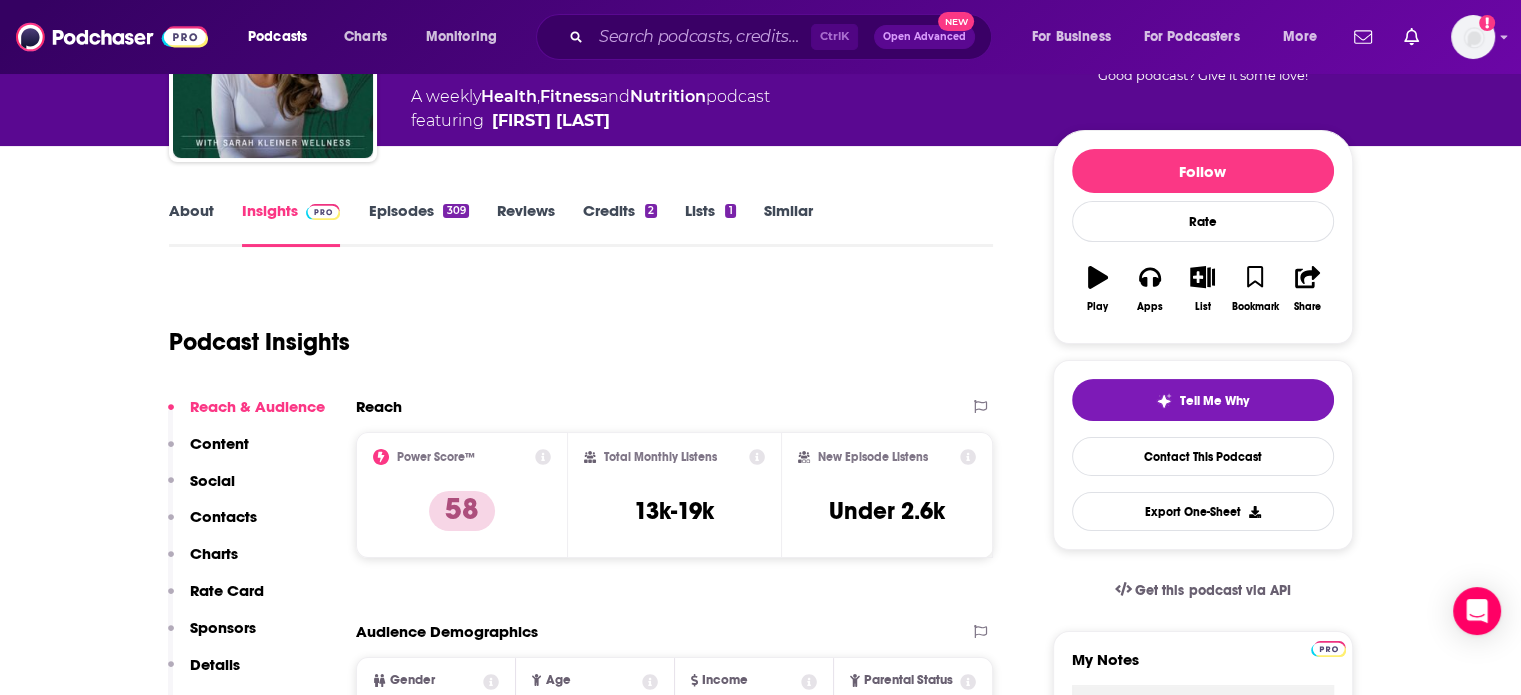scroll, scrollTop: 0, scrollLeft: 0, axis: both 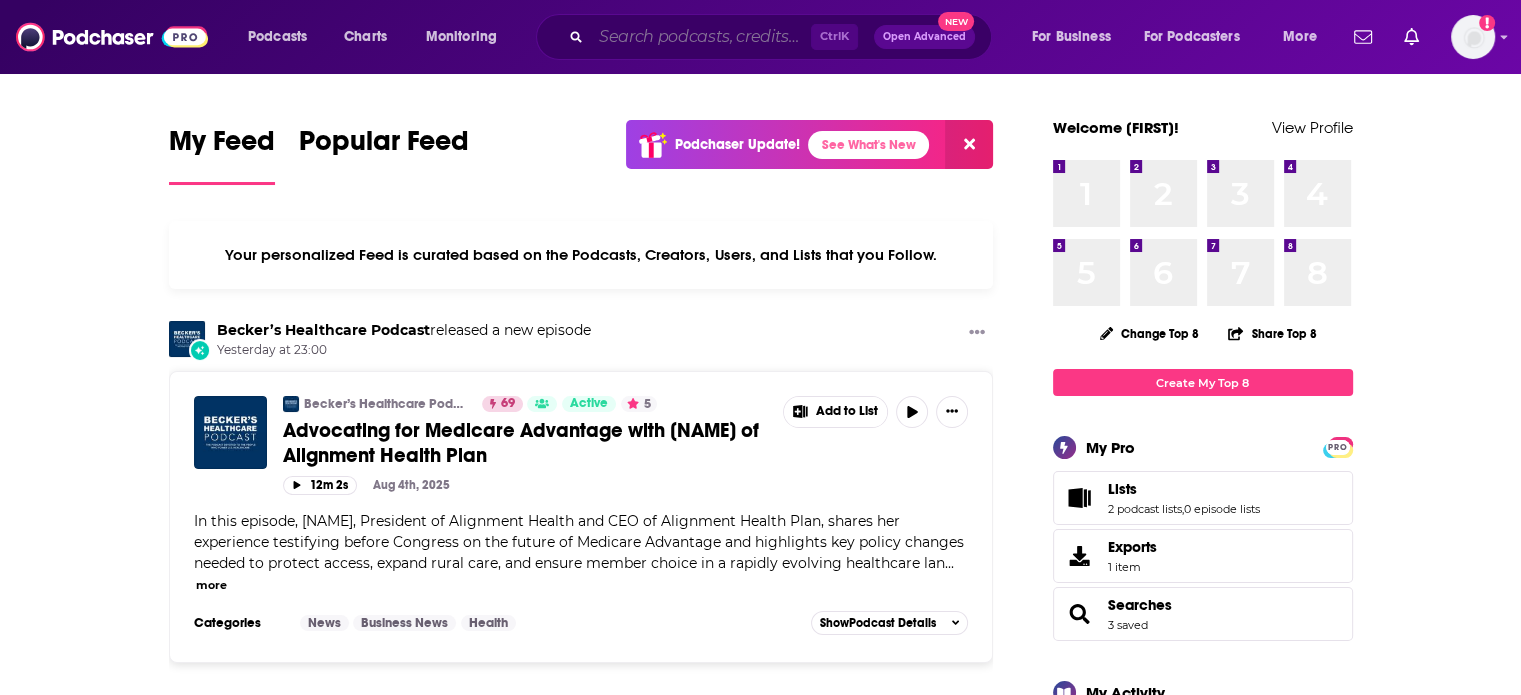 click at bounding box center (701, 37) 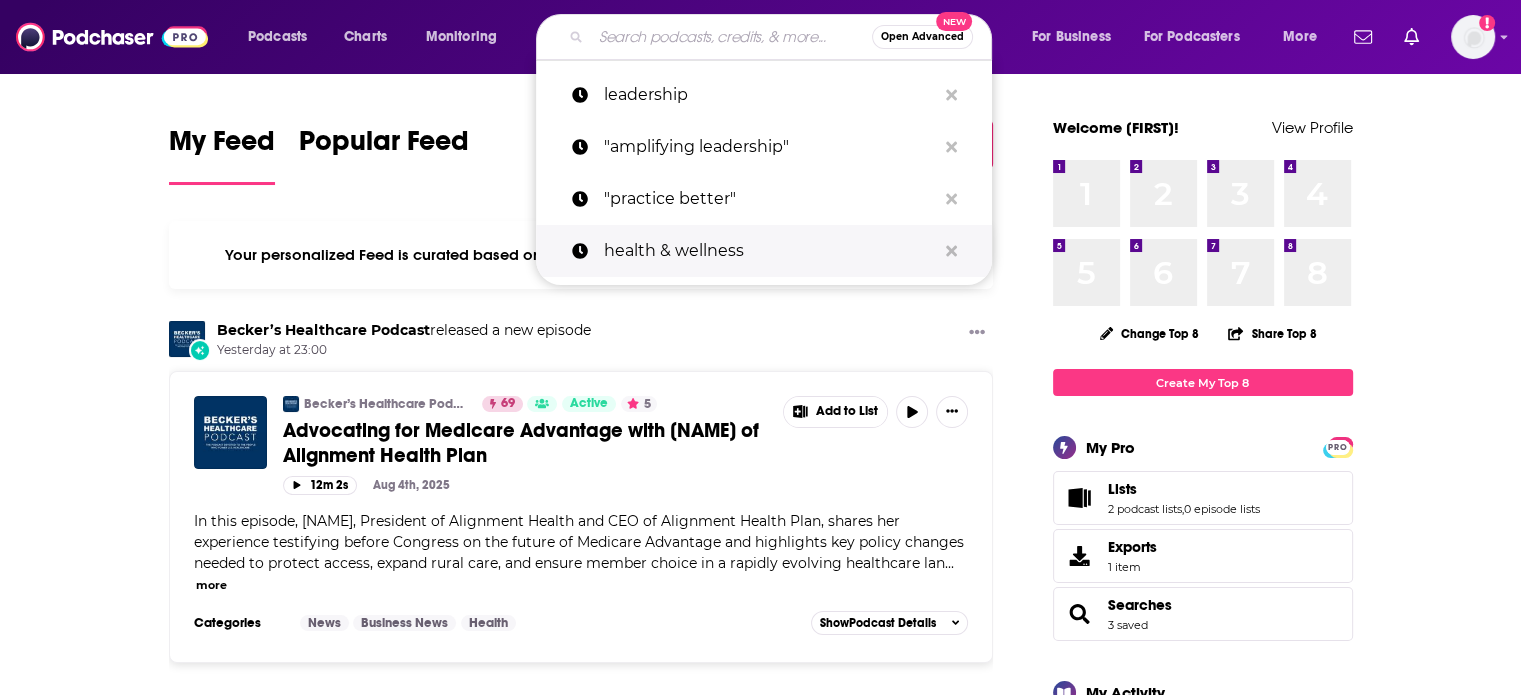 click on "health & wellness" at bounding box center (770, 251) 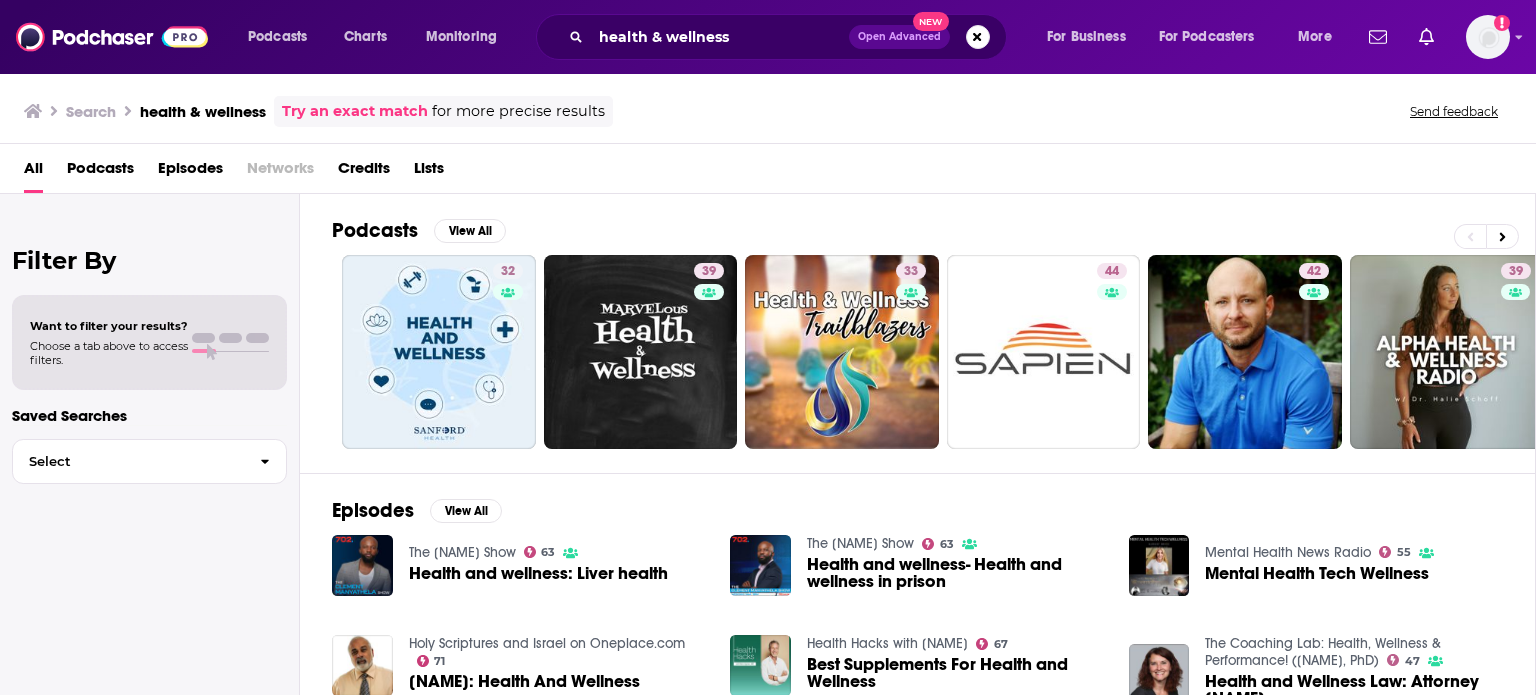 click on "Podcasts" at bounding box center (100, 172) 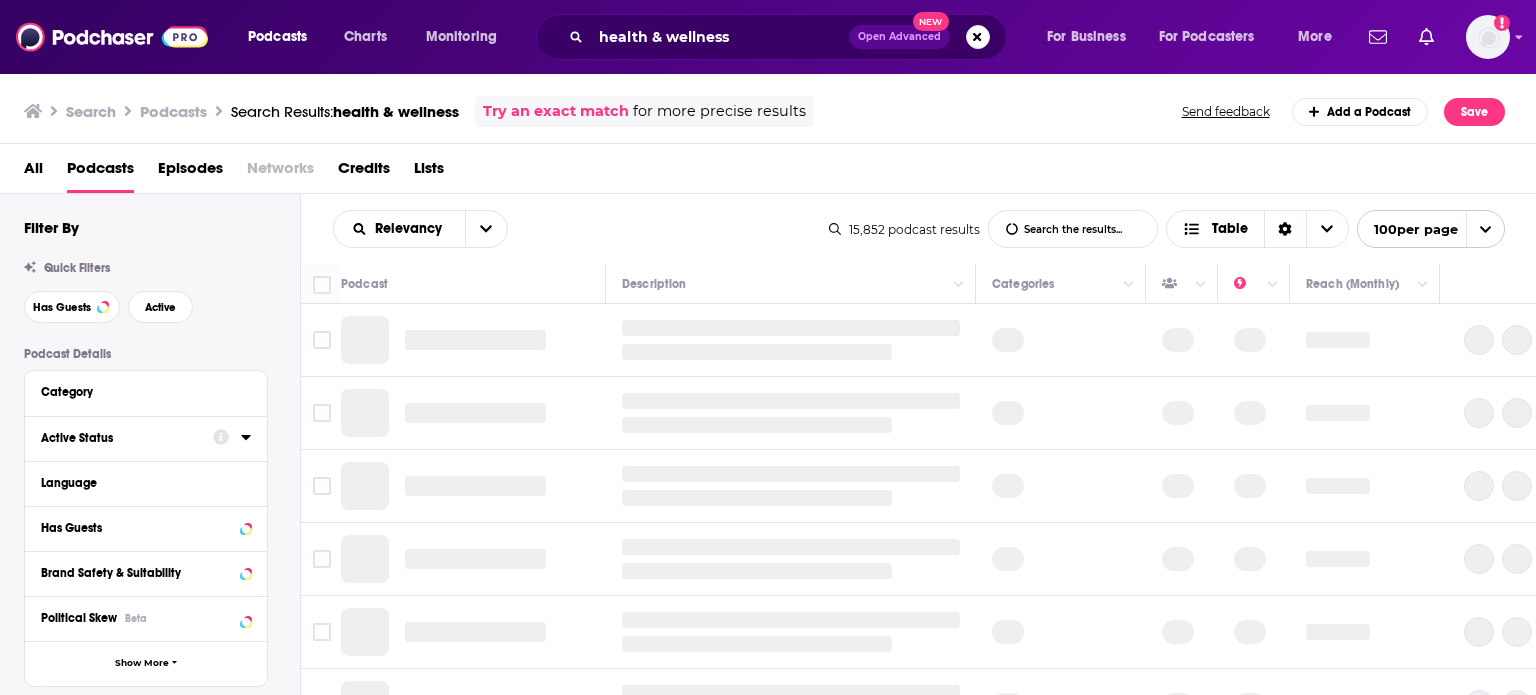 click 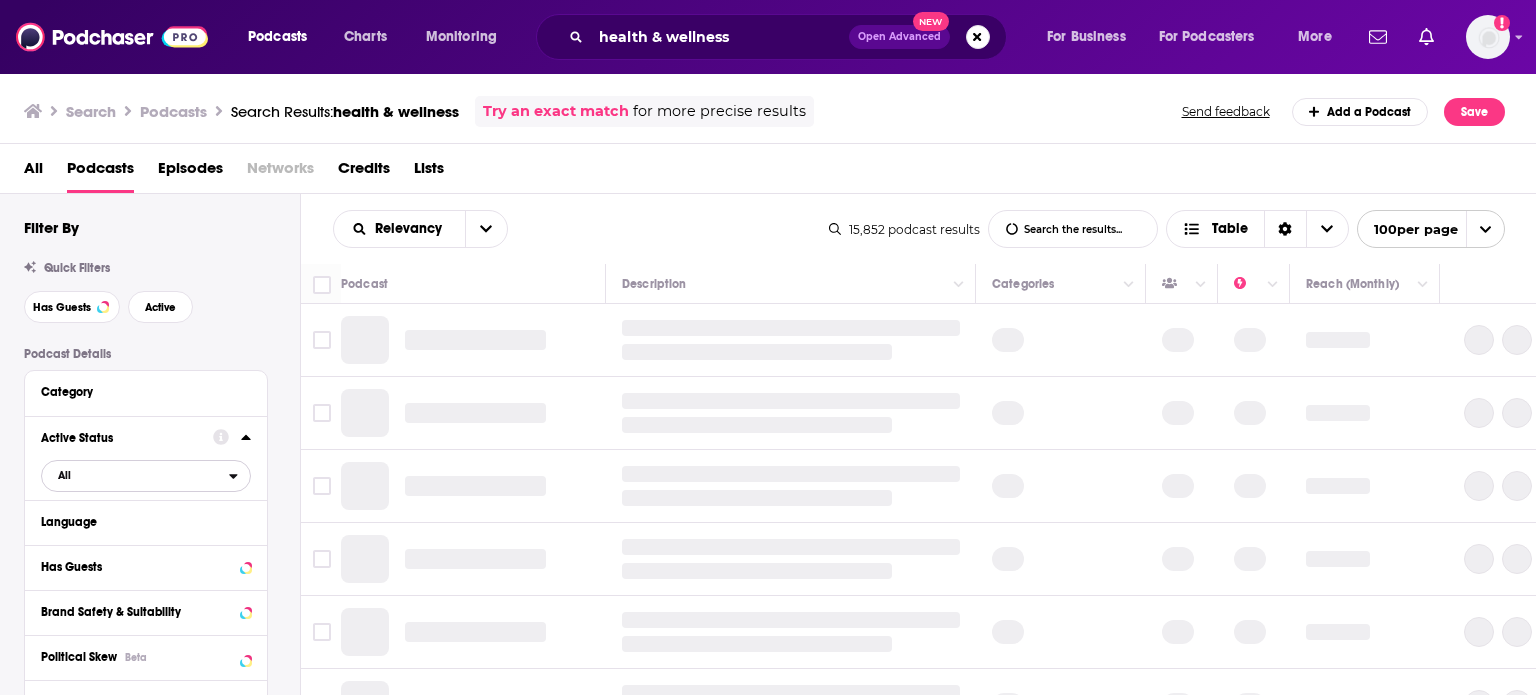 click on "All" at bounding box center (135, 475) 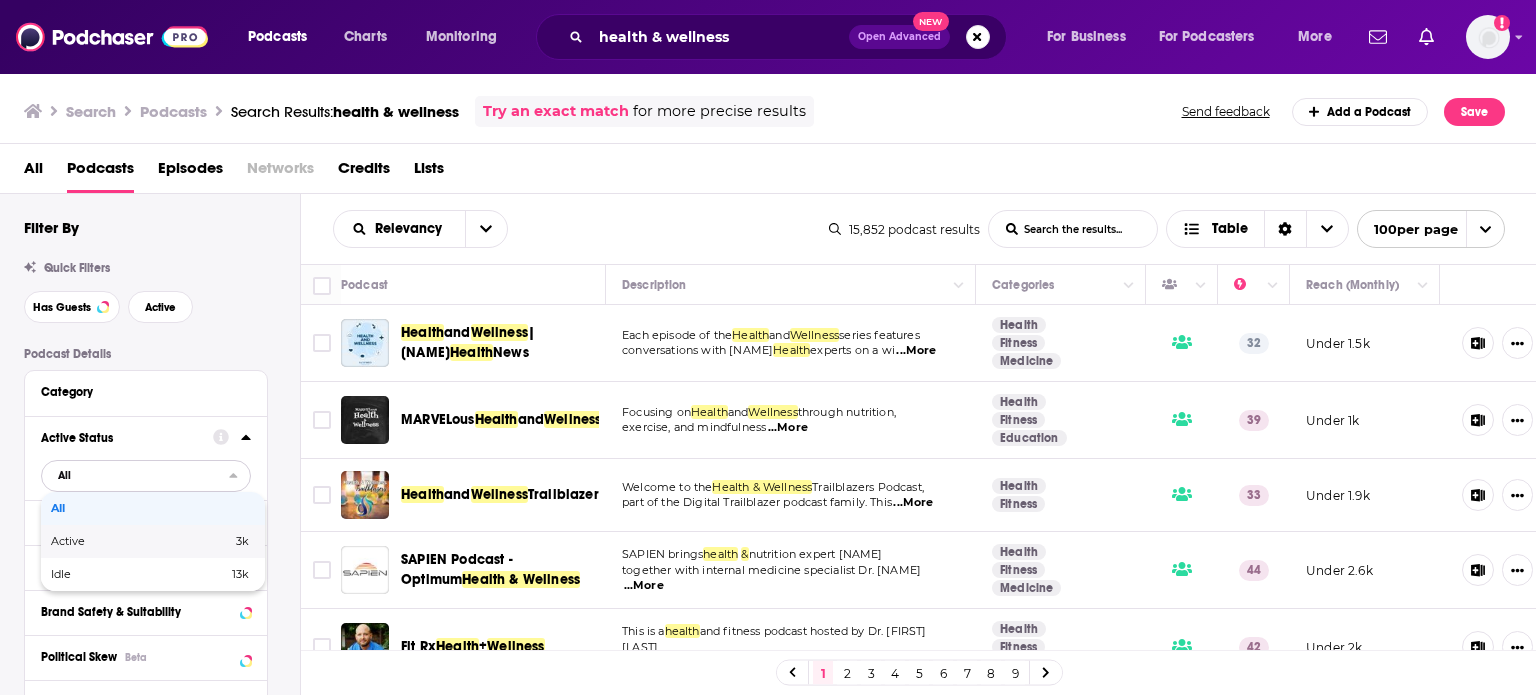 click on "3k" at bounding box center (203, 541) 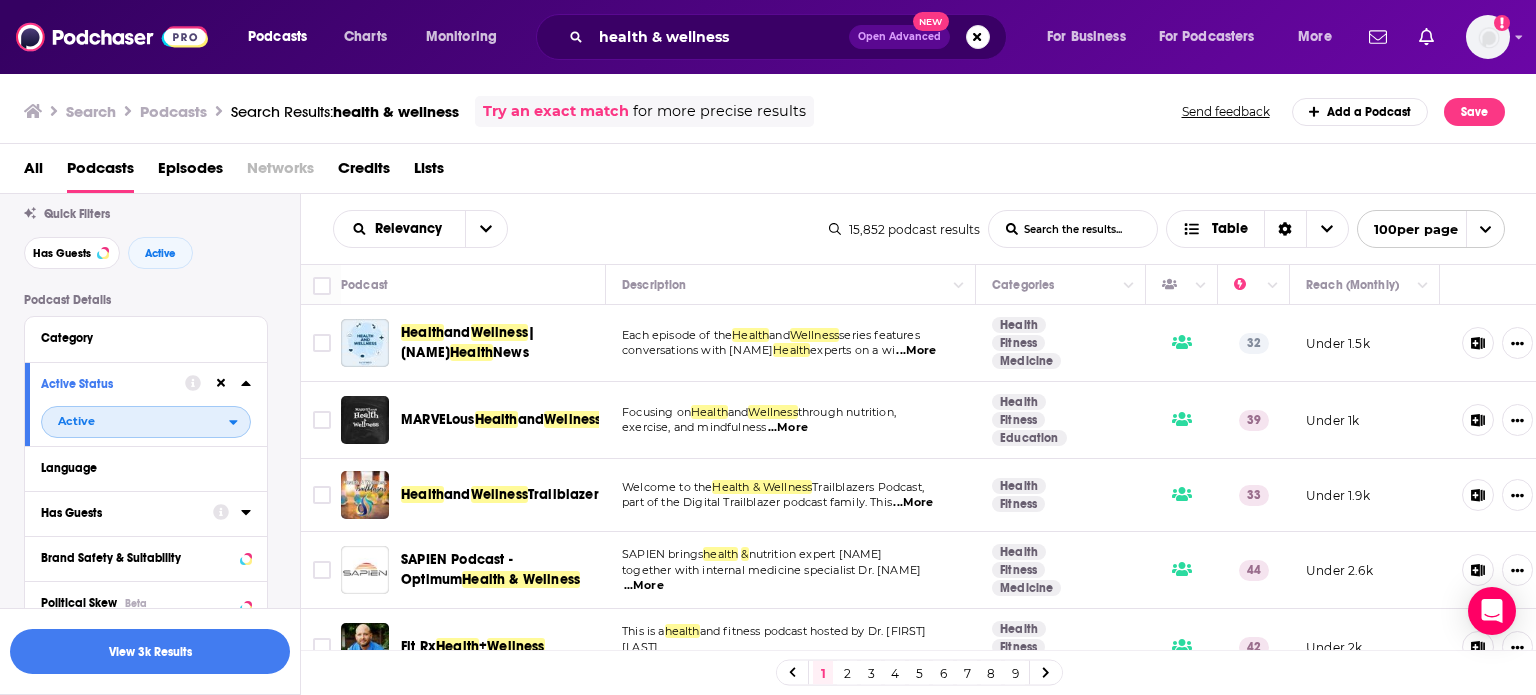 scroll, scrollTop: 100, scrollLeft: 0, axis: vertical 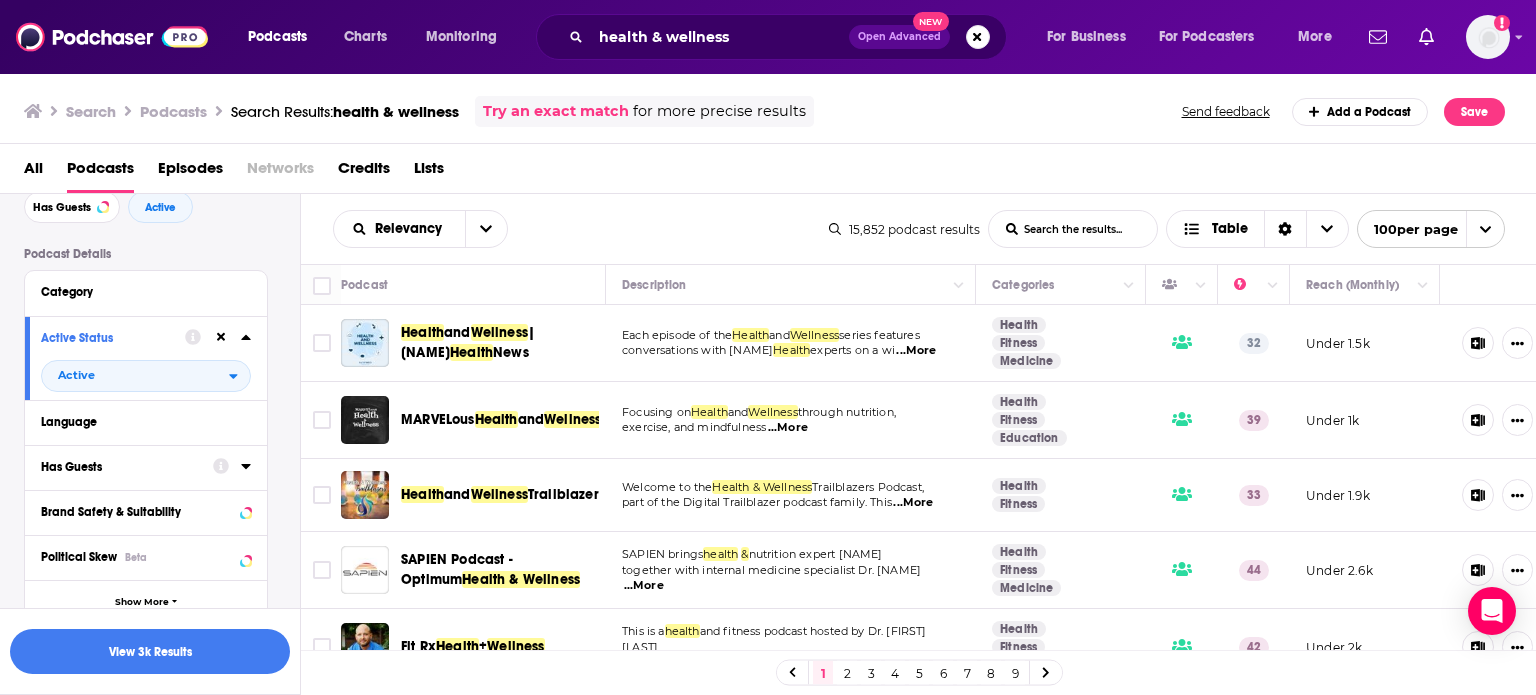 click 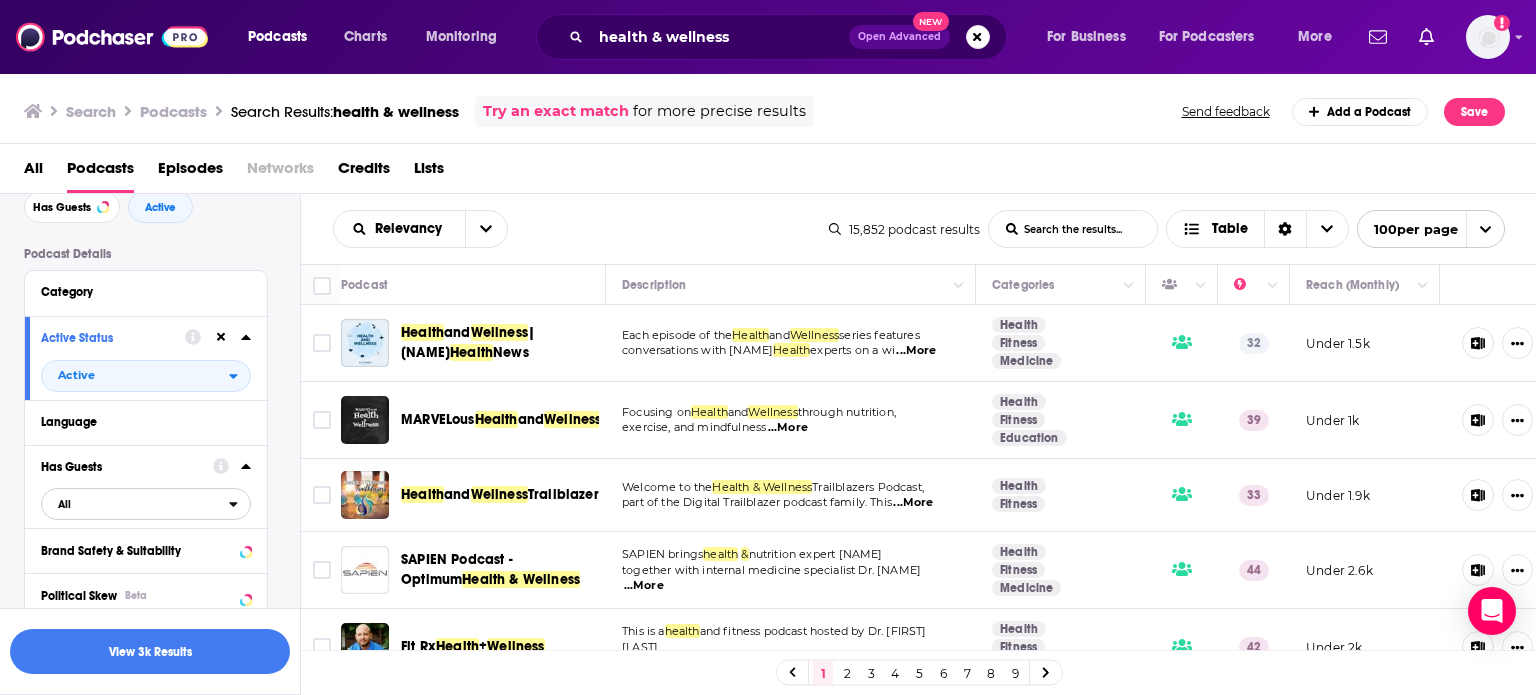 click on "All" at bounding box center (135, 504) 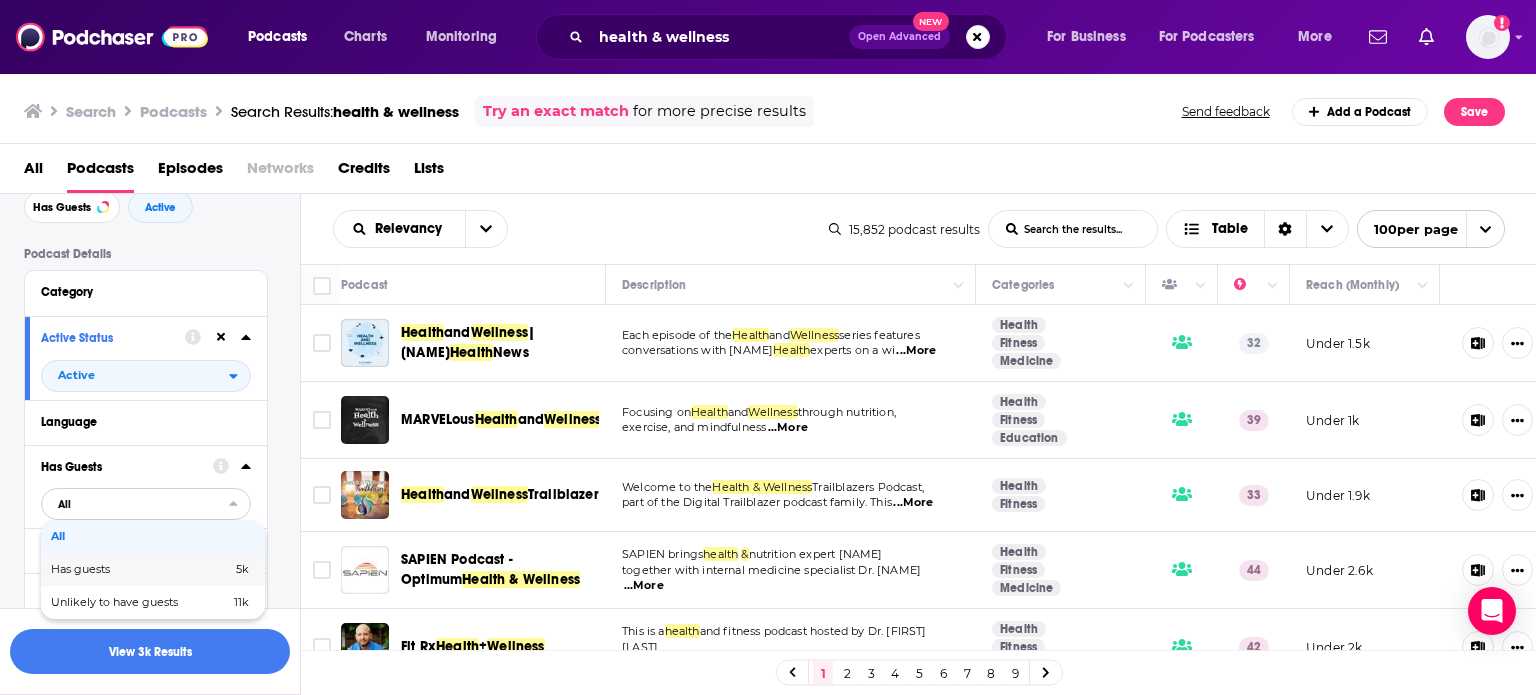 click on "Has guests" at bounding box center [111, 569] 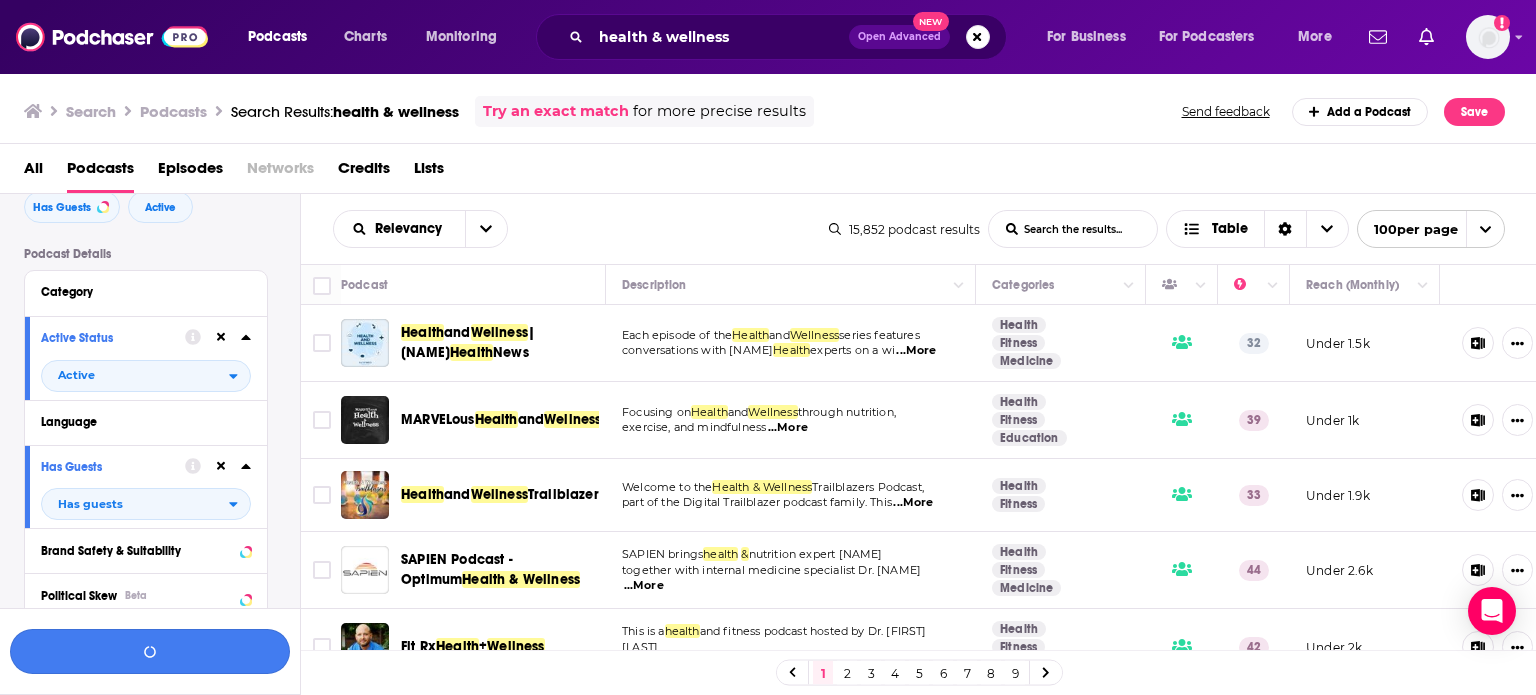 click at bounding box center [150, 651] 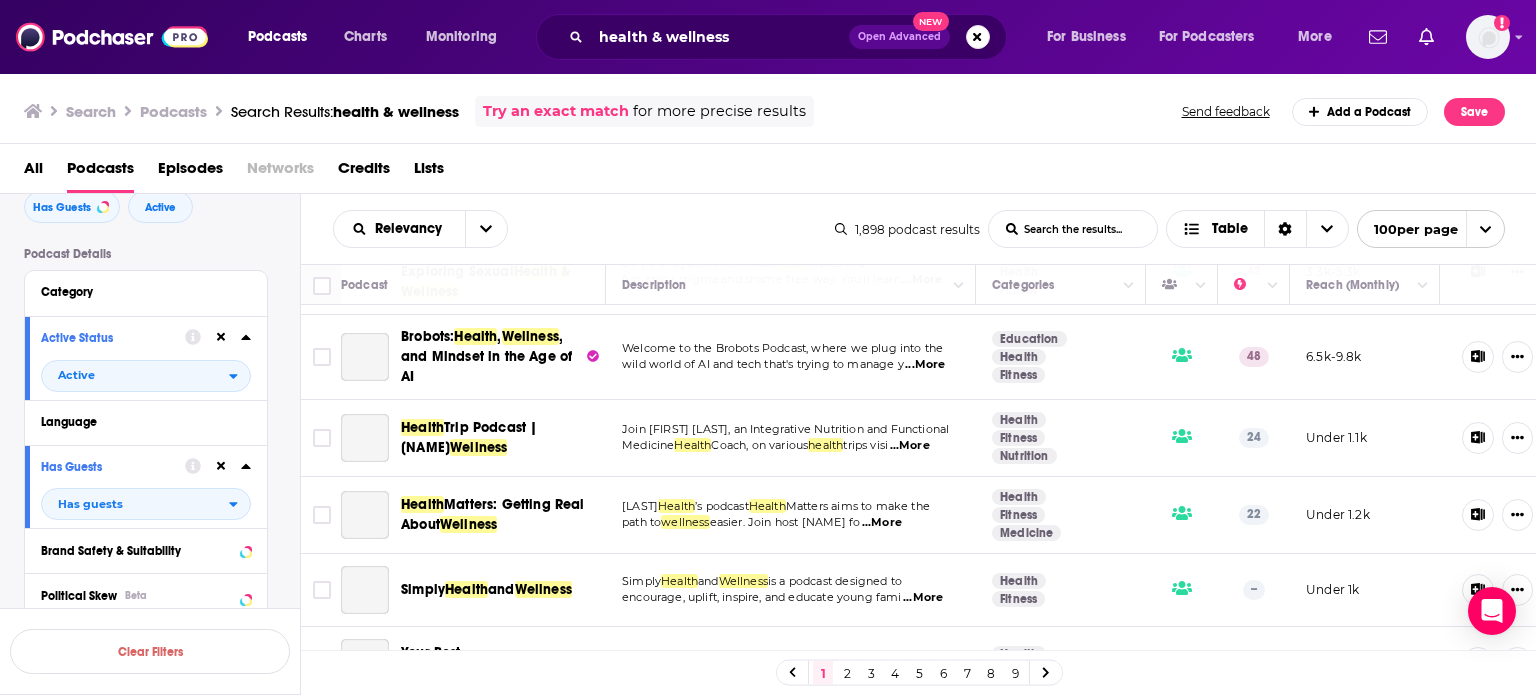 scroll, scrollTop: 1500, scrollLeft: 0, axis: vertical 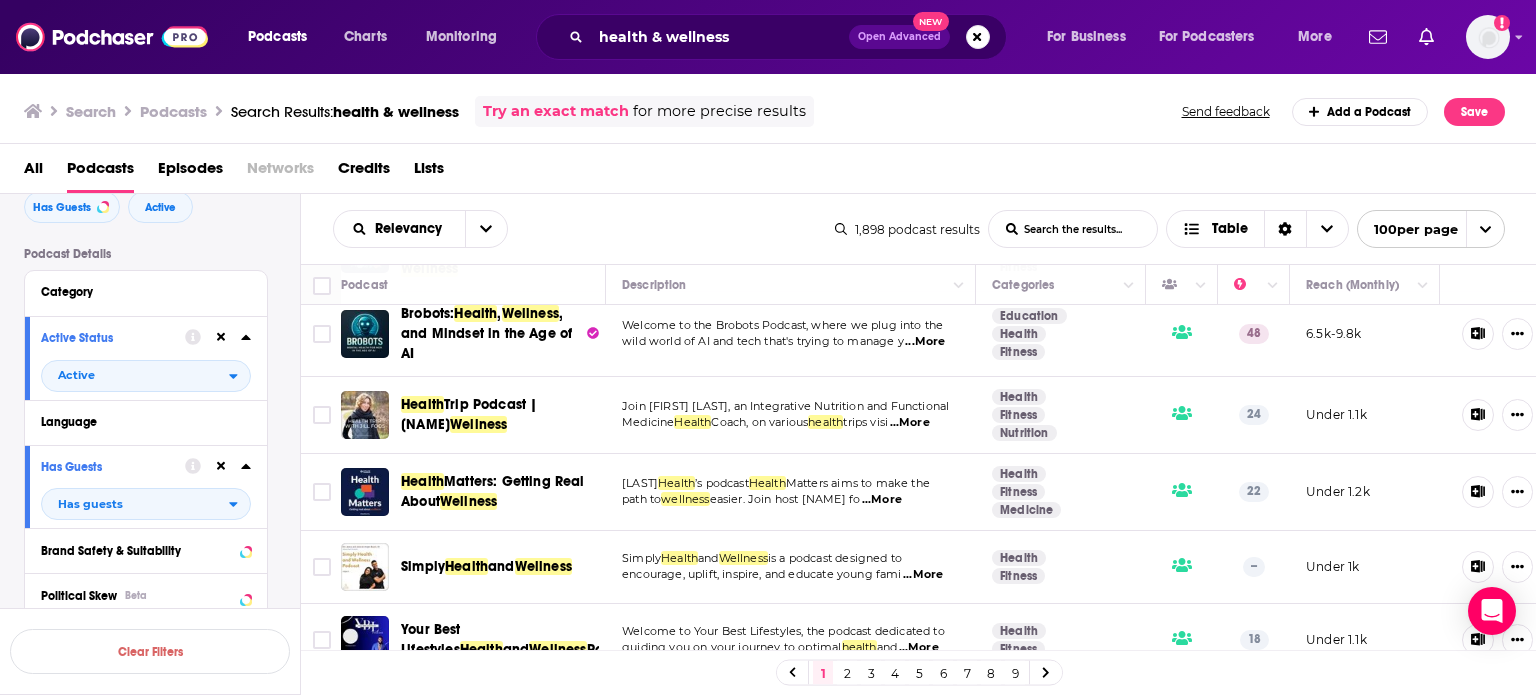 click on "encourage, uplift, inspire, and educate young fami  ...More" at bounding box center (790, 575) 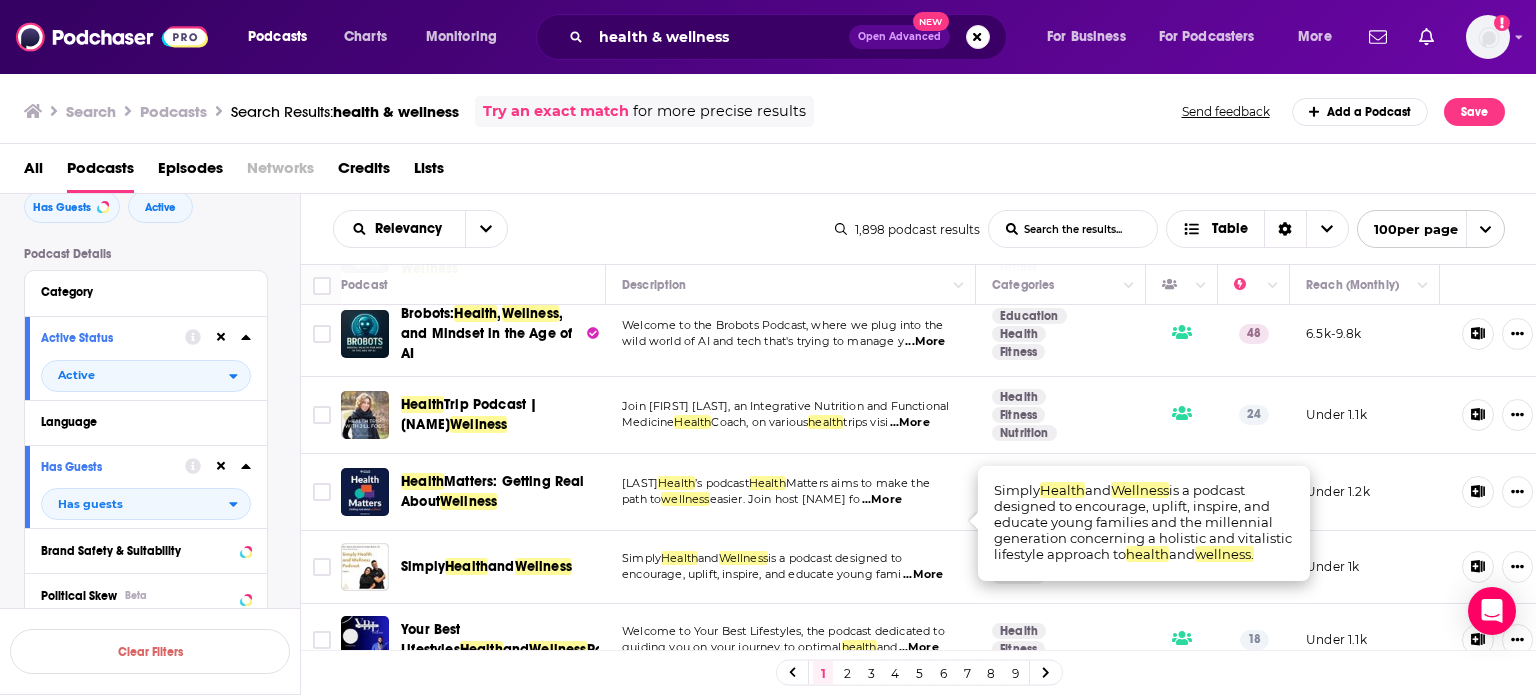 click on "...More" at bounding box center [923, 575] 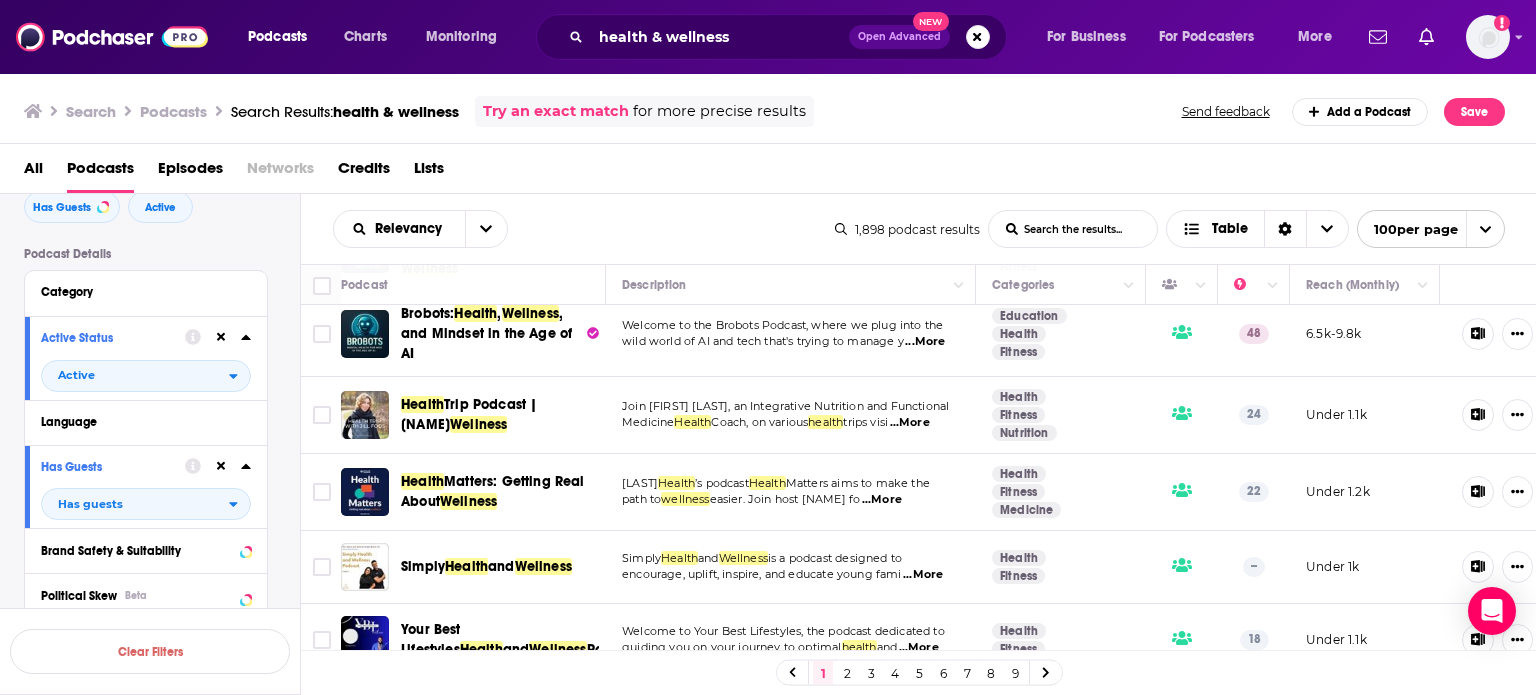 click on "Podcasts Charts Monitoring health & wellness Open Advanced New For Business For Podcasters More Add a profile image Podcasts Charts Monitoring For Business For Podcasters More Search Podcasts Search Results:   health & wellness Try an exact match for more precise results Send feedback Add a Podcast Save All Podcasts Episodes Networks Credits Lists Filters 2 Quick Filters Has Guests Active Podcast Details Category Active Status Active Language Has Guests Has guests  Brand Safety & Suitability Political Skew Beta Show More Audience & Reach Power Score™ Reach (Monthly) Reach (Episode Average) Gender Age Income Show More Saved Searches Select Clear Filters Relevancy List Search Input Search the results... Table 1,898   podcast   results List Search Input Search the results... Table 100  per page Podcast Description Categories Reach (Monthly) Health  and  Wellness  | Sanford  Health  News Each episode of the  Health  and  Wellness  series features conversations with Sanford  Health  experts on a wi  ...More 32" at bounding box center (768, 347) 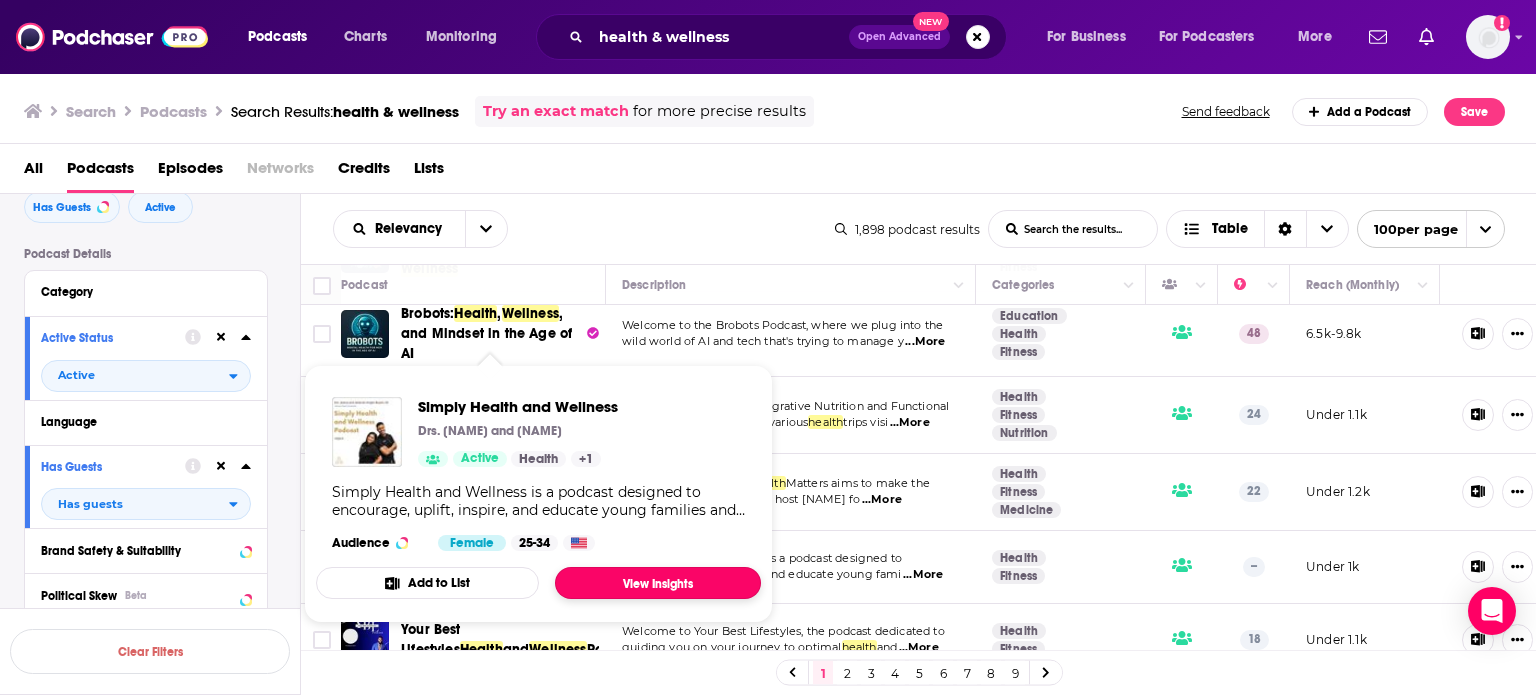 click on "View Insights" at bounding box center (658, 583) 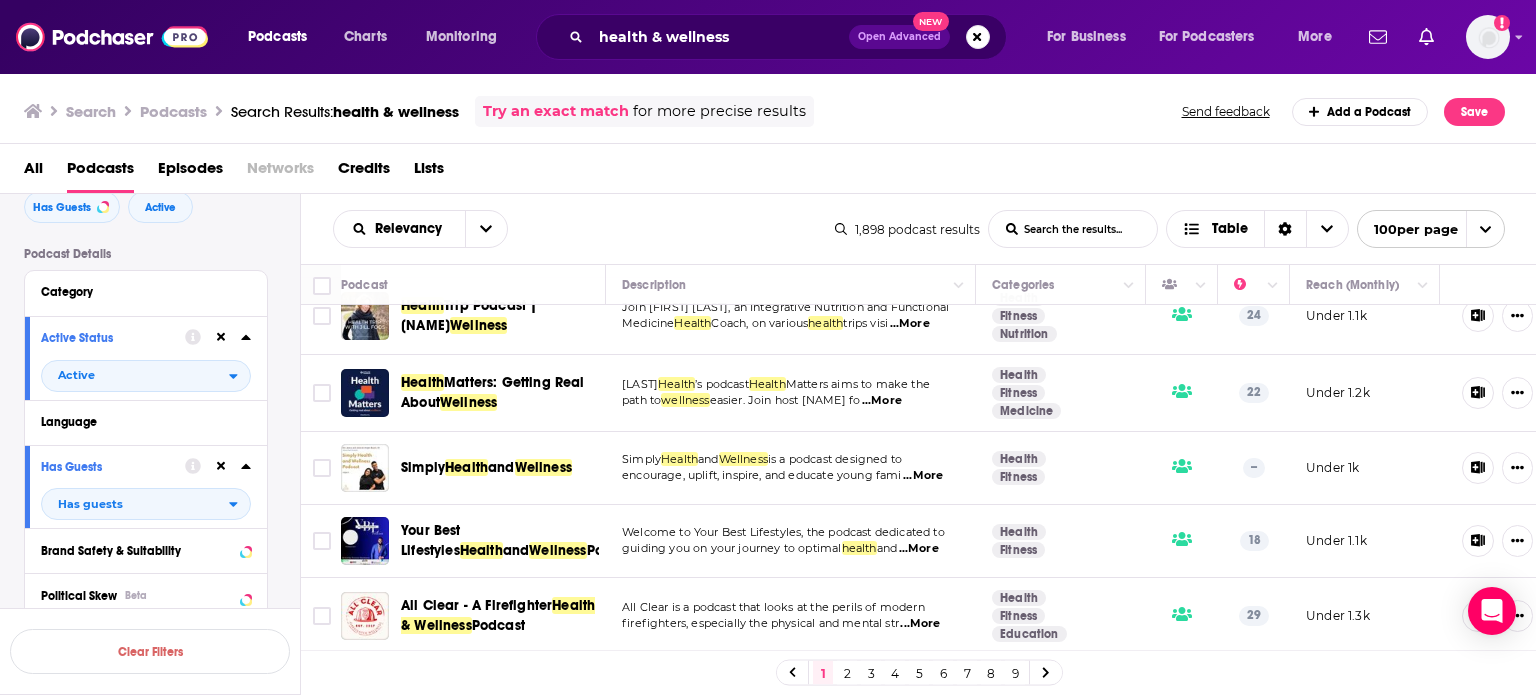 scroll, scrollTop: 1600, scrollLeft: 0, axis: vertical 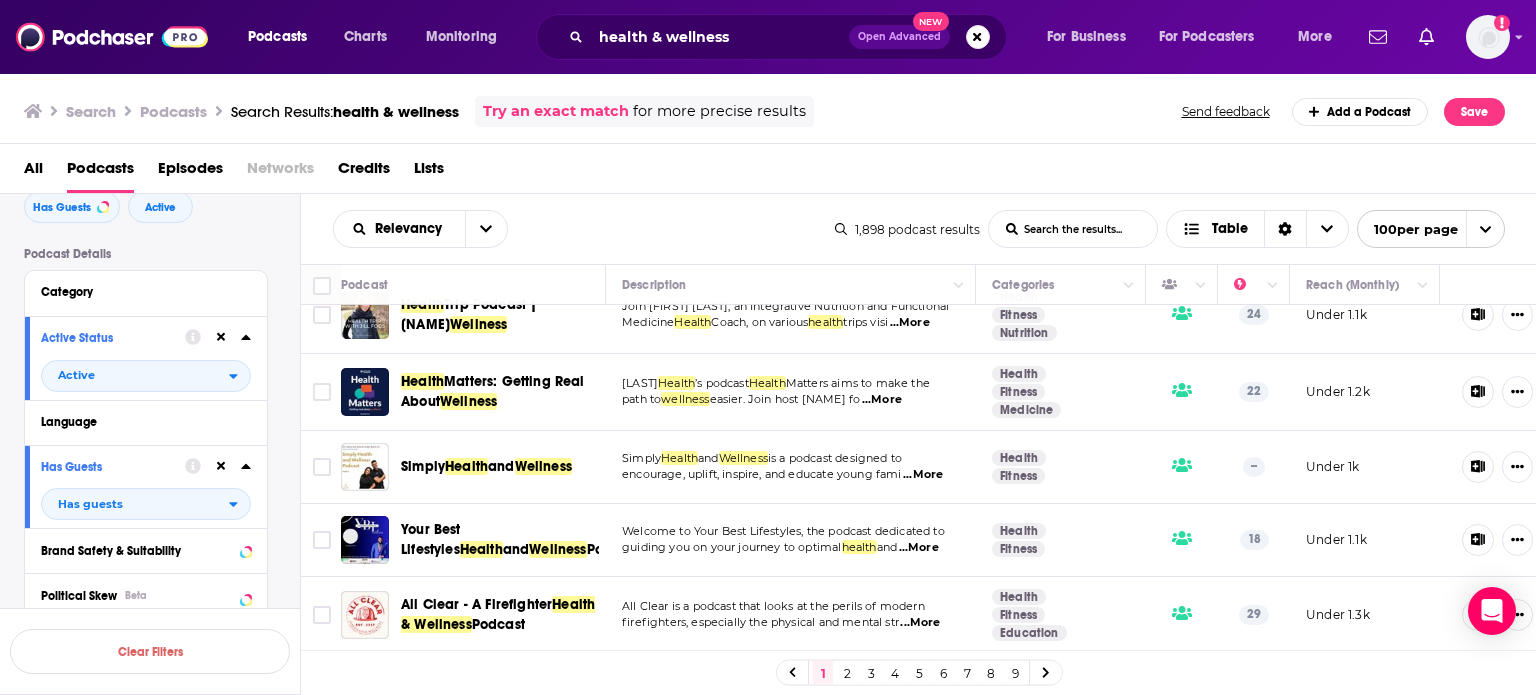 click on "...More" at bounding box center (882, 400) 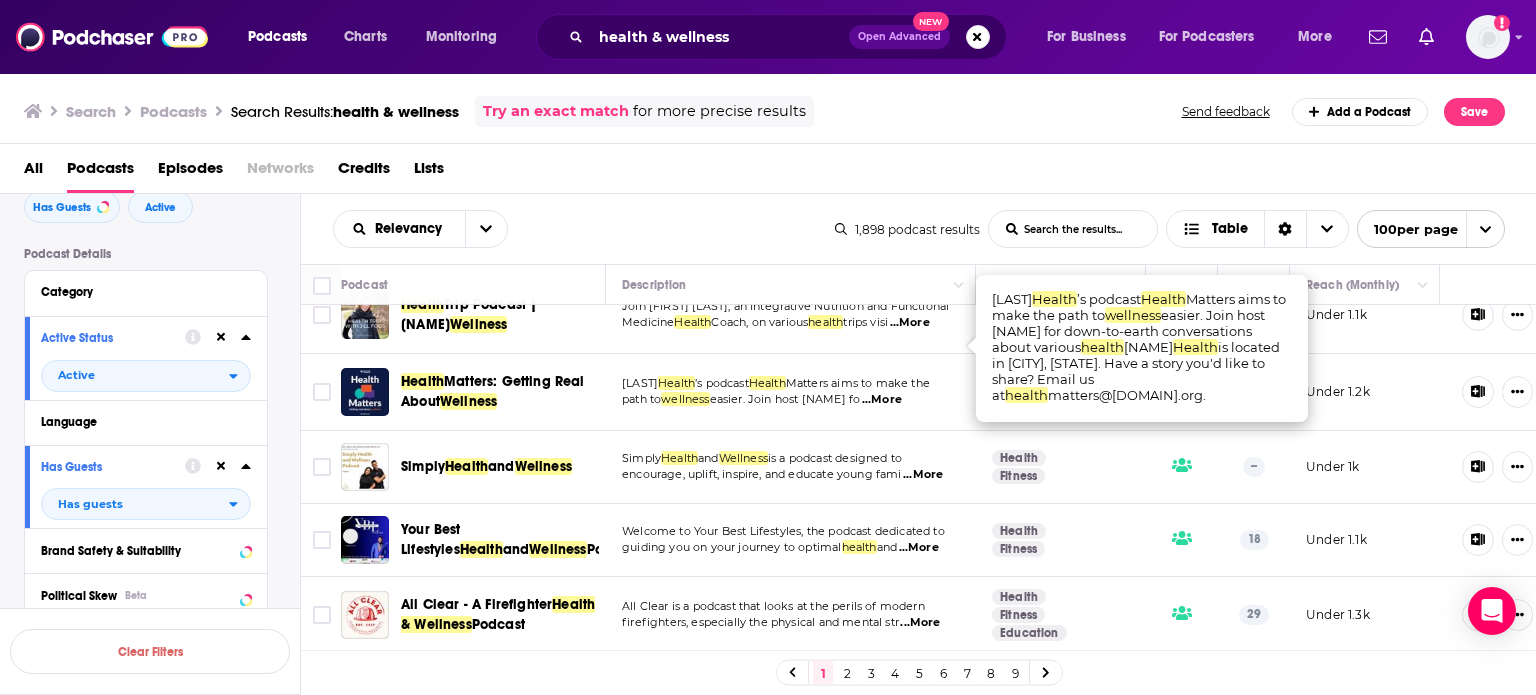 click on "...More" at bounding box center [882, 400] 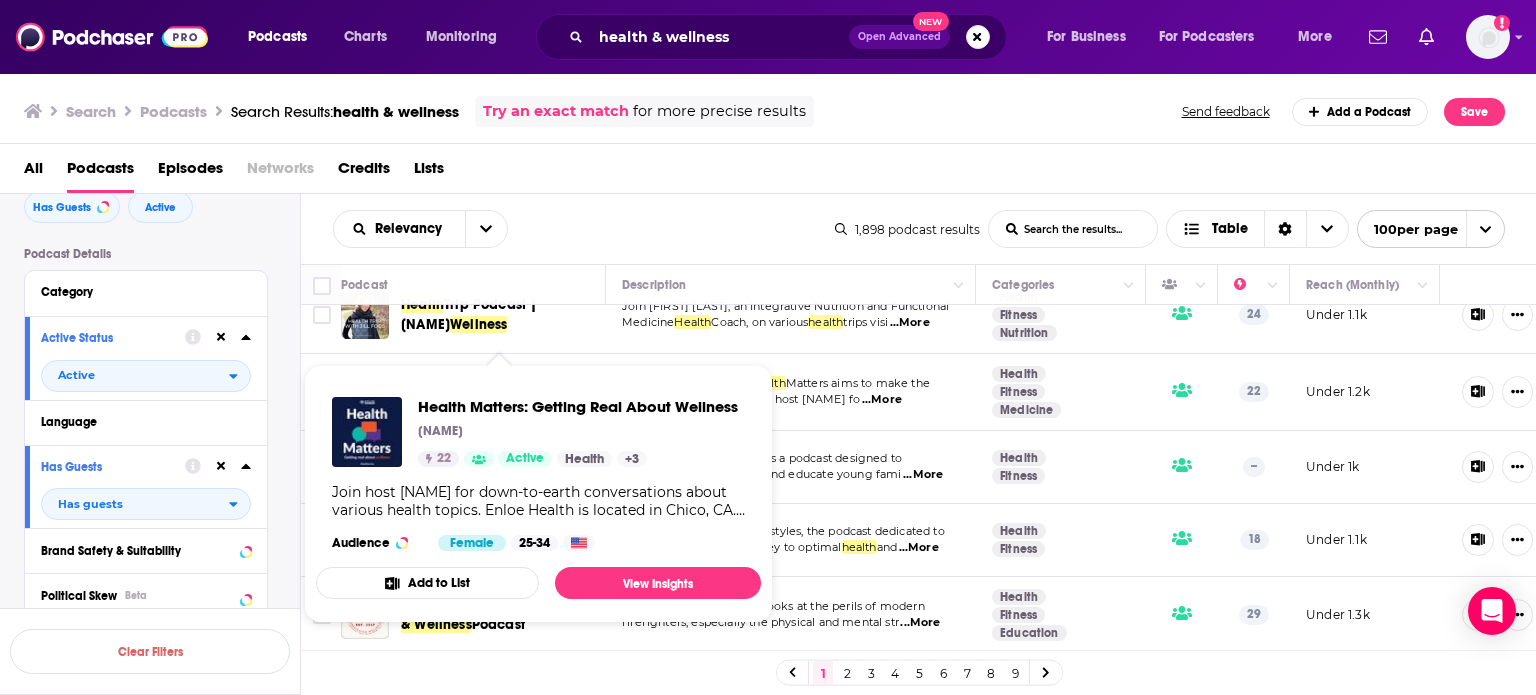 click on "Matters: Getting Real About" at bounding box center [493, 391] 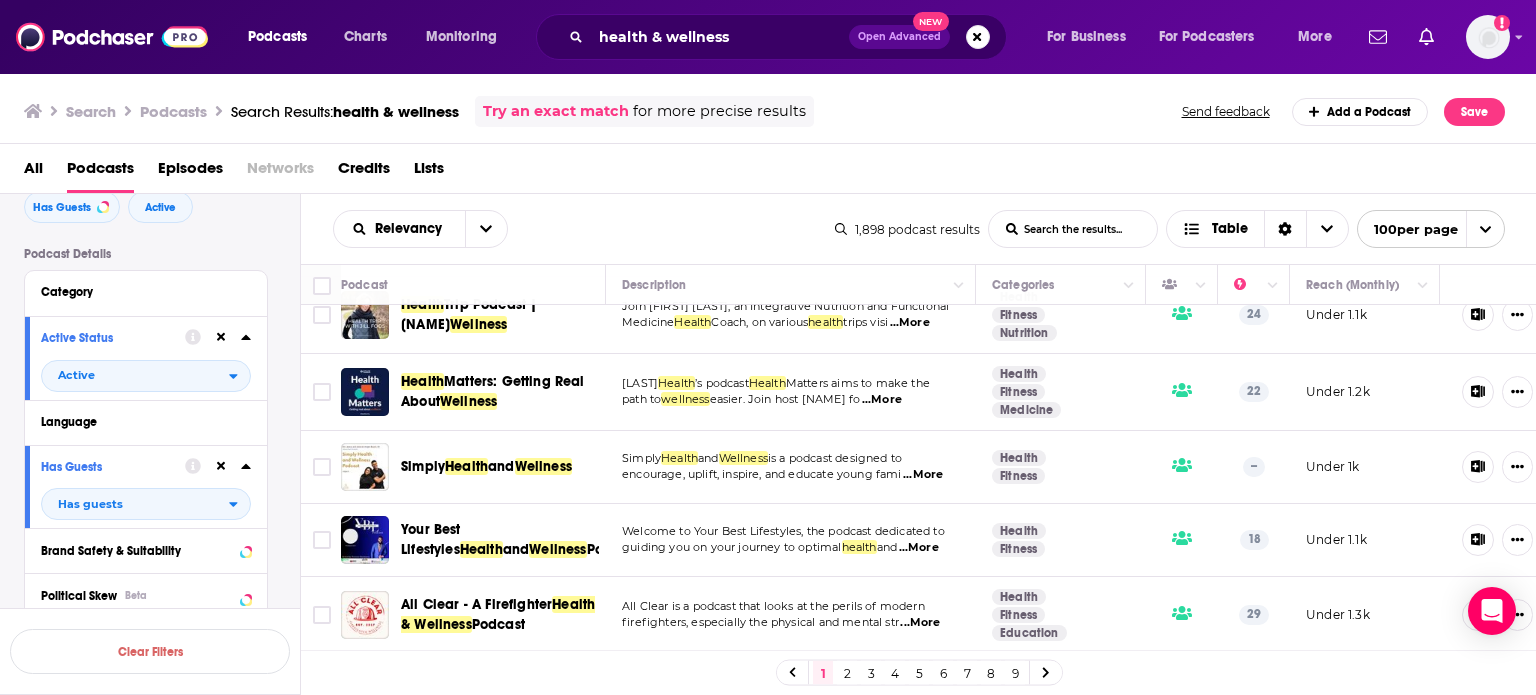 click on "...More" at bounding box center [919, 548] 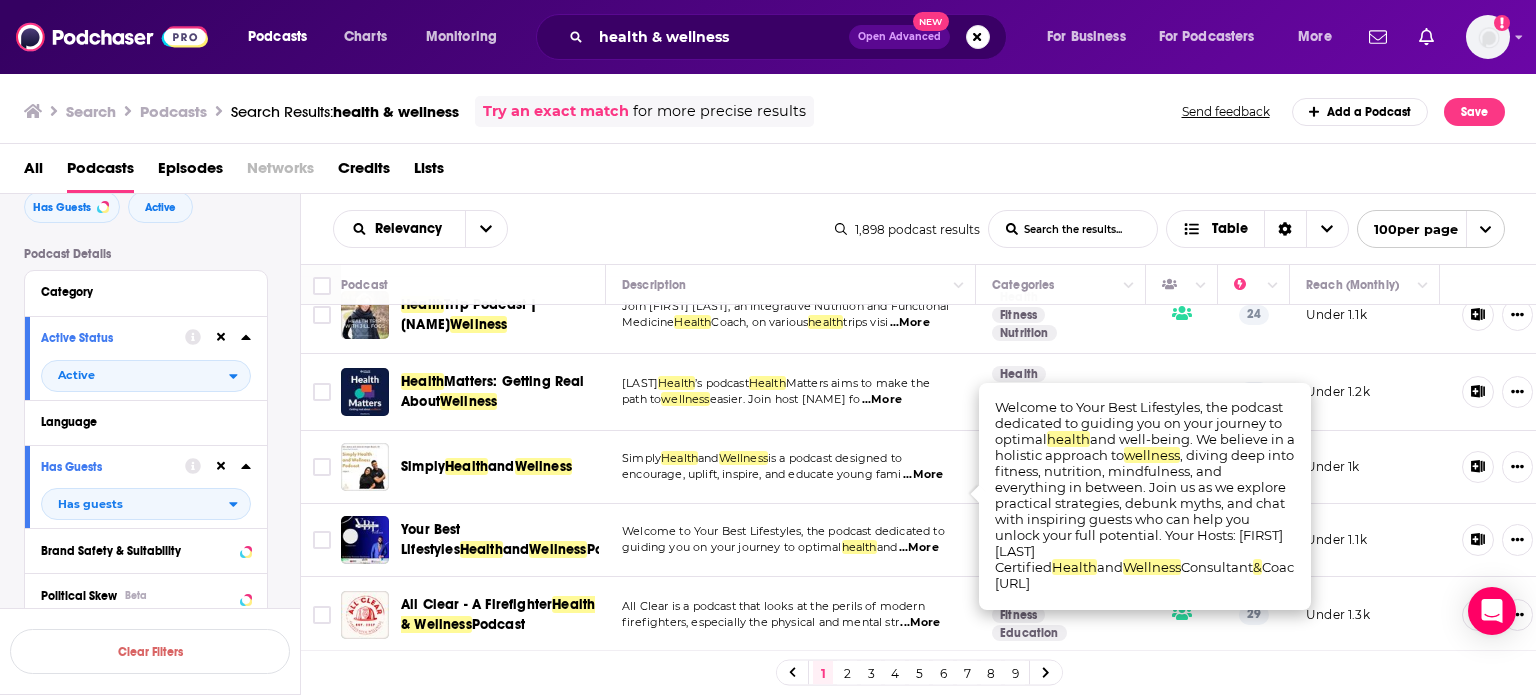 click on "...More" at bounding box center (919, 548) 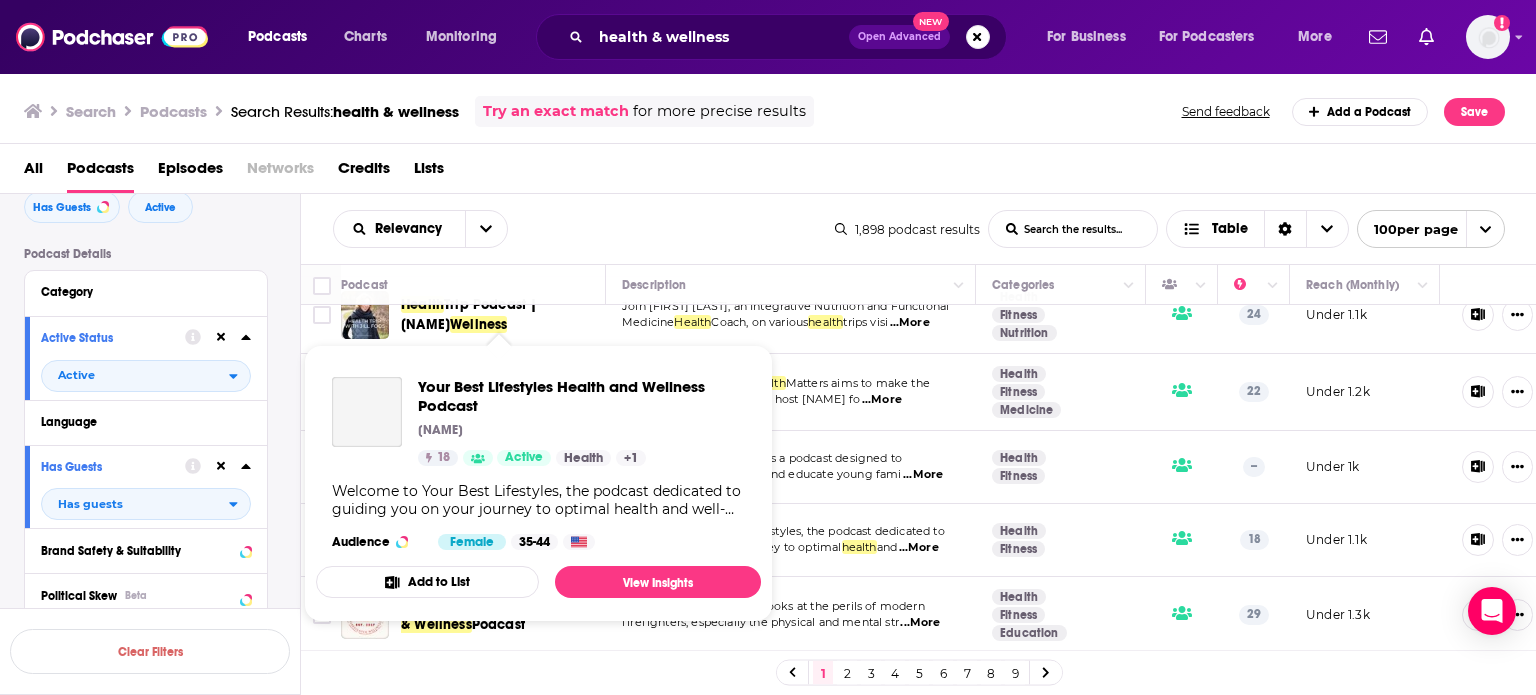 click on "Welcome to Your Best Lifestyles, the podcast dedicated to guiding you on your journey to optimal health and well-being. We believe in a holistic approach to wellness, diving deep into fitness, nutrition, mindfulness, and everything in between. Join us as we explore practical strategies, debunk myths, and chat with inspiring guests who can help you unlock your full potential.
Your Hosts: Terrance A. Hutchinson
Certified Health and Wellness Consultant & Coach
Www.Yourbestlifestyles.com" at bounding box center [538, 500] 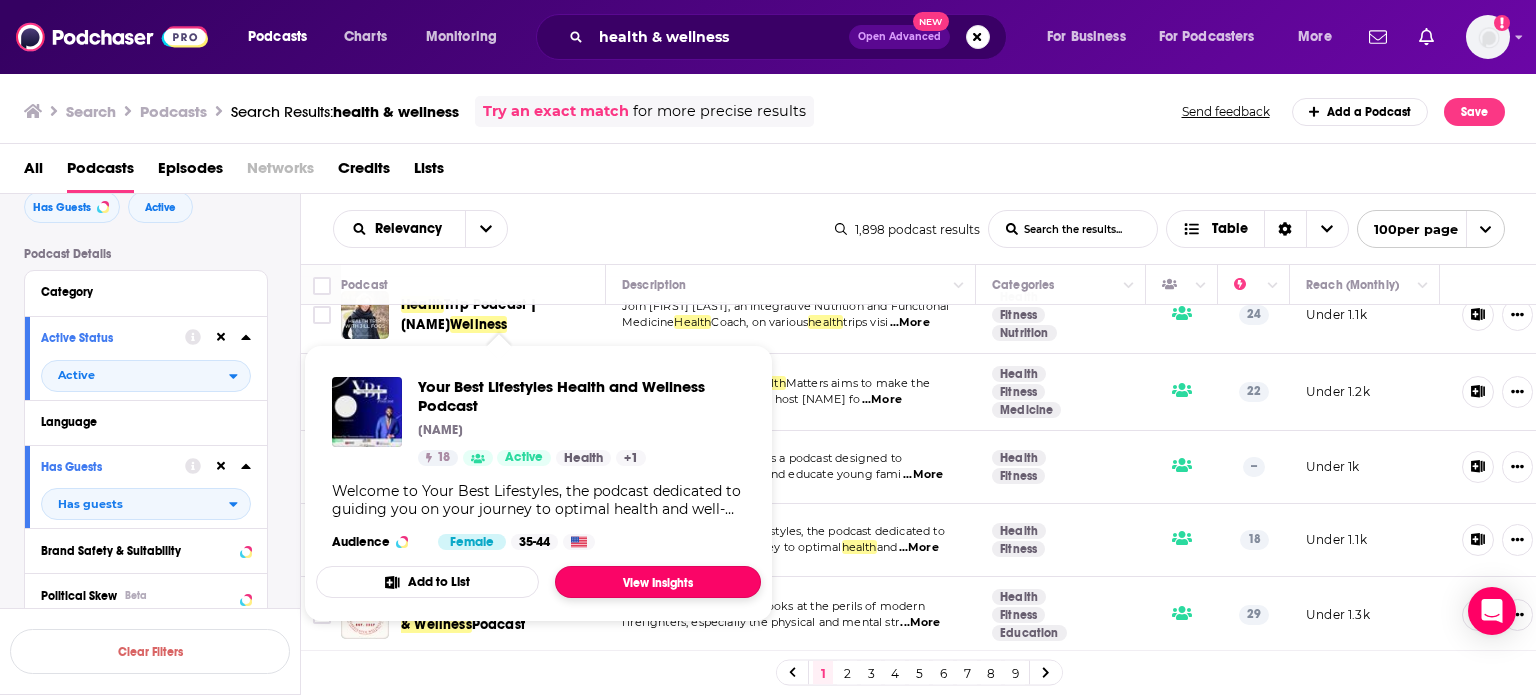 click on "View Insights" at bounding box center (658, 582) 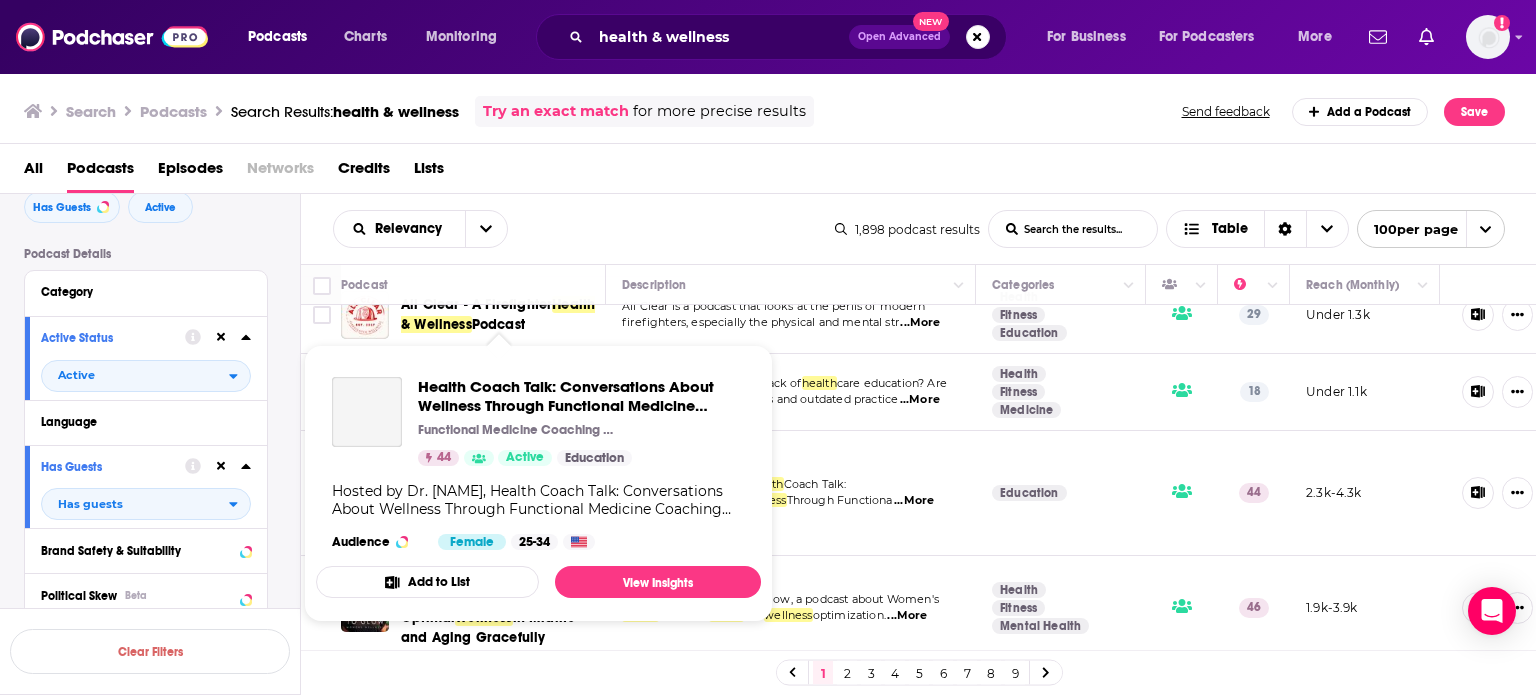 scroll, scrollTop: 2000, scrollLeft: 0, axis: vertical 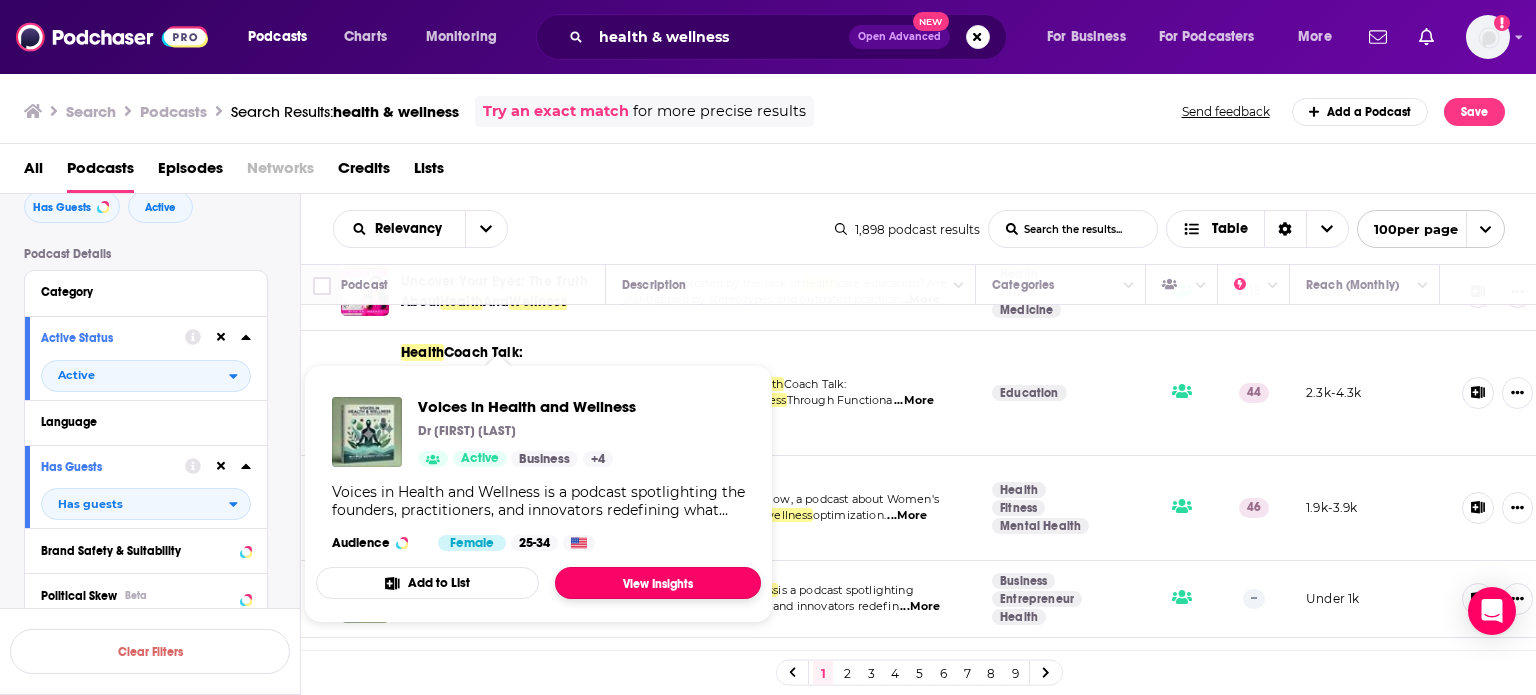click on "View Insights" at bounding box center (658, 583) 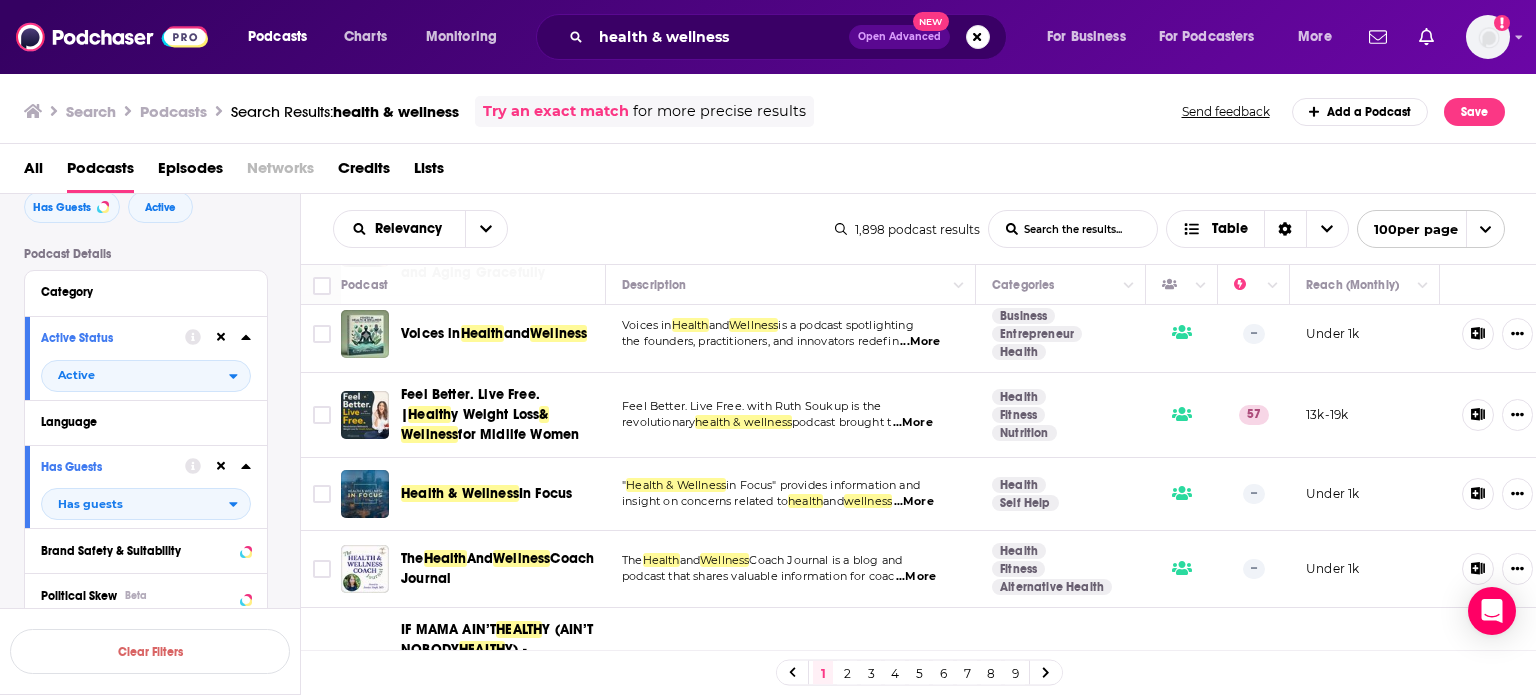 scroll, scrollTop: 2300, scrollLeft: 0, axis: vertical 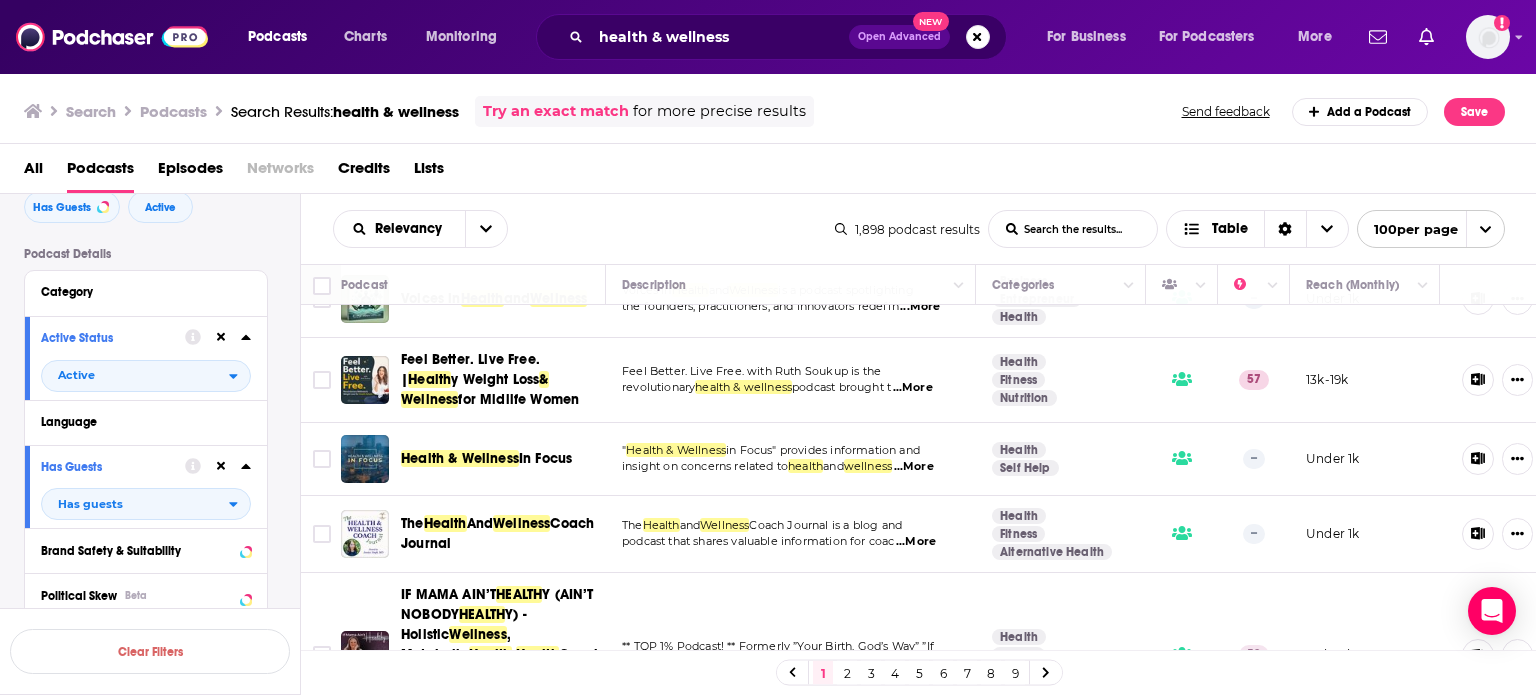 click on "...More" at bounding box center [914, 467] 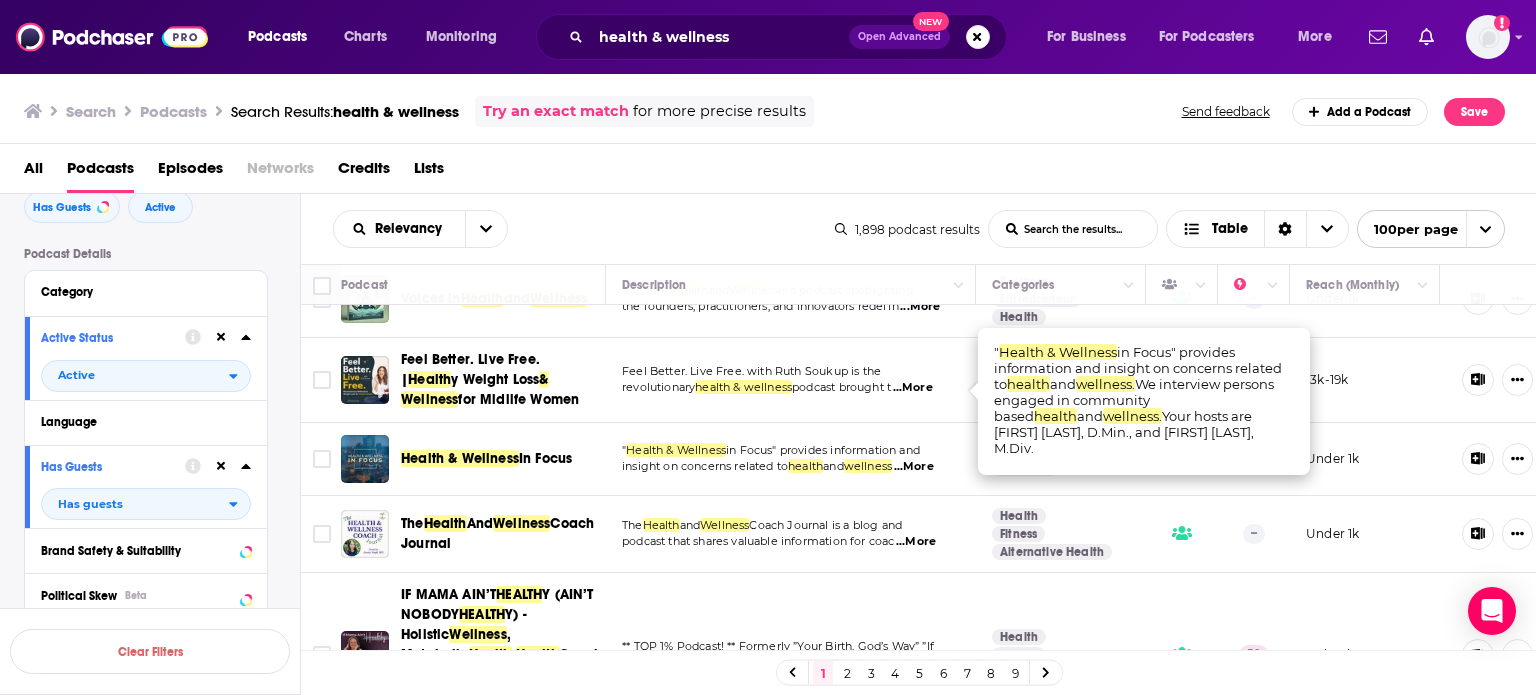 click on "...More" at bounding box center [914, 467] 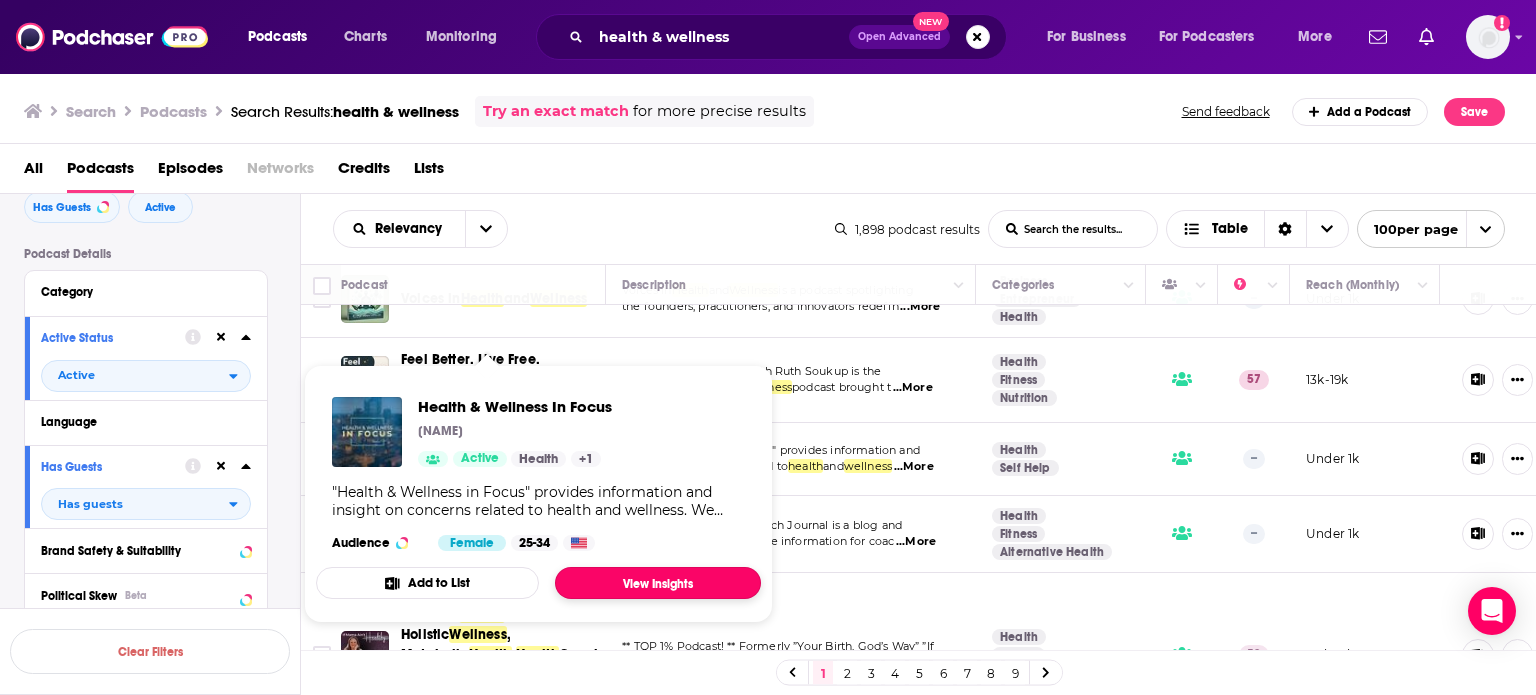 click on "View Insights" at bounding box center (658, 583) 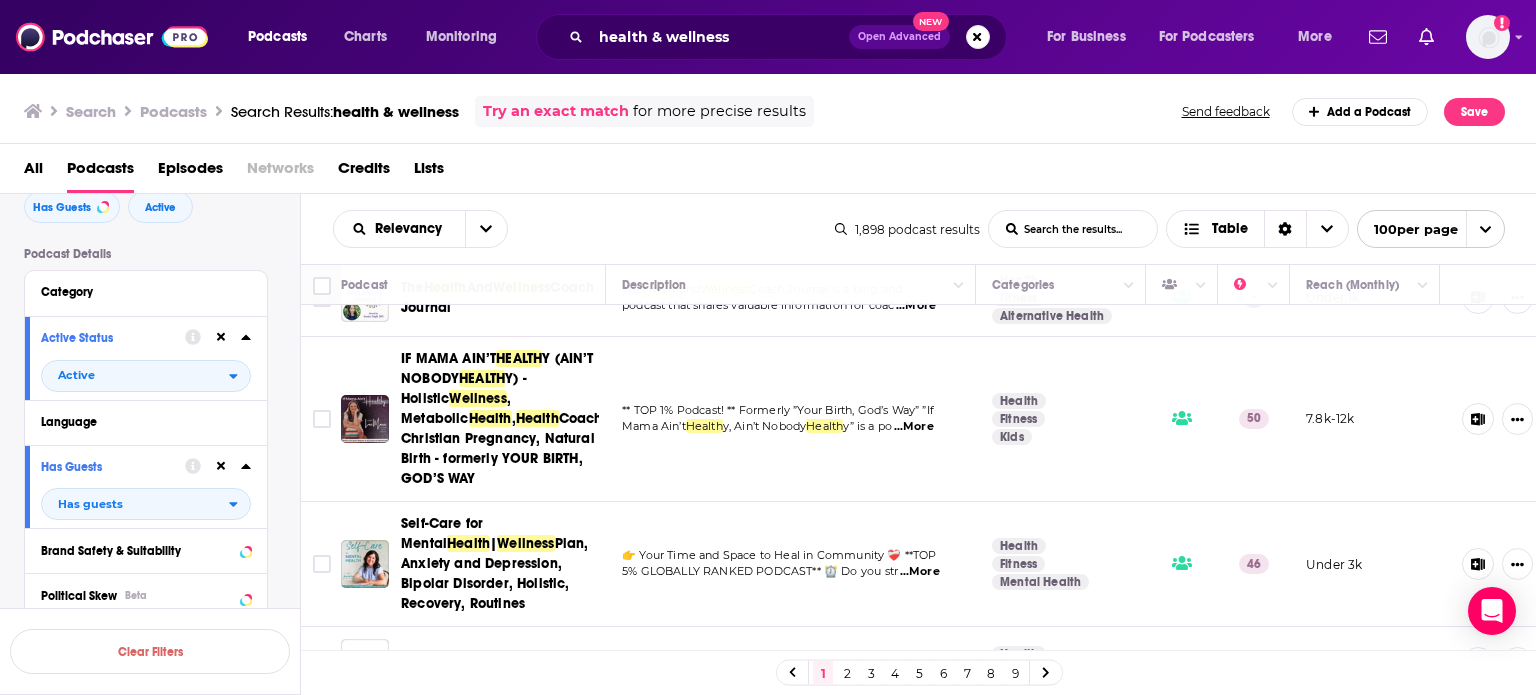 scroll, scrollTop: 2600, scrollLeft: 0, axis: vertical 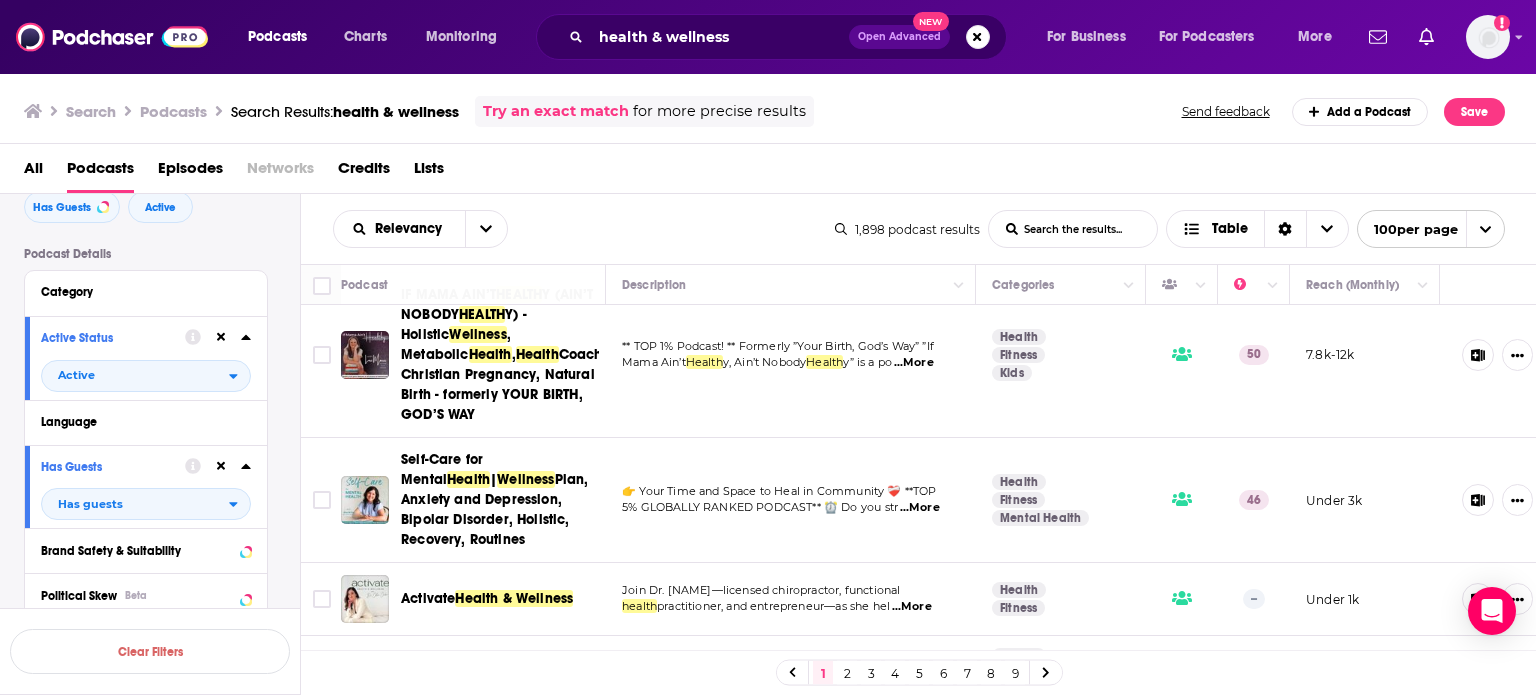 click on "...More" at bounding box center (912, 607) 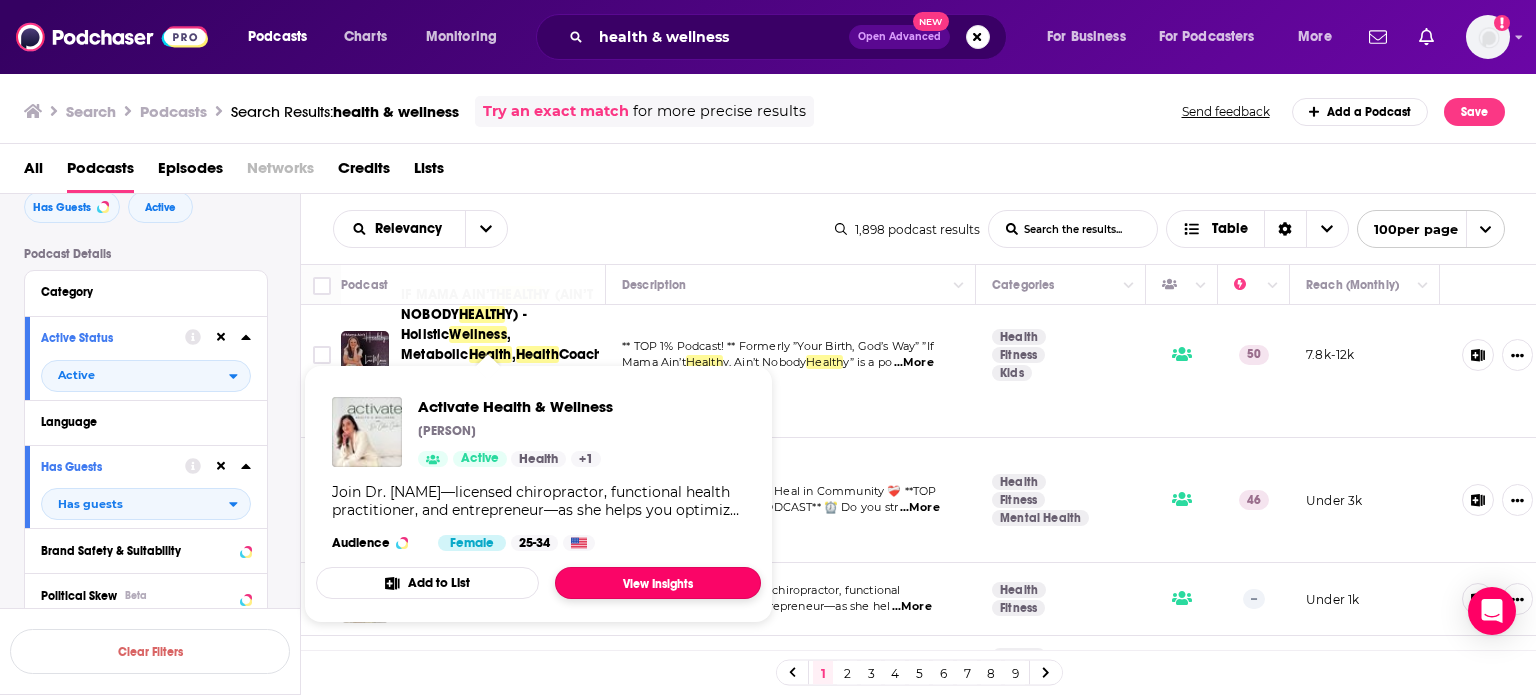 click on "View Insights" at bounding box center [658, 583] 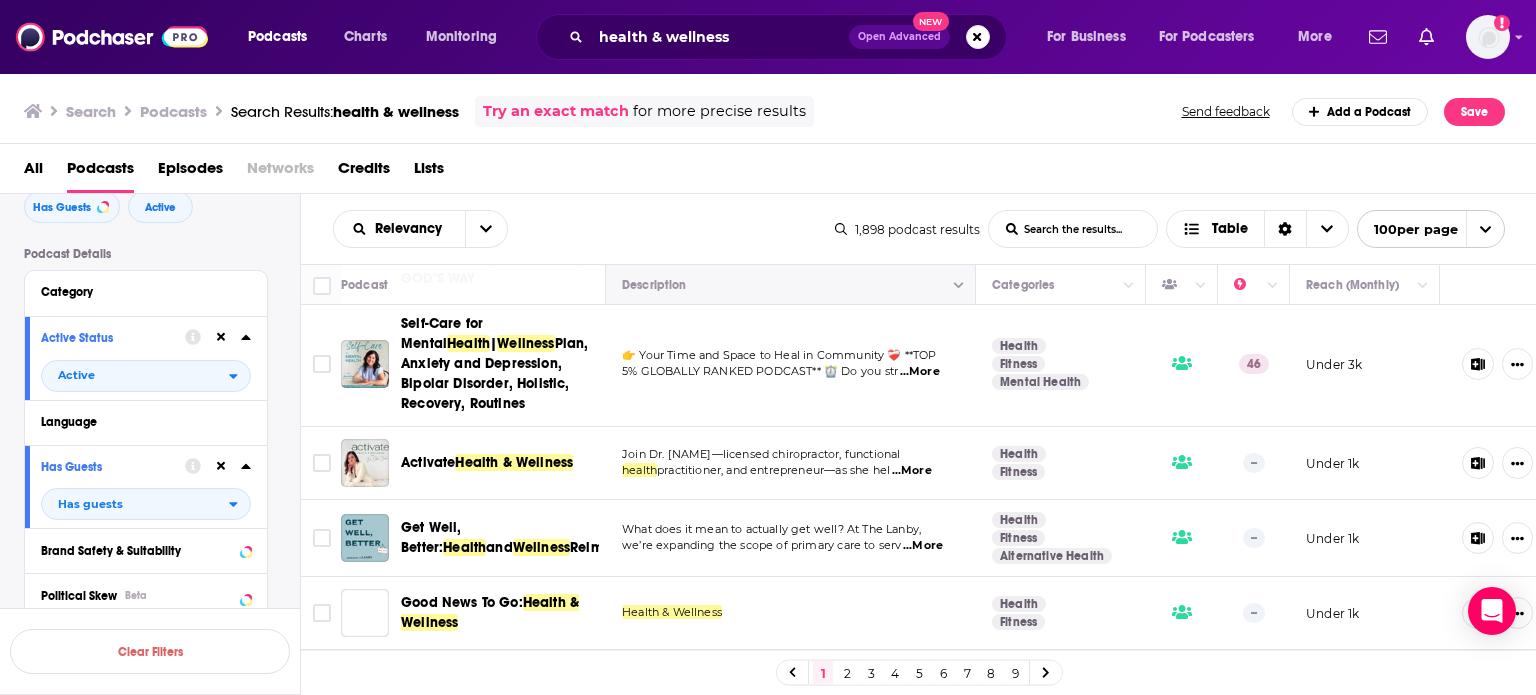 scroll, scrollTop: 2800, scrollLeft: 0, axis: vertical 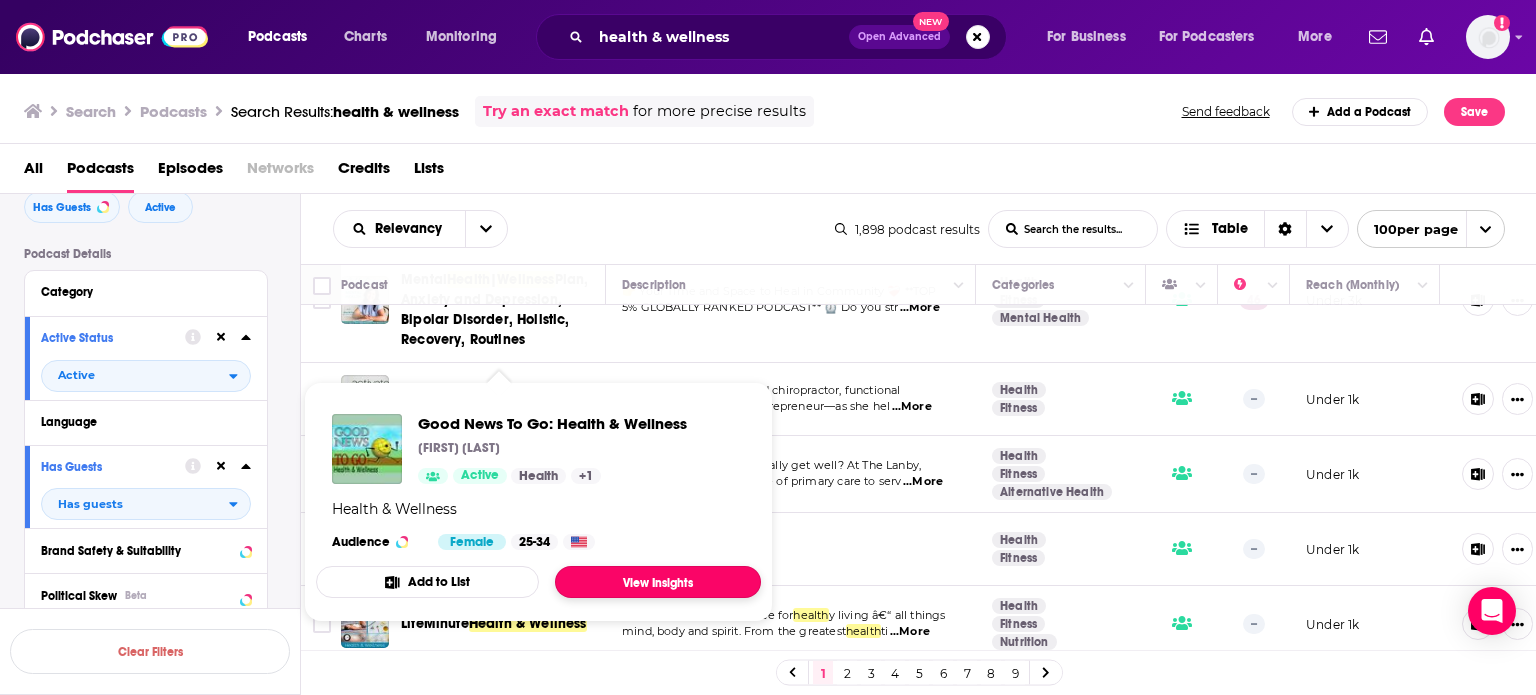 click on "View Insights" at bounding box center (658, 582) 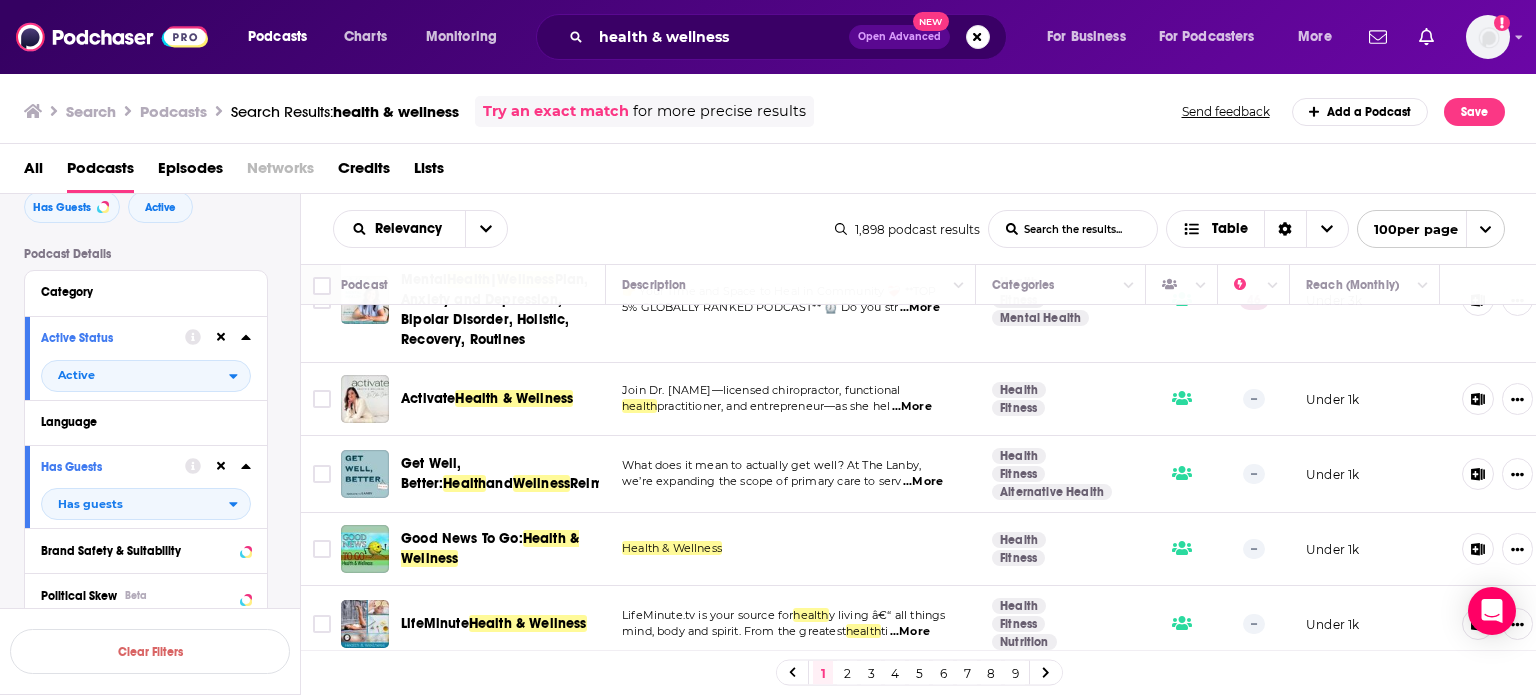 click on "...More" at bounding box center [910, 632] 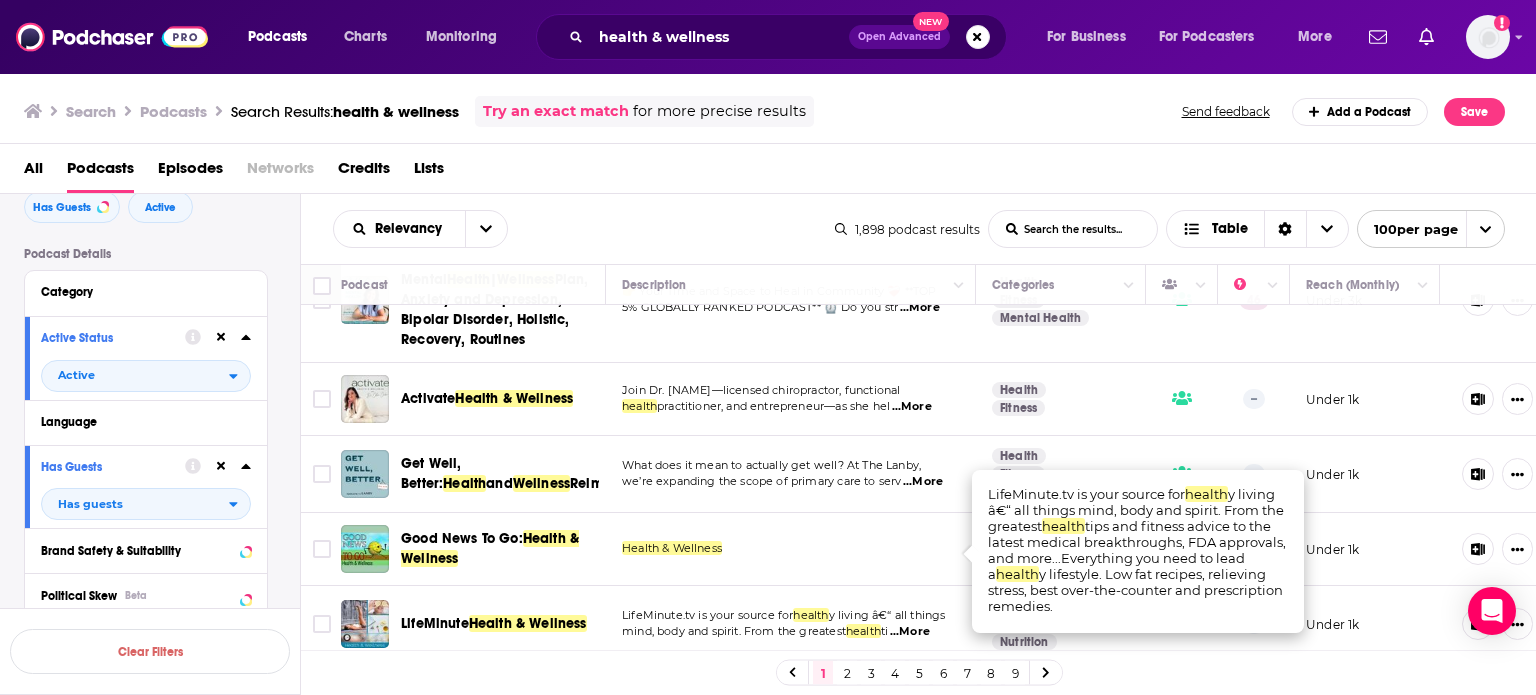 click on "...More" at bounding box center (910, 632) 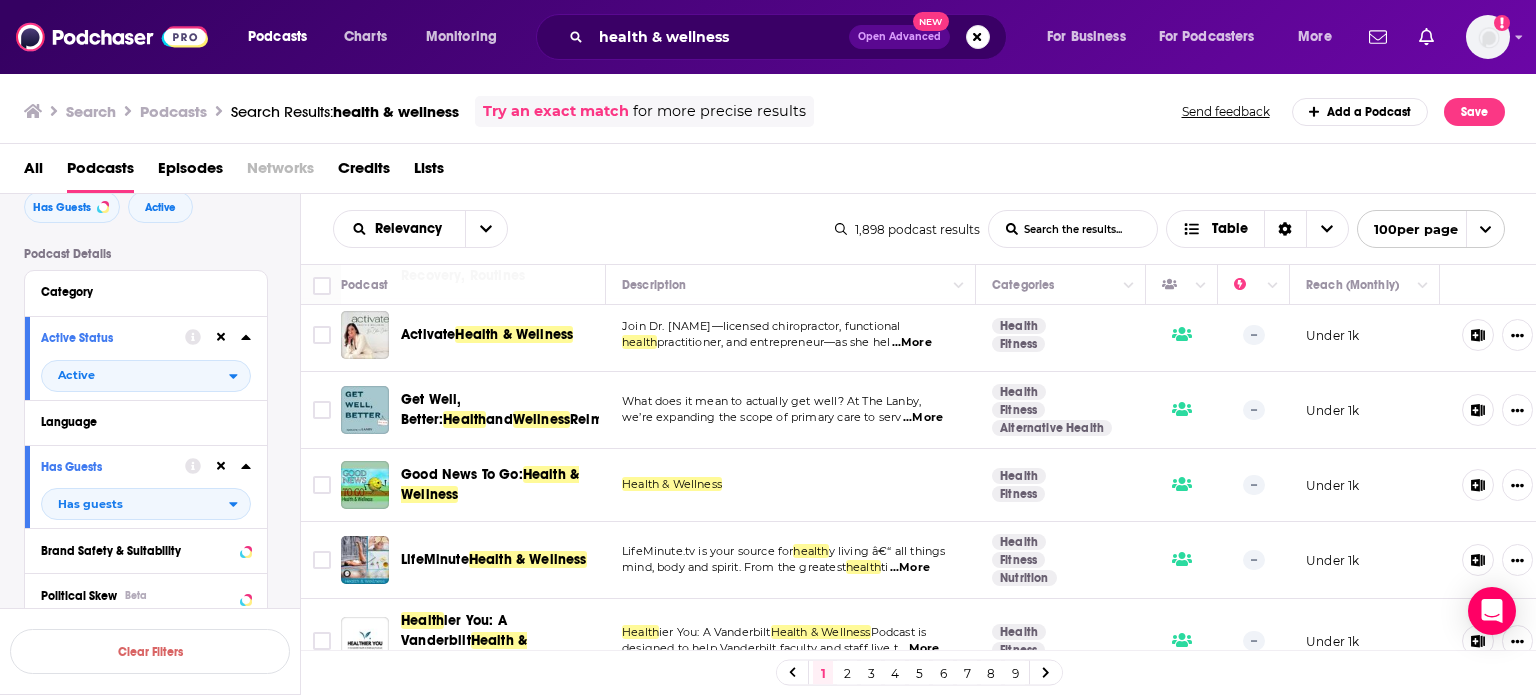scroll, scrollTop: 2900, scrollLeft: 0, axis: vertical 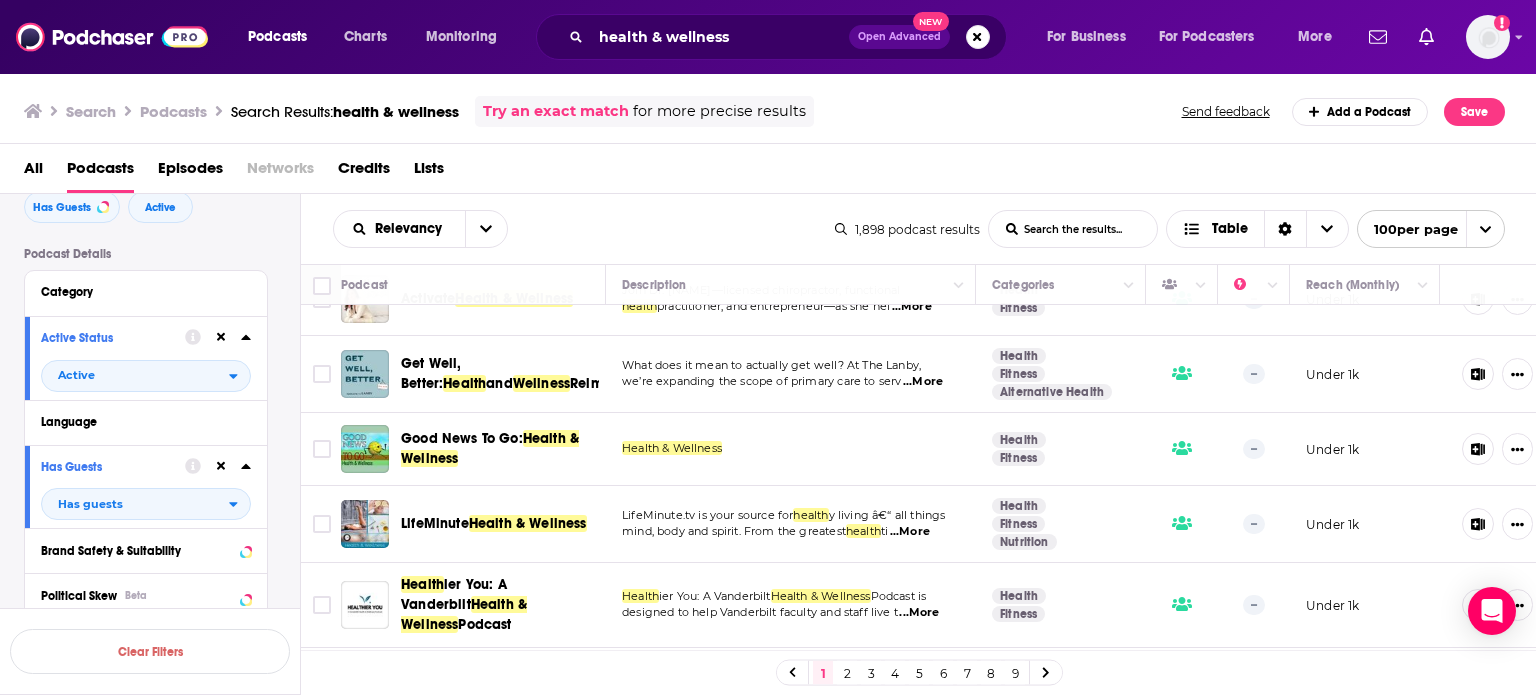 click on "...More" at bounding box center [919, 613] 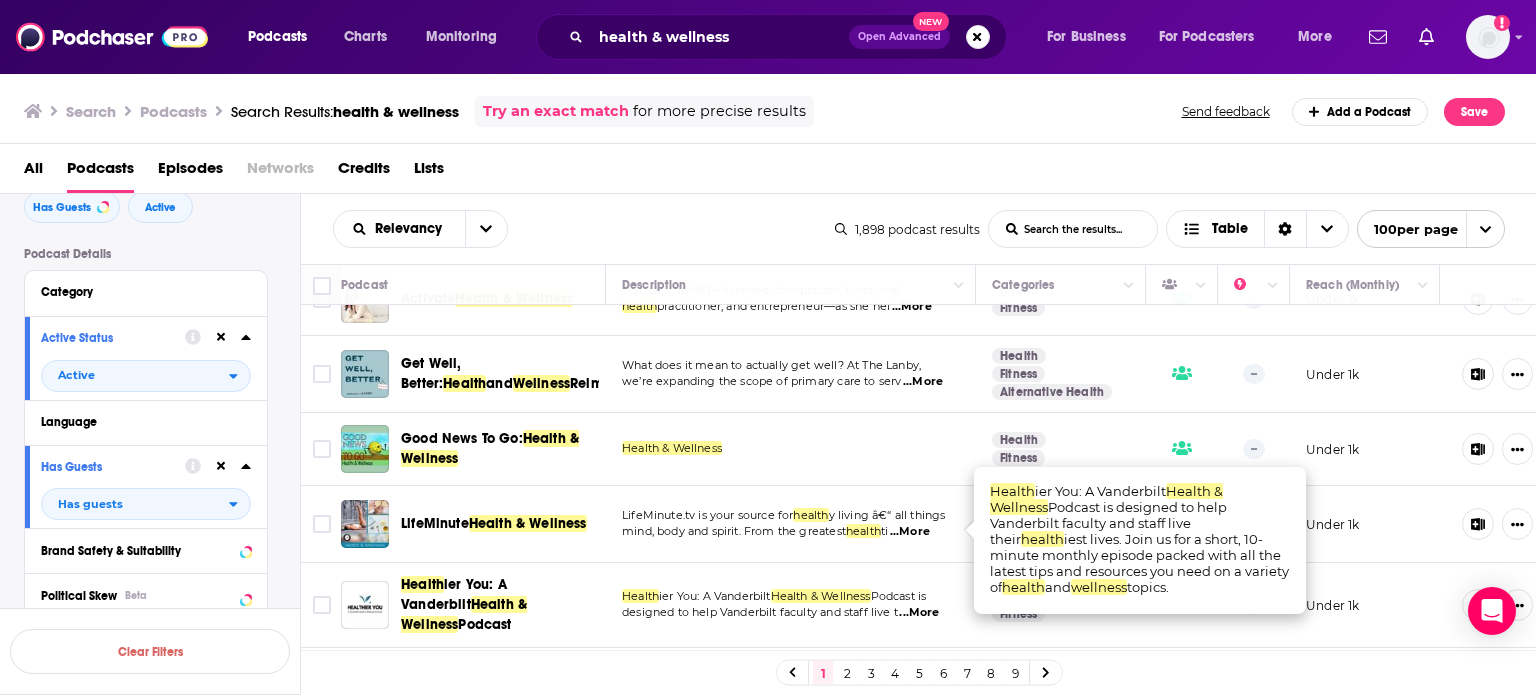 click on "...More" at bounding box center (919, 613) 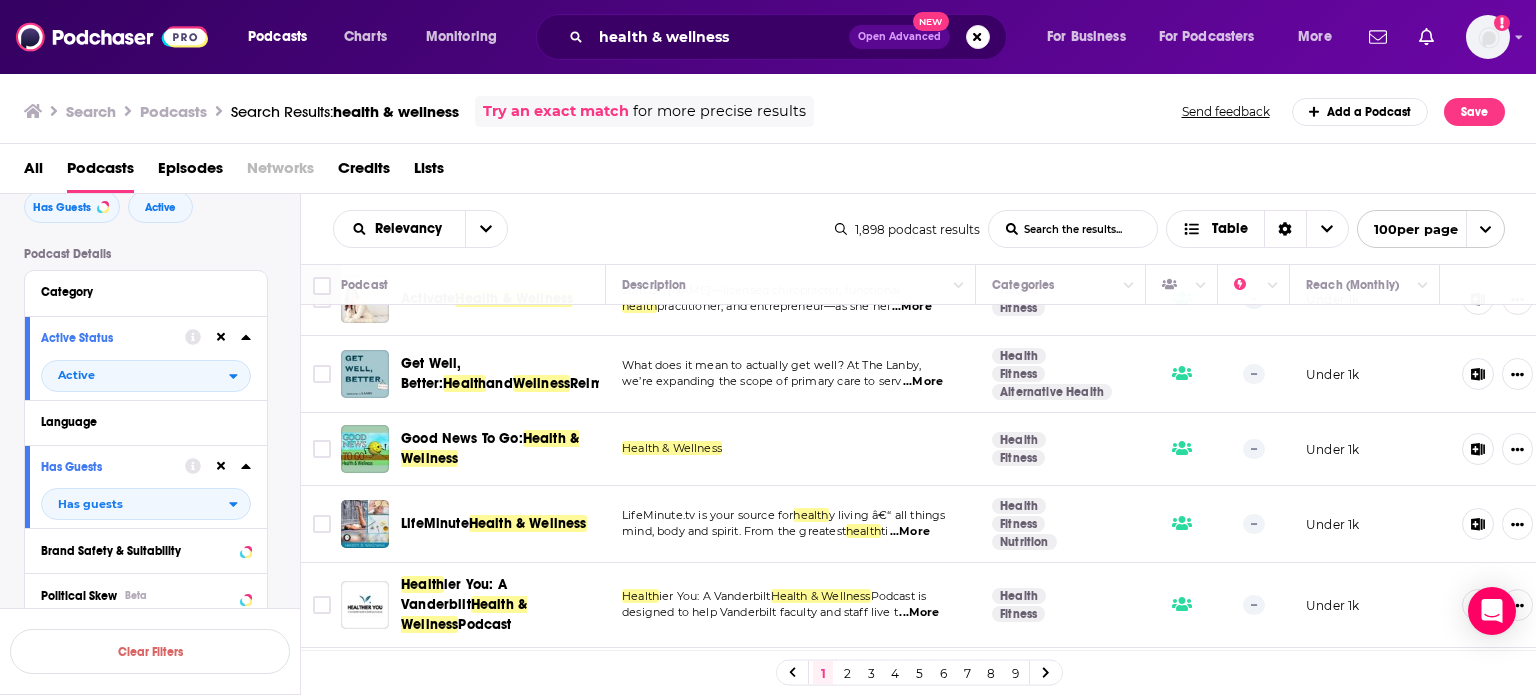 click on "Podcasts Charts Monitoring health & wellness Open Advanced New For Business For Podcasters More Add a profile image Podcasts Charts Monitoring For Business For Podcasters More Search Podcasts Search Results:   health & wellness Try an exact match for more precise results Send feedback Add a Podcast Save All Podcasts Episodes Networks Credits Lists Filters 2 Quick Filters Has Guests Active Podcast Details Category Active Status Active Language Has Guests Has guests  Brand Safety & Suitability Political Skew Beta Show More Audience & Reach Power Score™ Reach (Monthly) Reach (Episode Average) Gender Age Income Show More Saved Searches Select Clear Filters Relevancy List Search Input Search the results... Table 1,898   podcast   results List Search Input Search the results... Table 100  per page Podcast Description Categories Reach (Monthly) Health  and  Wellness  | Sanford  Health  News Each episode of the  Health  and  Wellness  series features conversations with Sanford  Health  experts on a wi  ...More 32" at bounding box center [768, 347] 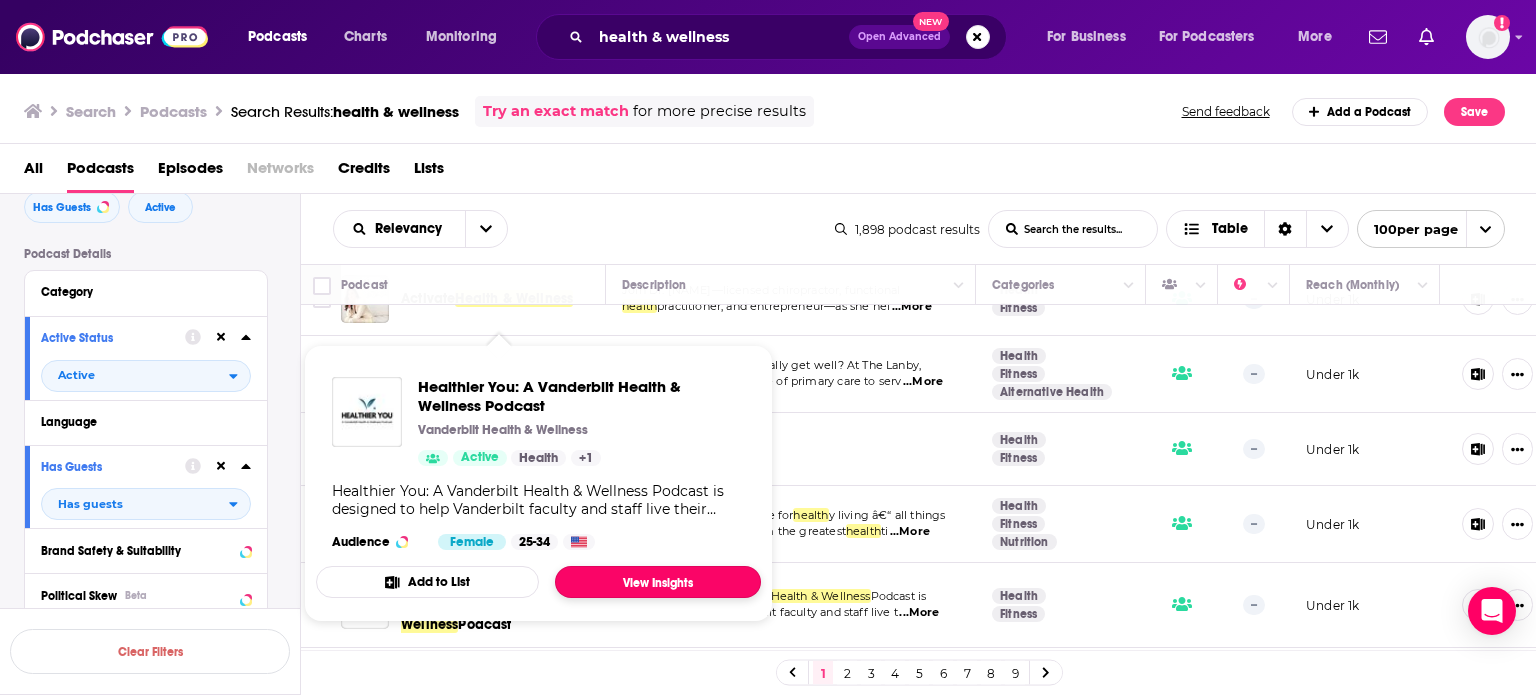 click on "View Insights" at bounding box center (658, 582) 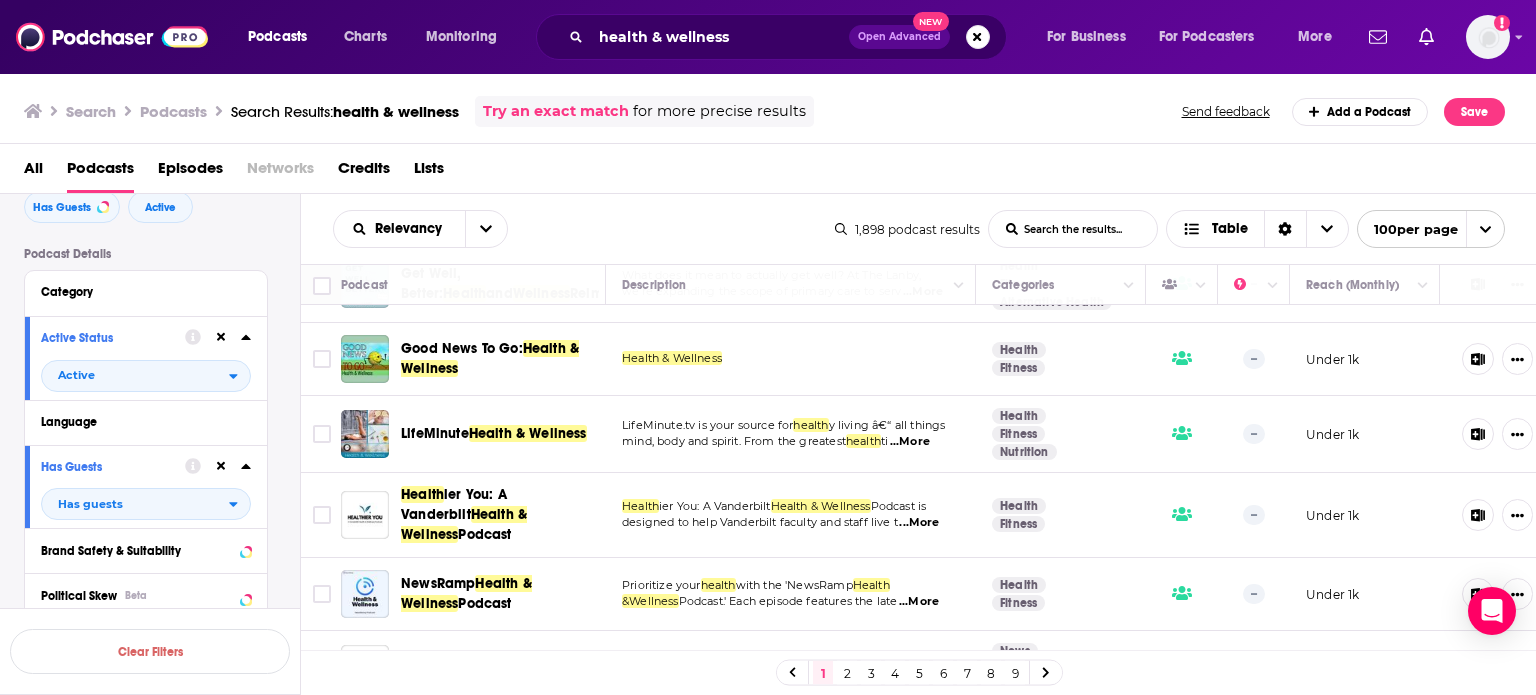scroll, scrollTop: 3000, scrollLeft: 0, axis: vertical 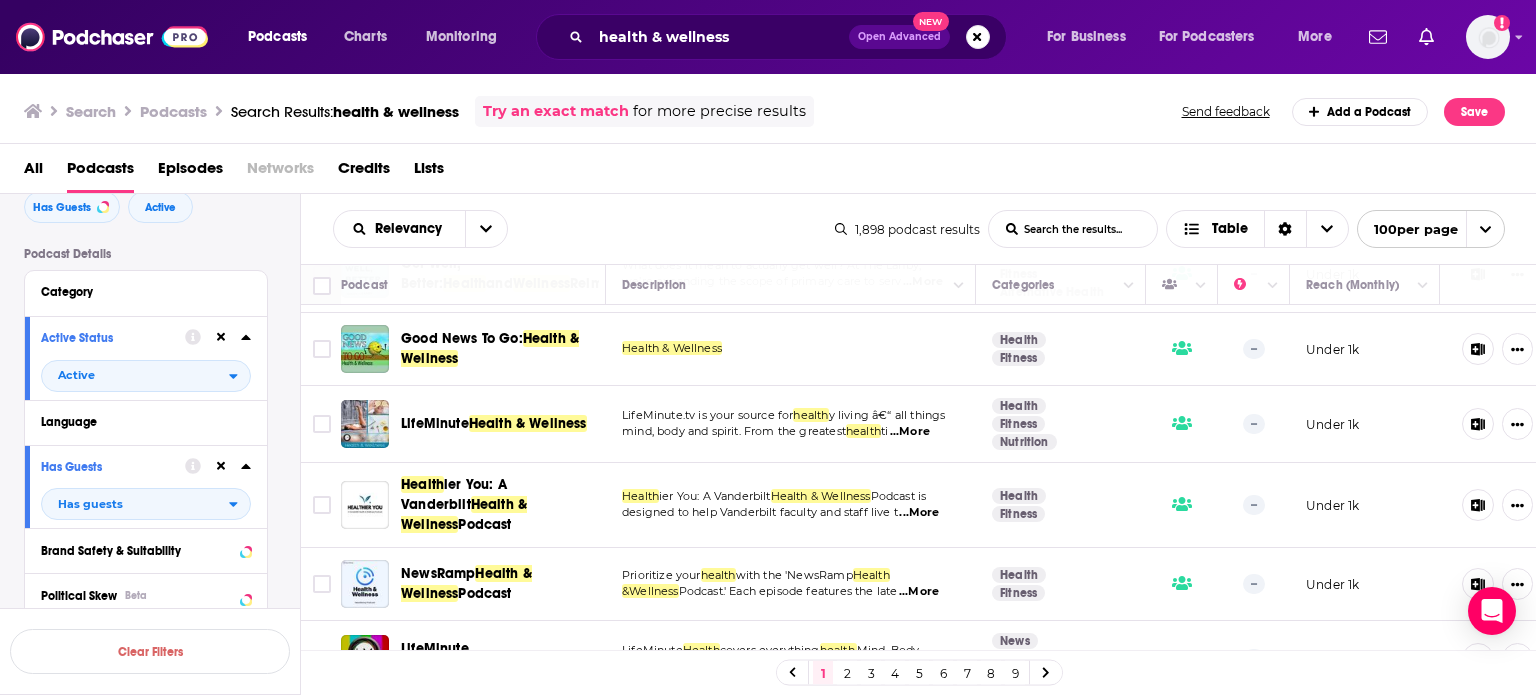 click on "...More" at bounding box center (919, 592) 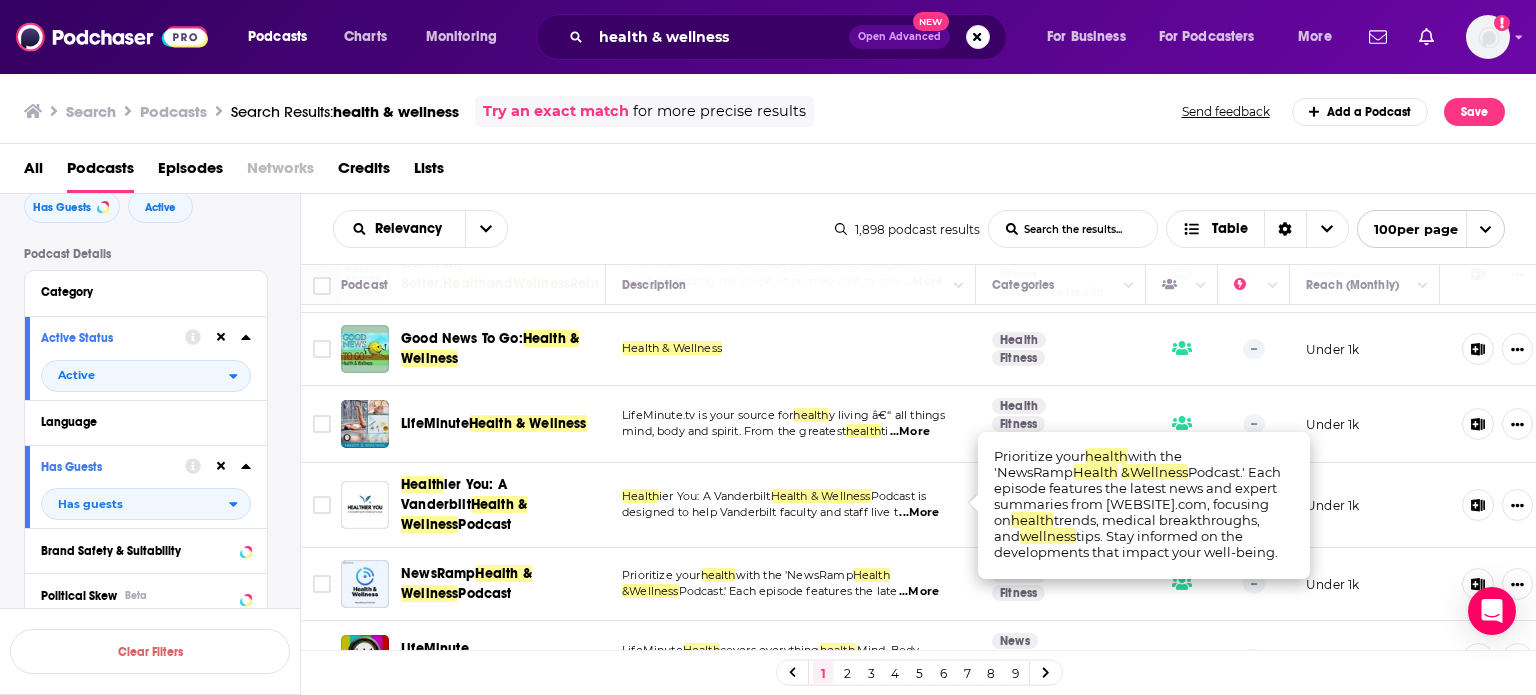 click on "...More" at bounding box center [919, 592] 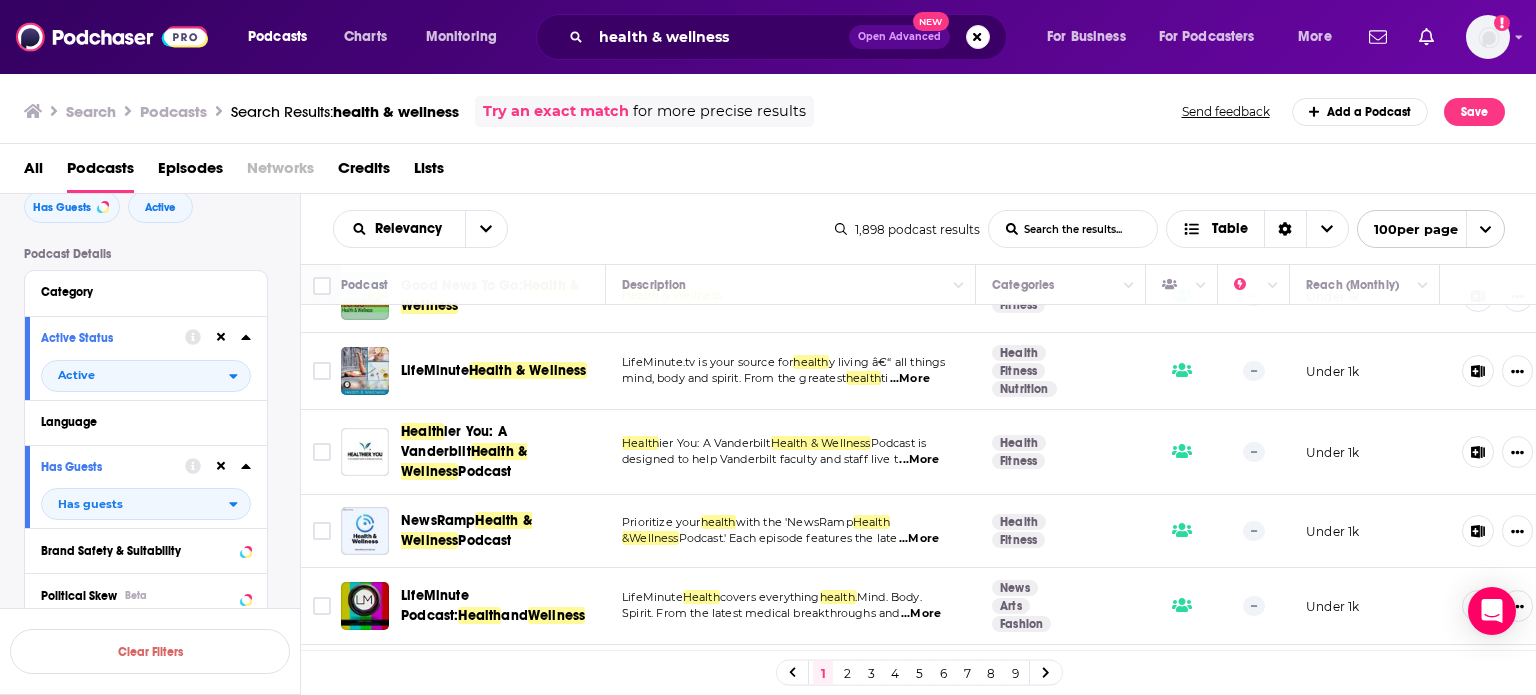 scroll, scrollTop: 3100, scrollLeft: 0, axis: vertical 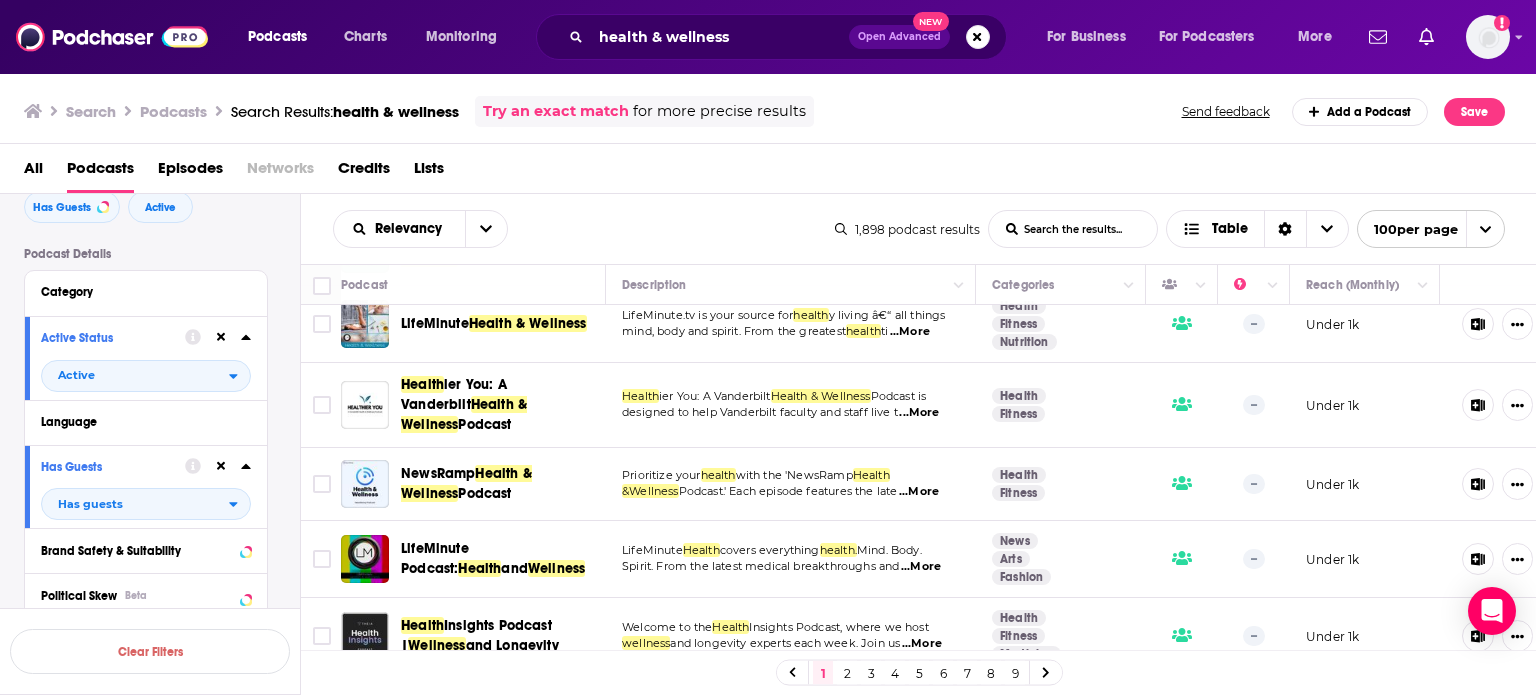 click on "...More" at bounding box center (921, 567) 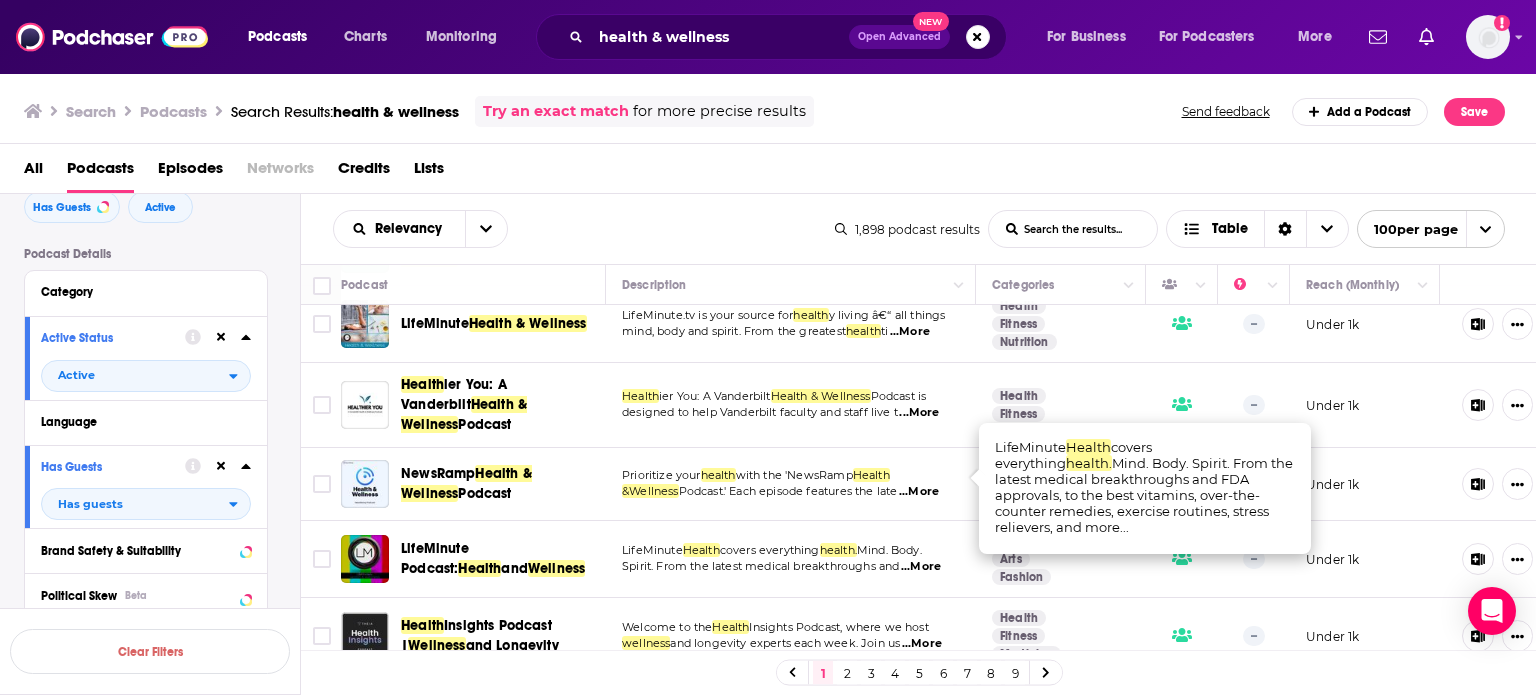 click on "...More" at bounding box center [921, 567] 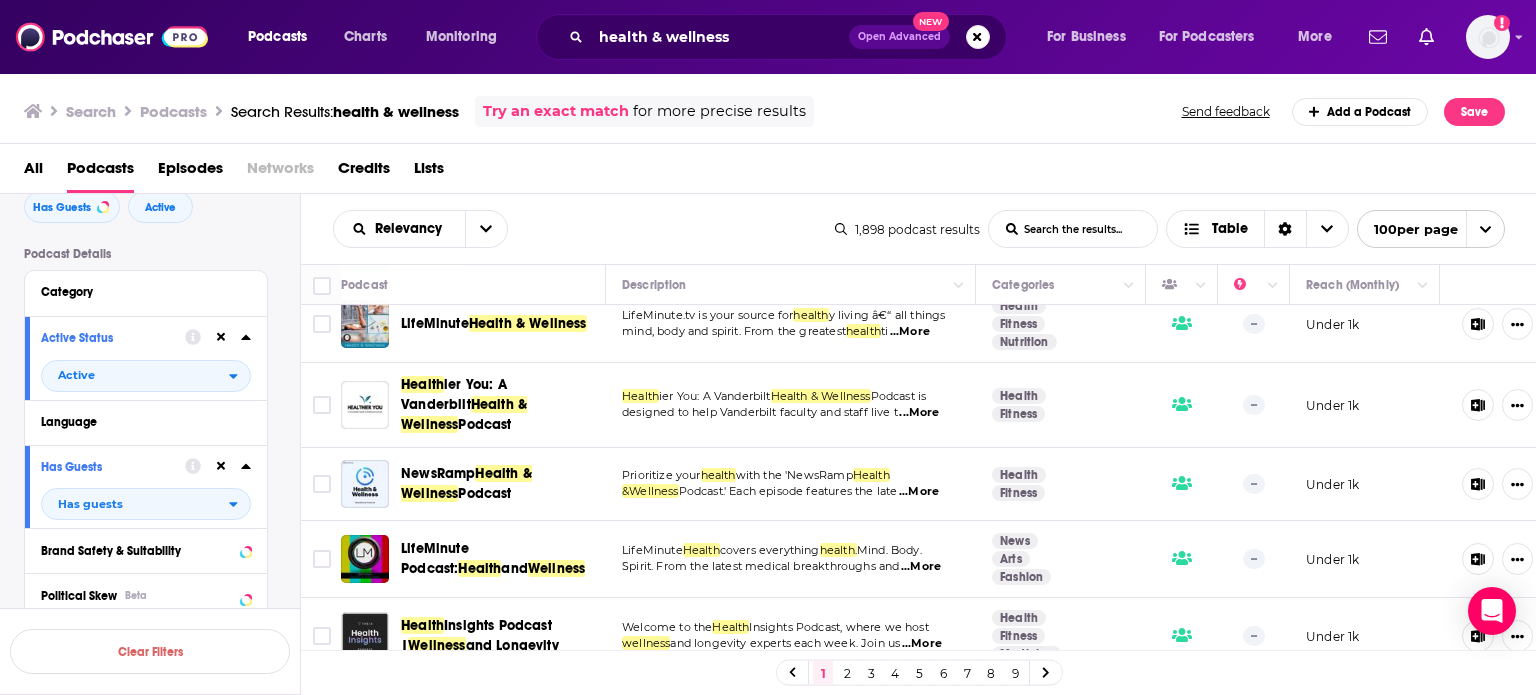 scroll, scrollTop: 3200, scrollLeft: 0, axis: vertical 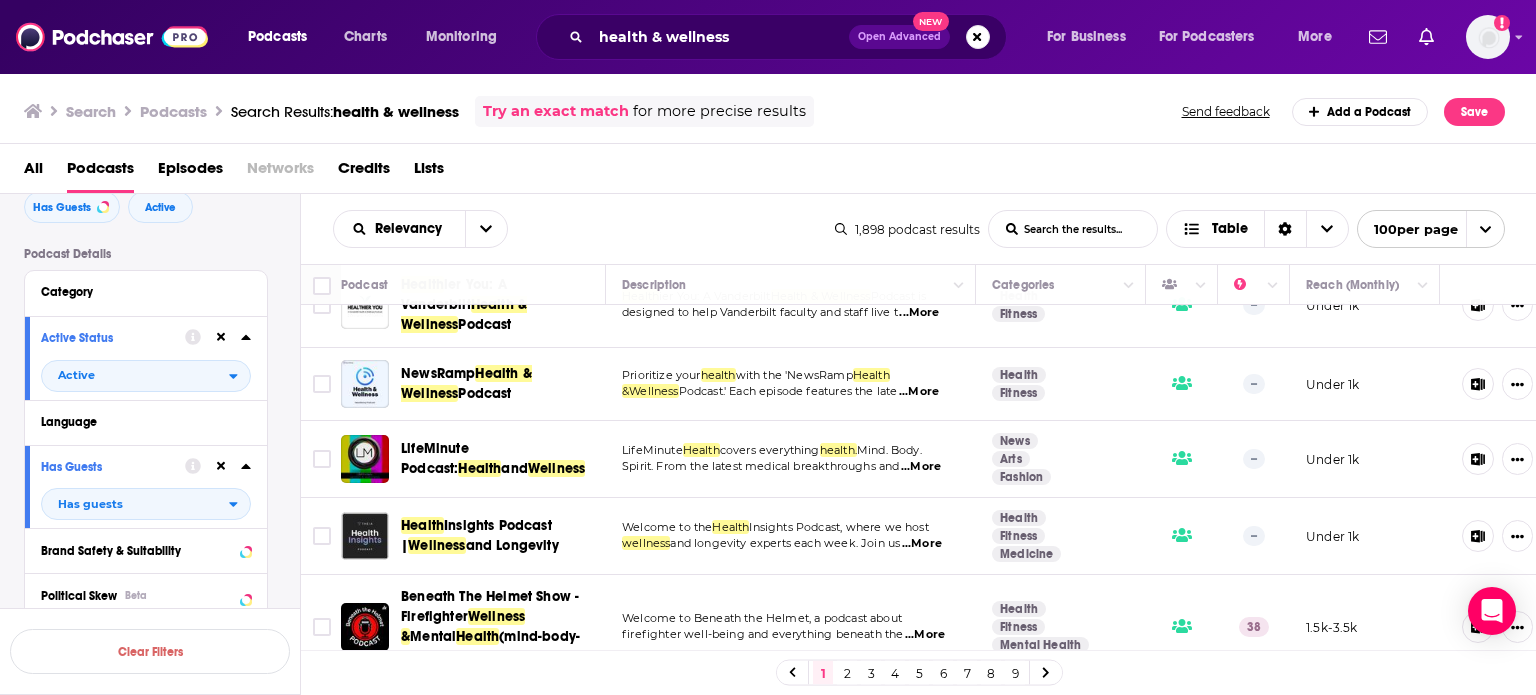 click on "...More" at bounding box center [922, 544] 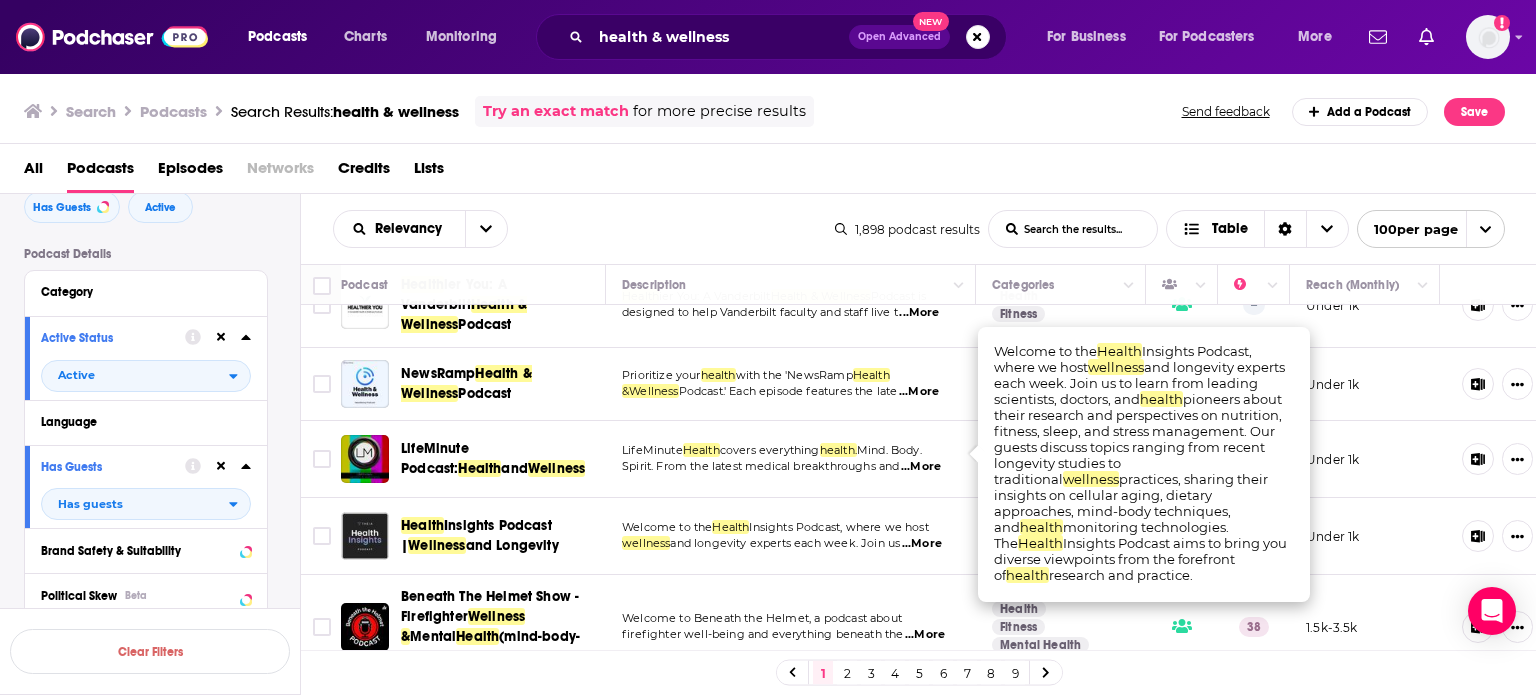 click on "...More" at bounding box center [922, 544] 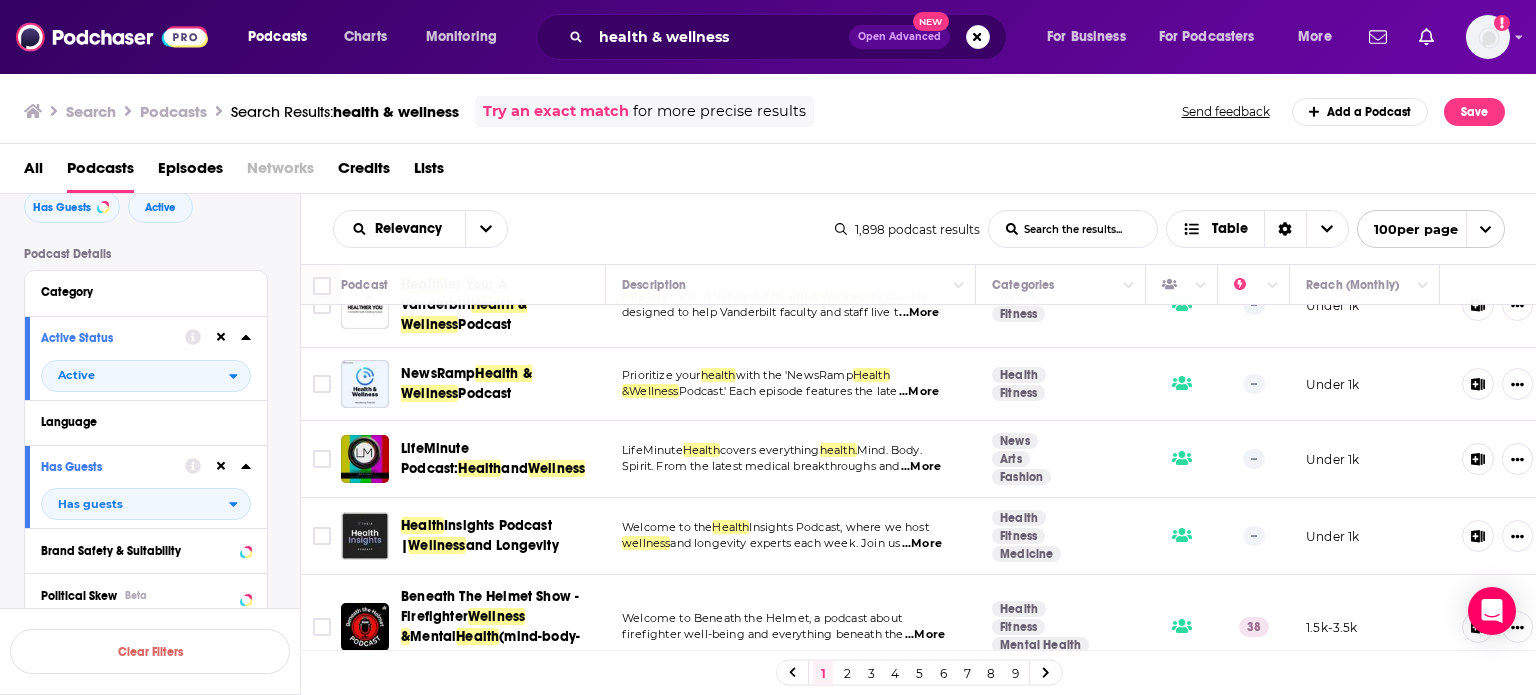click on "Podcasts Charts Monitoring health & wellness Open Advanced New For Business For Podcasters More Add a profile image Podcasts Charts Monitoring For Business For Podcasters More Search Podcasts Search Results:   health & wellness Try an exact match for more precise results Send feedback Add a Podcast Save All Podcasts Episodes Networks Credits Lists Filters 2 Quick Filters Has Guests Active Podcast Details Category Active Status Active Language Has Guests Has guests  Brand Safety & Suitability Political Skew Beta Show More Audience & Reach Power Score™ Reach (Monthly) Reach (Episode Average) Gender Age Income Show More Saved Searches Select Clear Filters Relevancy List Search Input Search the results... Table 1,898   podcast   results List Search Input Search the results... Table 100  per page Podcast Description Categories Reach (Monthly) Health  and  Wellness  | Sanford  Health  News Each episode of the  Health  and  Wellness  series features conversations with Sanford  Health  experts on a wi  ...More 32" at bounding box center [768, 347] 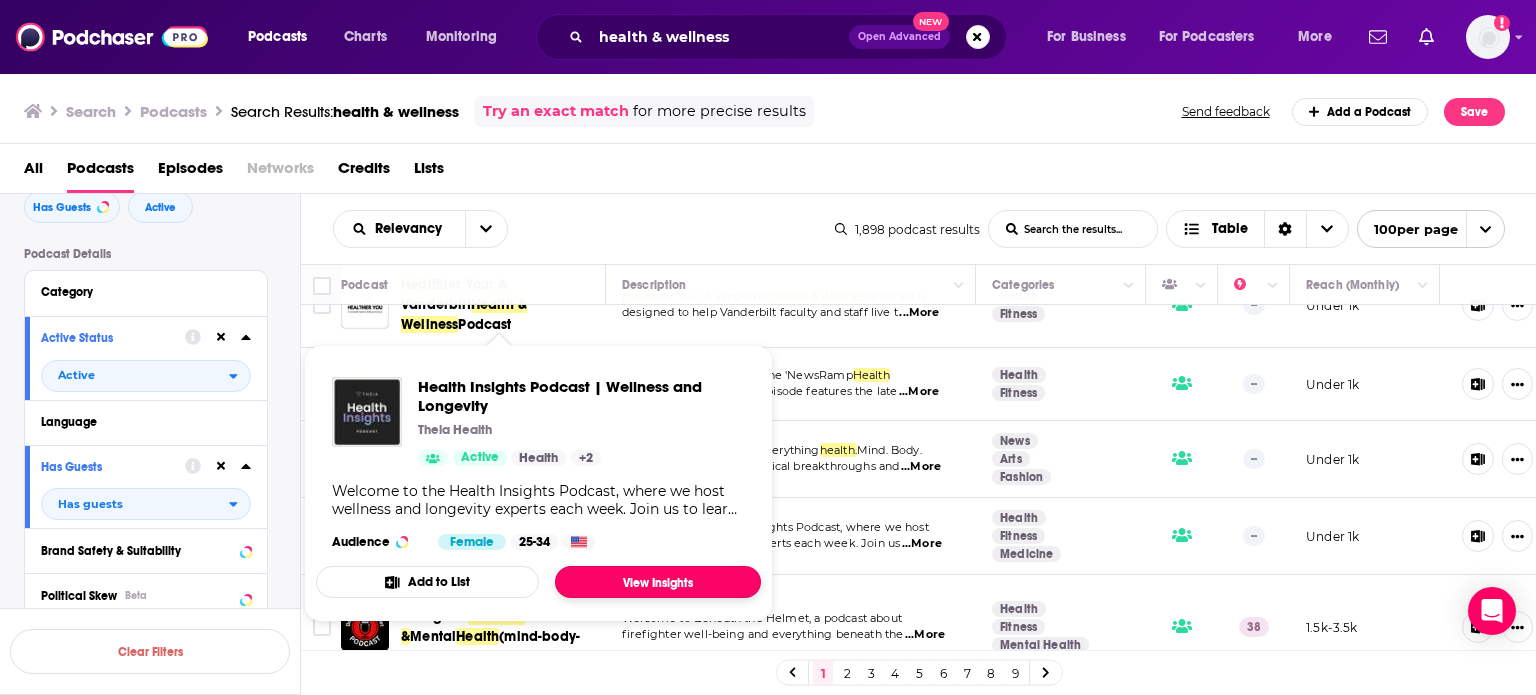 click on "View Insights" at bounding box center [658, 582] 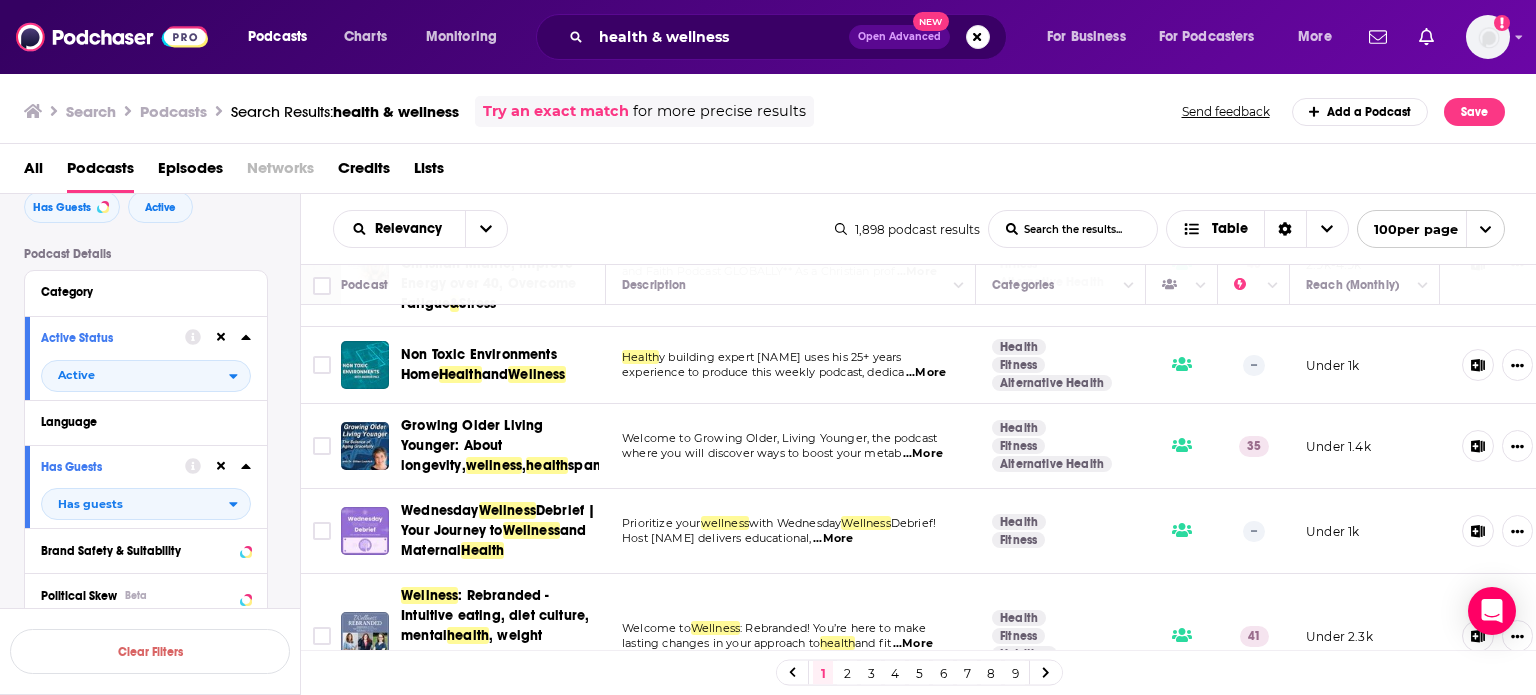 scroll, scrollTop: 3700, scrollLeft: 0, axis: vertical 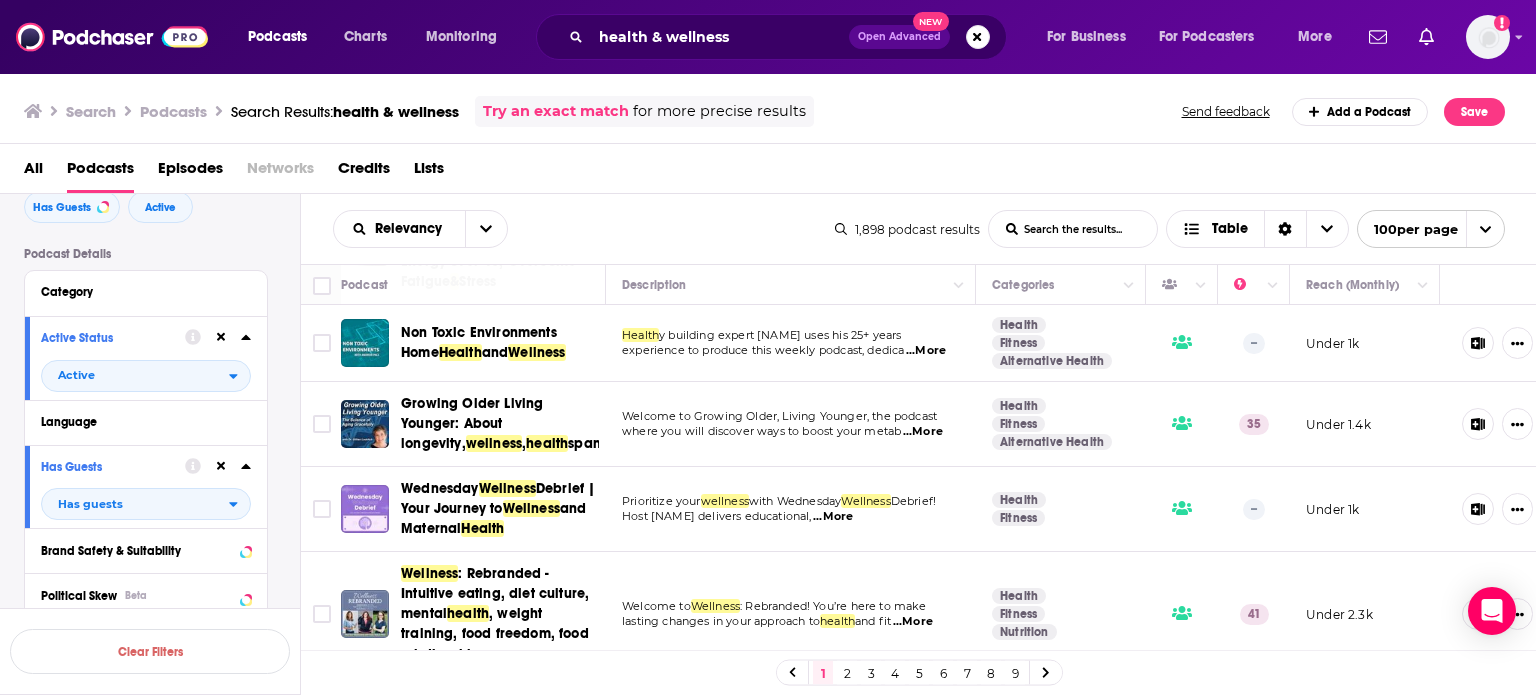 click on "...More" at bounding box center [913, 622] 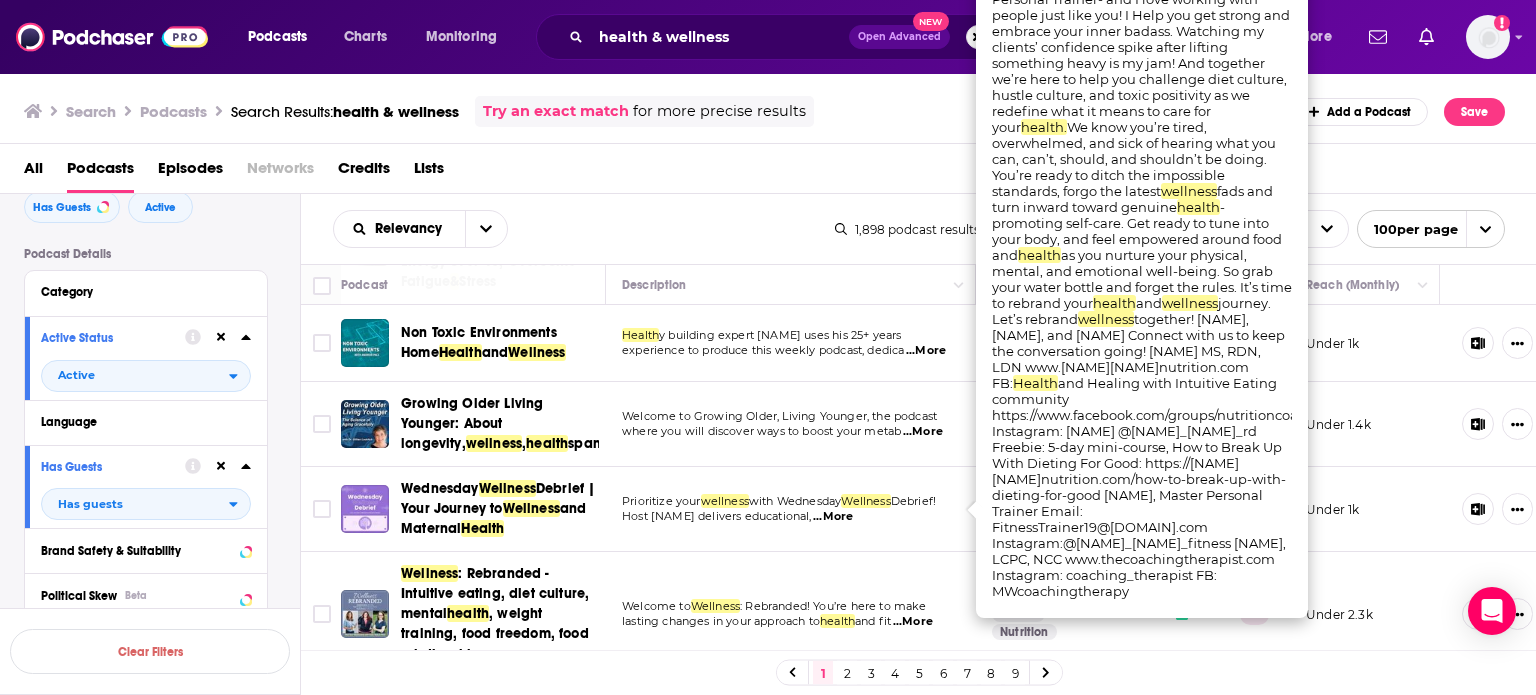 click on "...More" at bounding box center [913, 622] 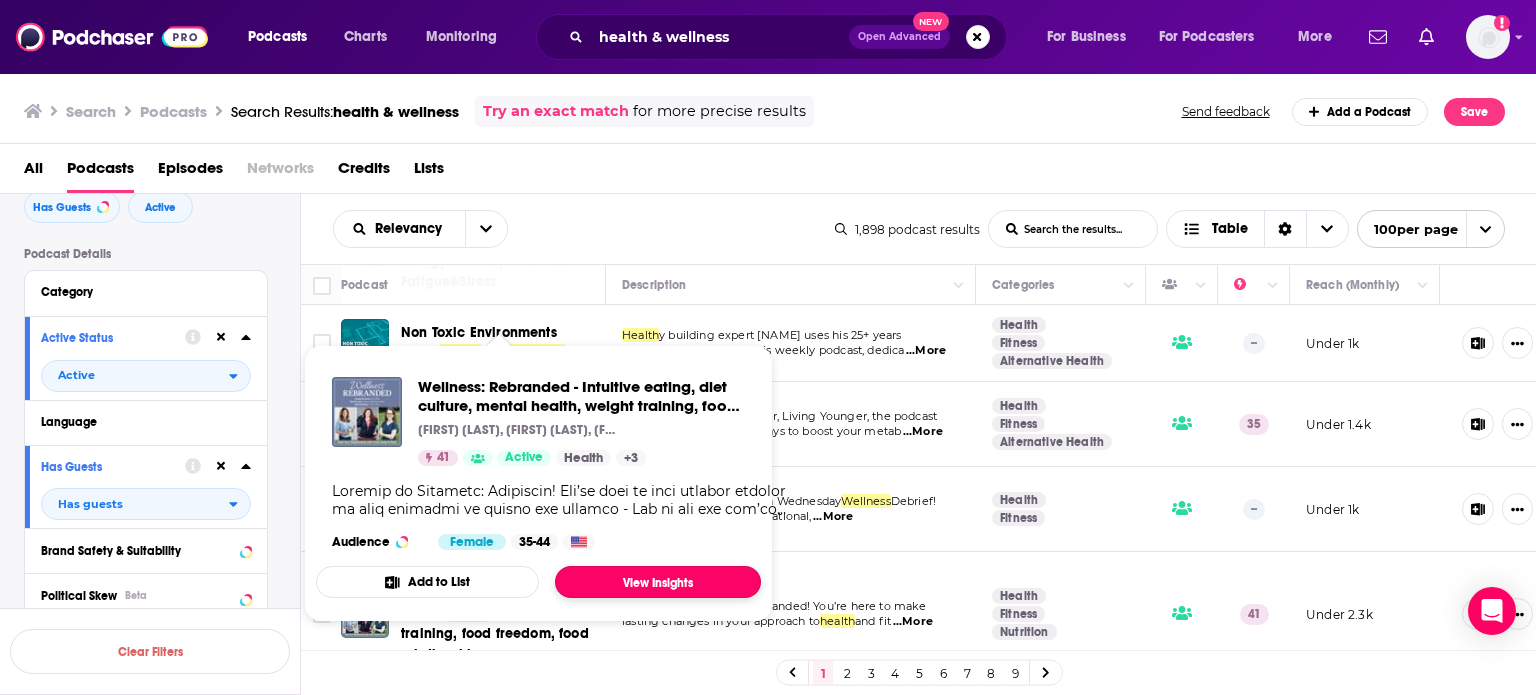 click on "View Insights" at bounding box center (658, 582) 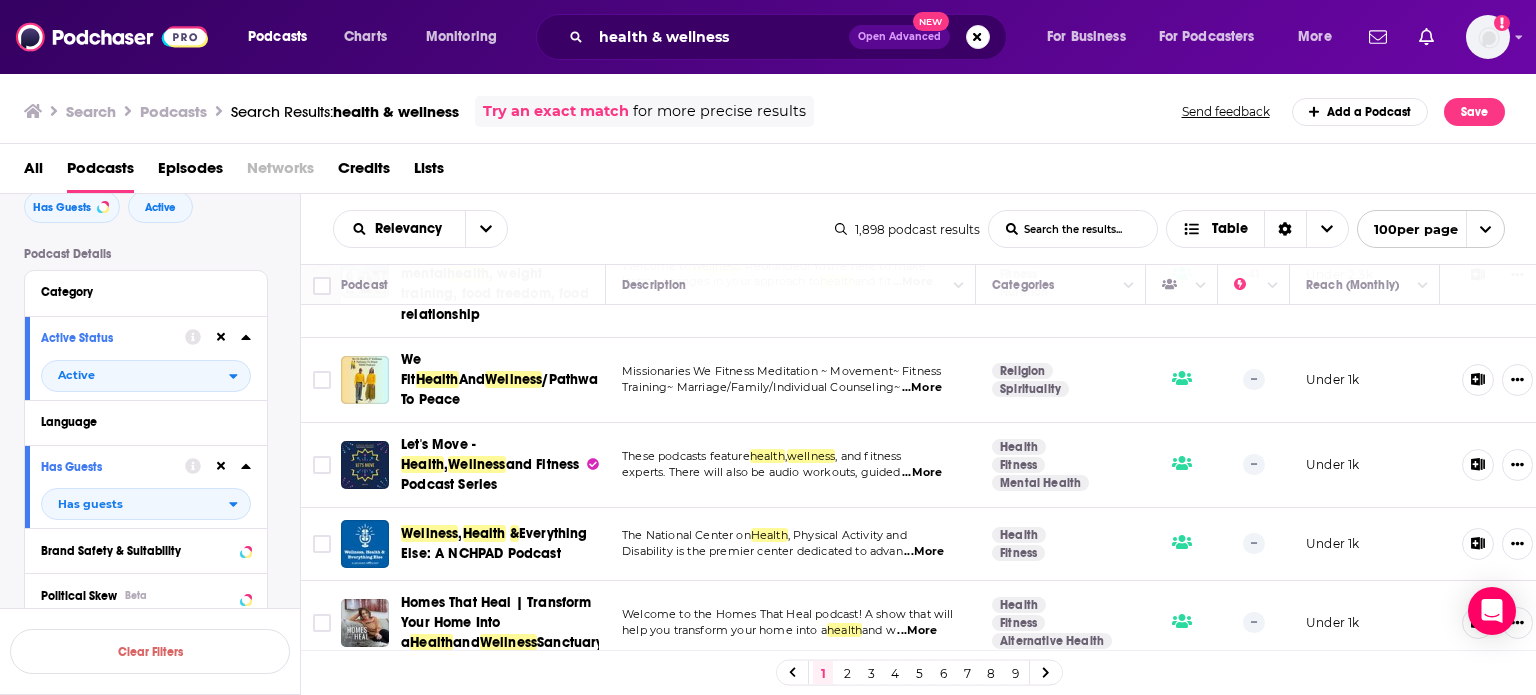 scroll, scrollTop: 4200, scrollLeft: 0, axis: vertical 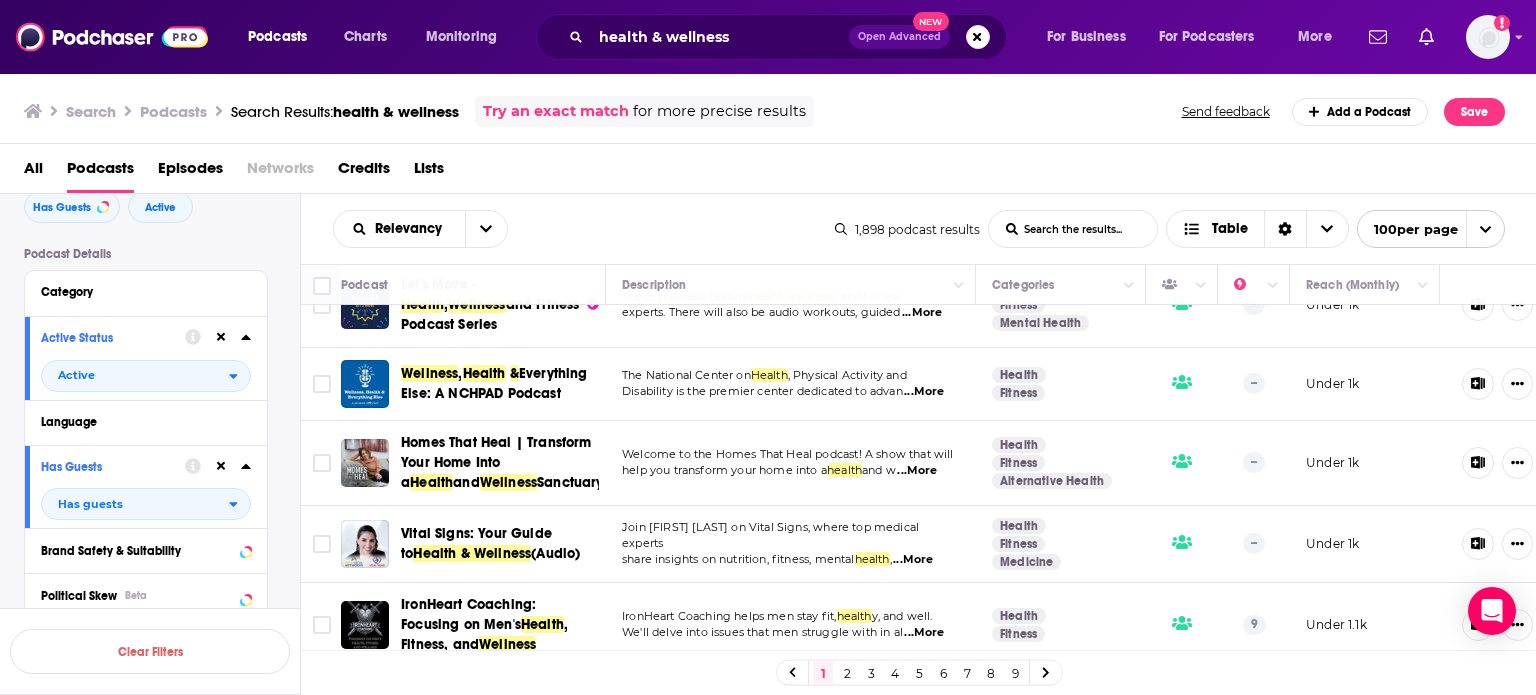 click on "...More" at bounding box center (913, 560) 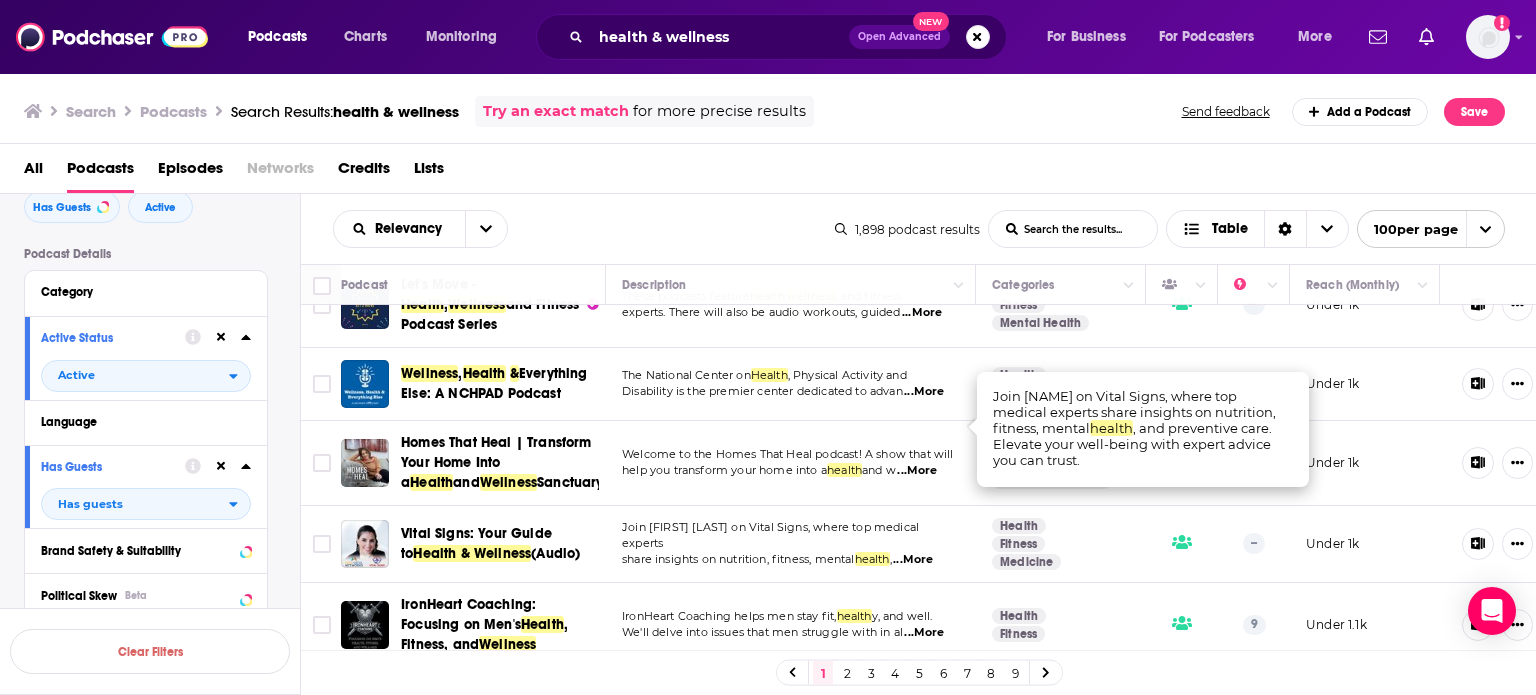 click on "...More" at bounding box center [913, 560] 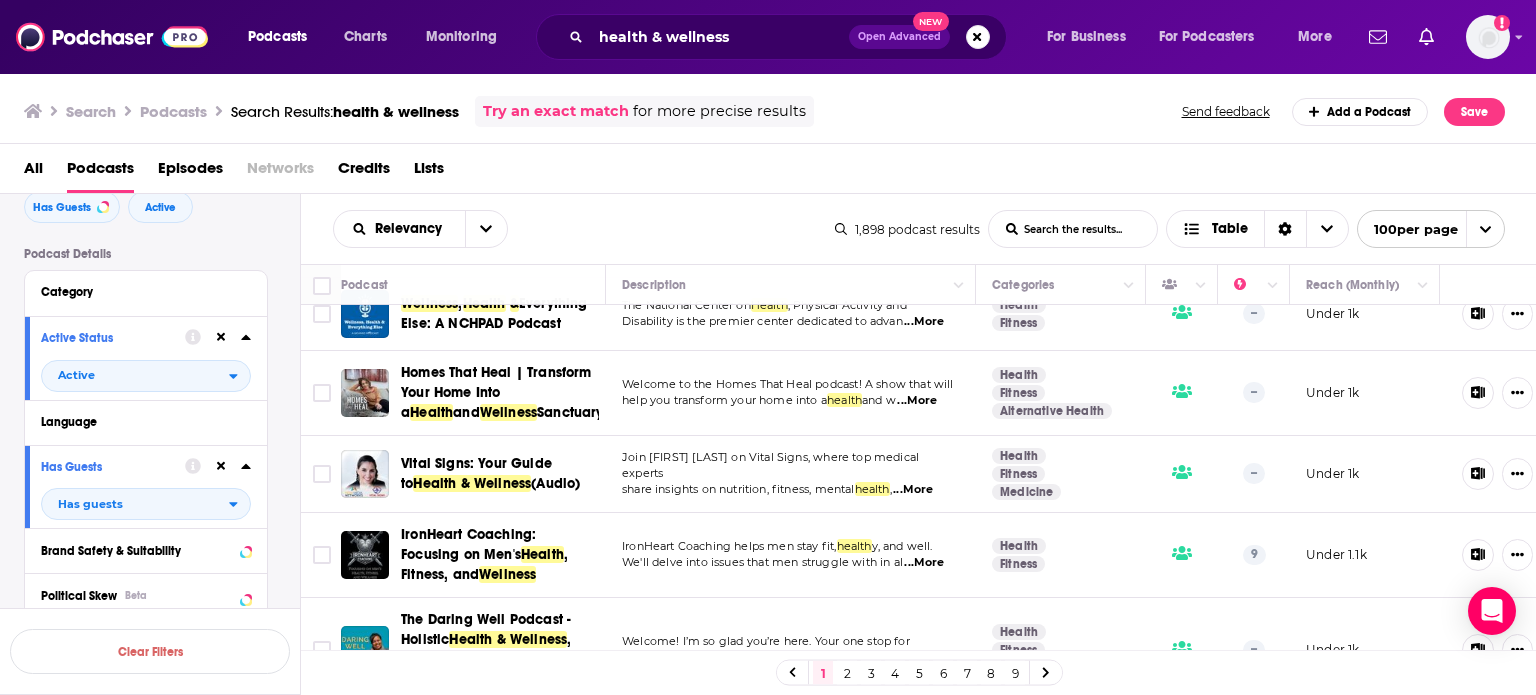 scroll, scrollTop: 4300, scrollLeft: 0, axis: vertical 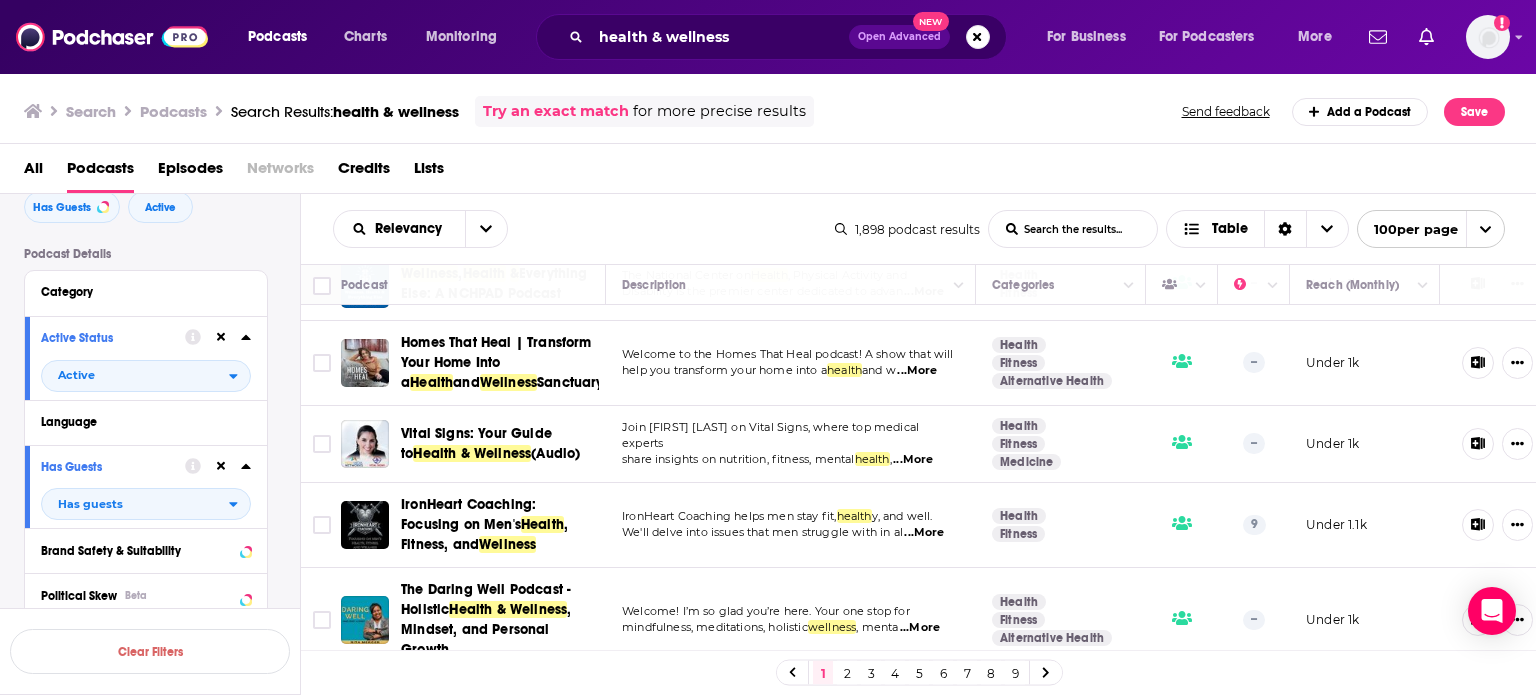 click on "...More" at bounding box center [920, 628] 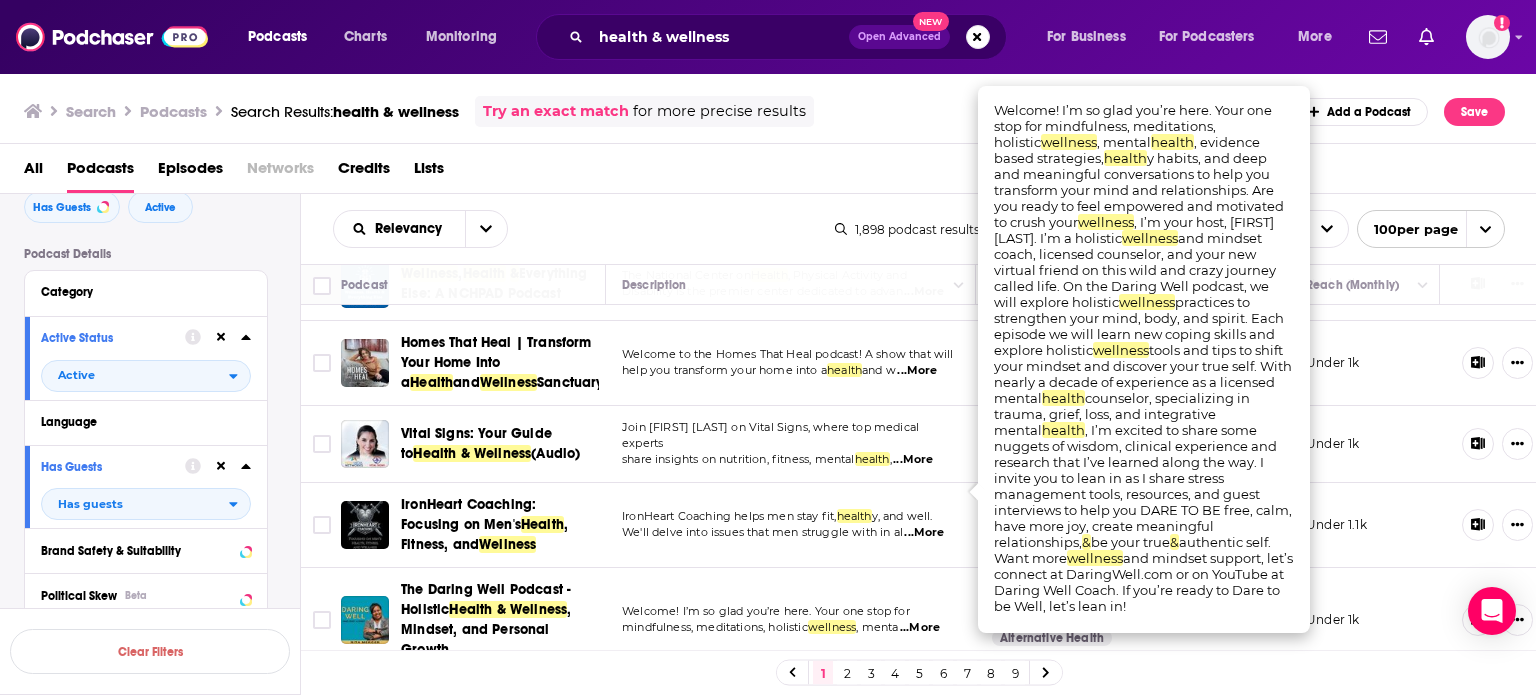 click on "...More" at bounding box center (920, 628) 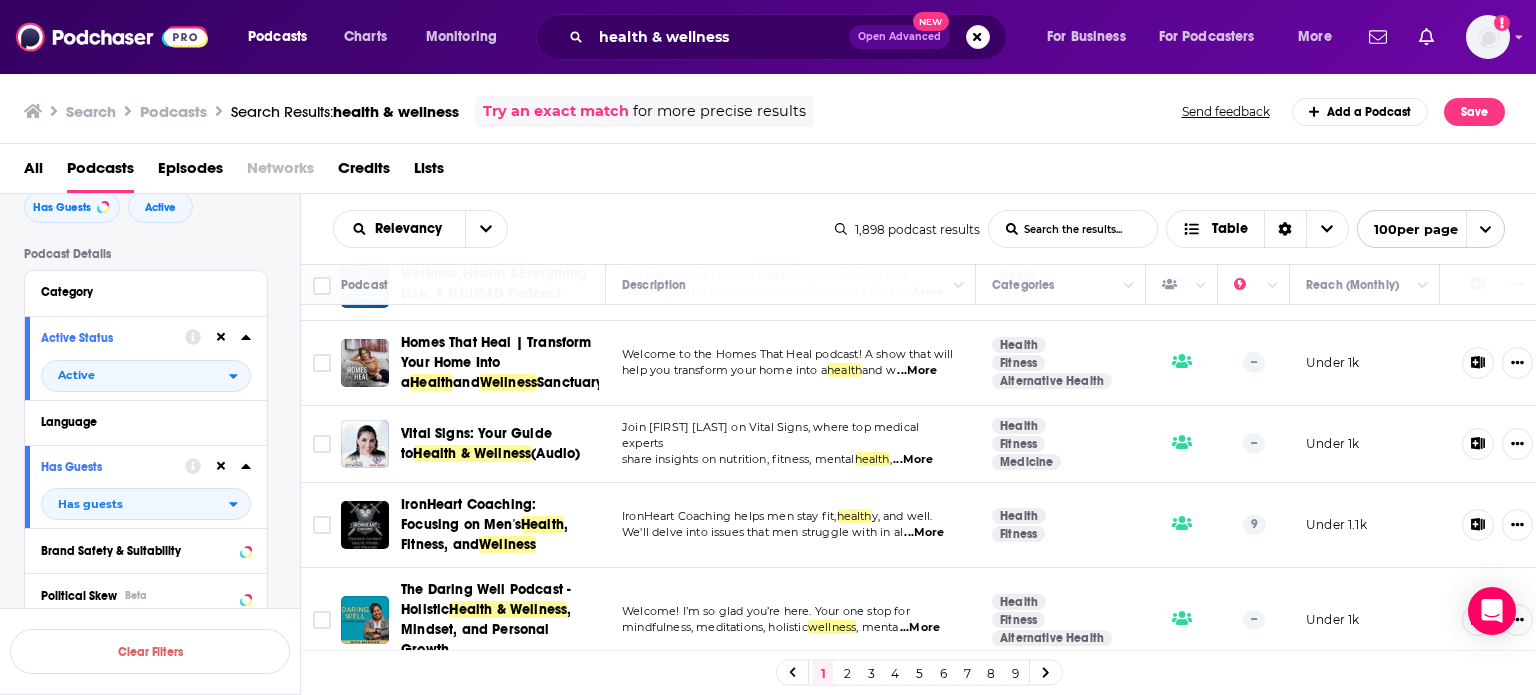 scroll, scrollTop: 4400, scrollLeft: 0, axis: vertical 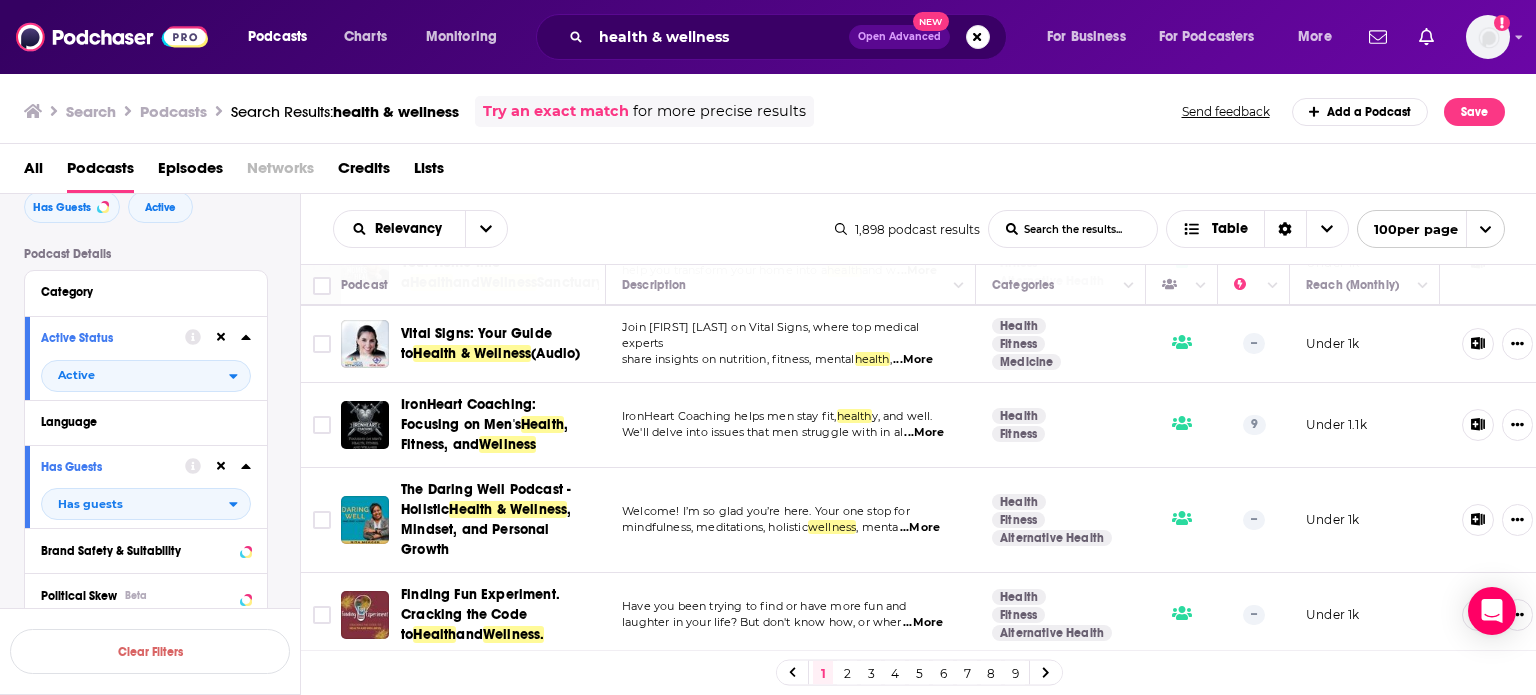 click on "...More" at bounding box center (923, 623) 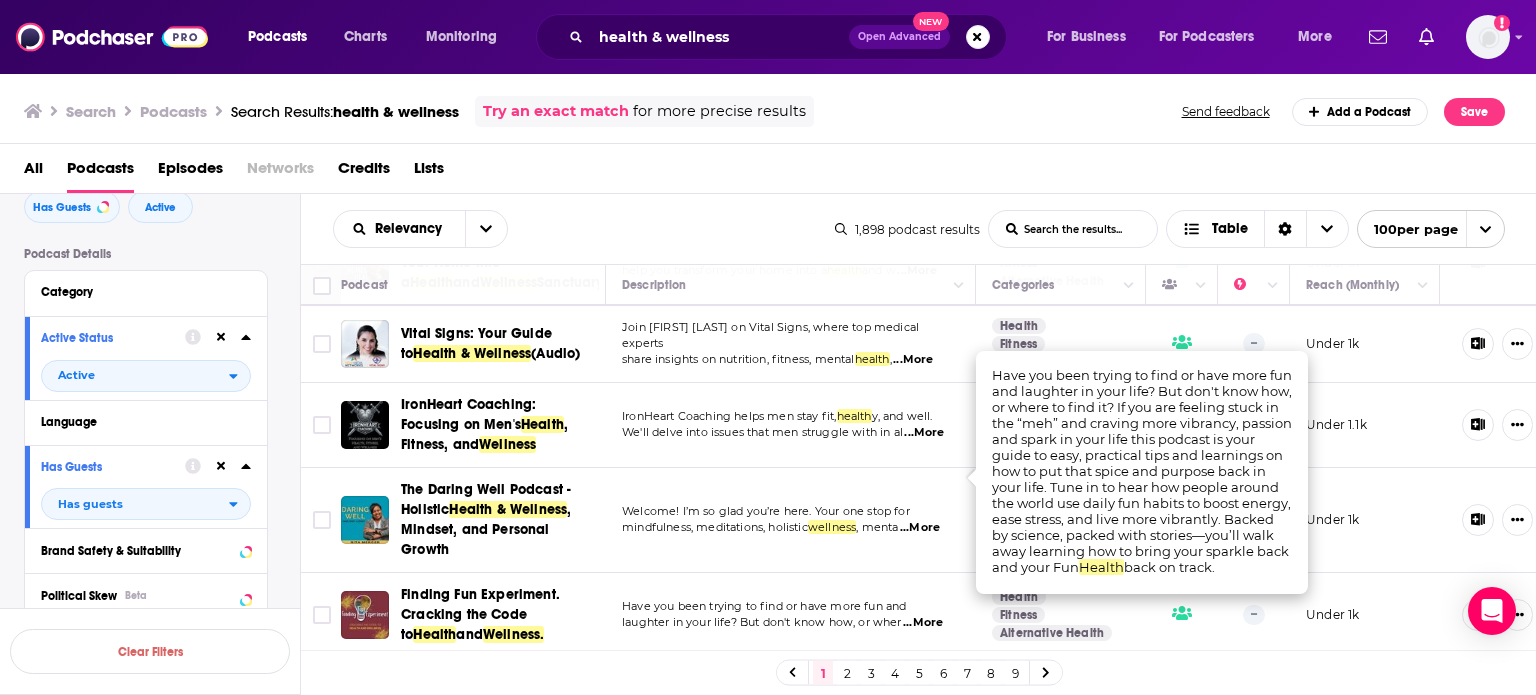 click on "...More" at bounding box center (923, 623) 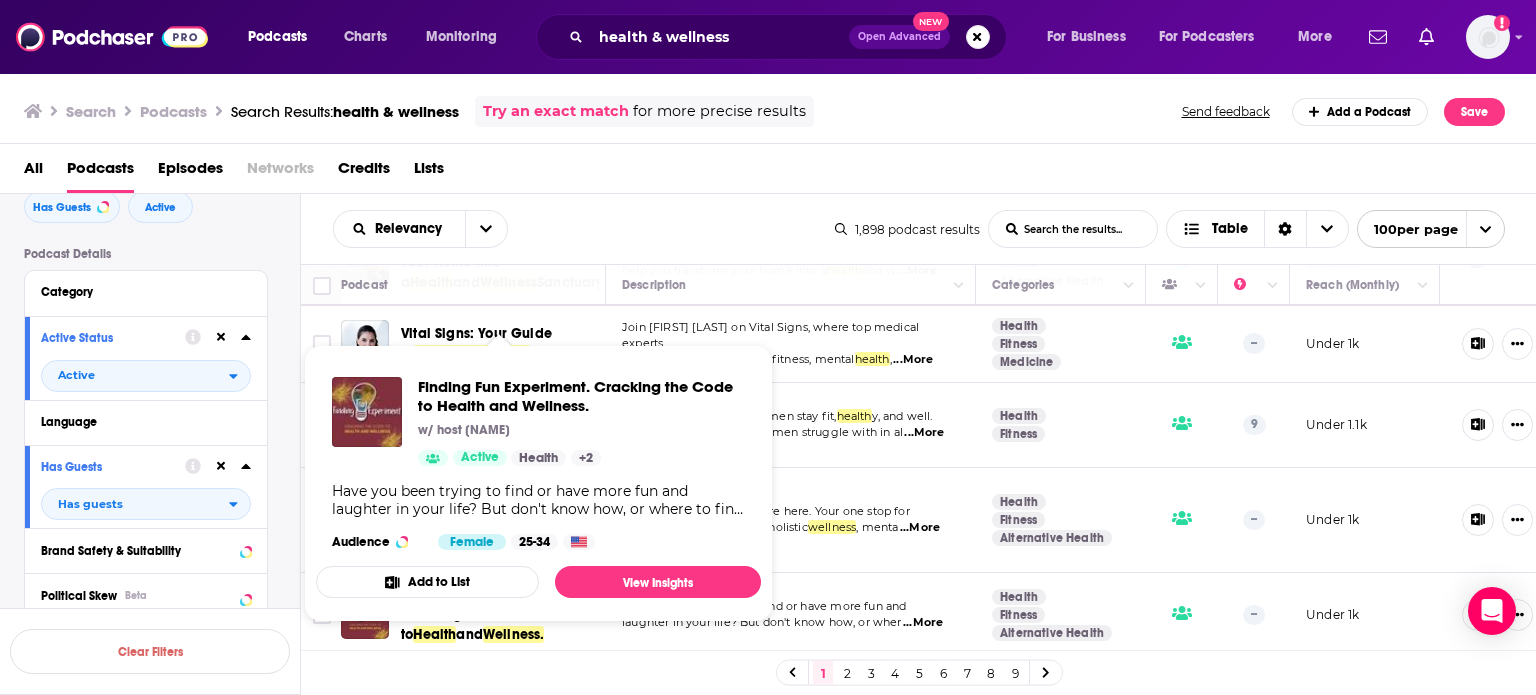 click 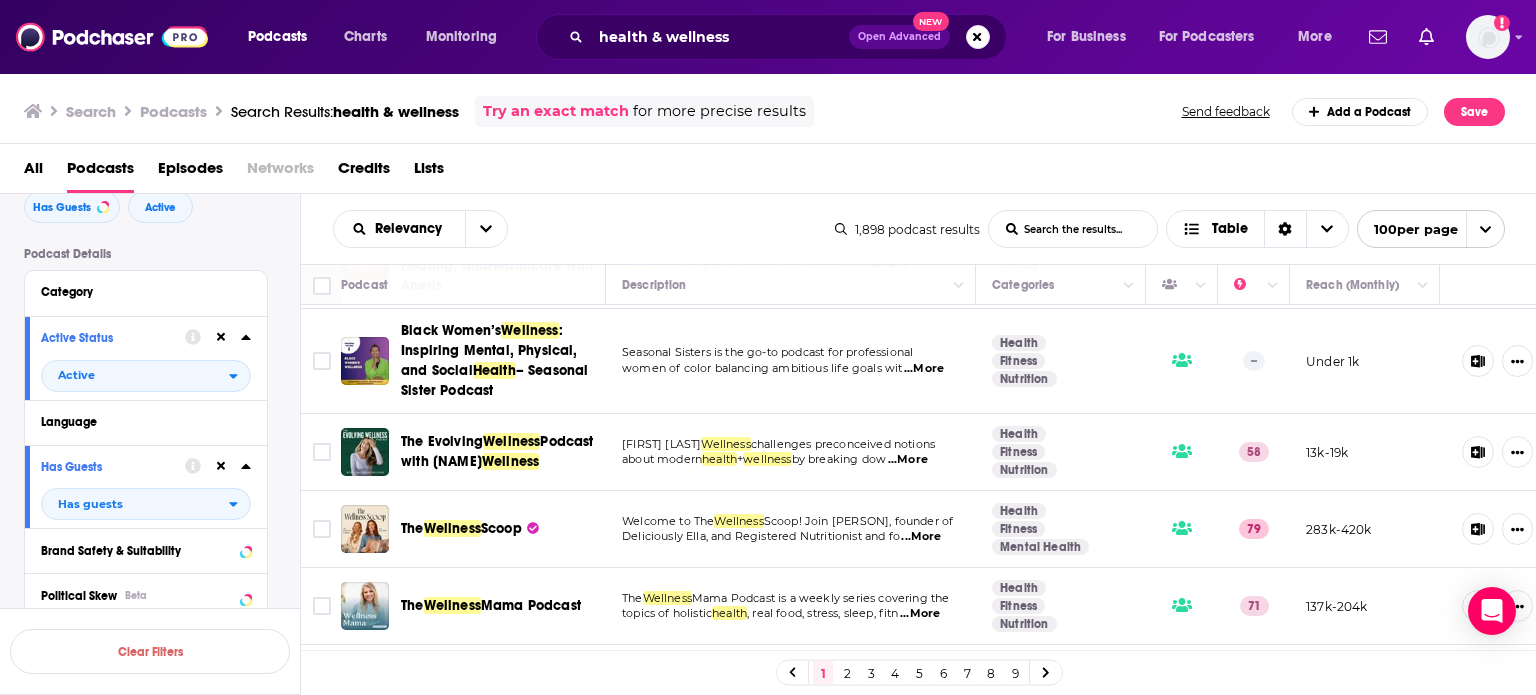 scroll, scrollTop: 5400, scrollLeft: 0, axis: vertical 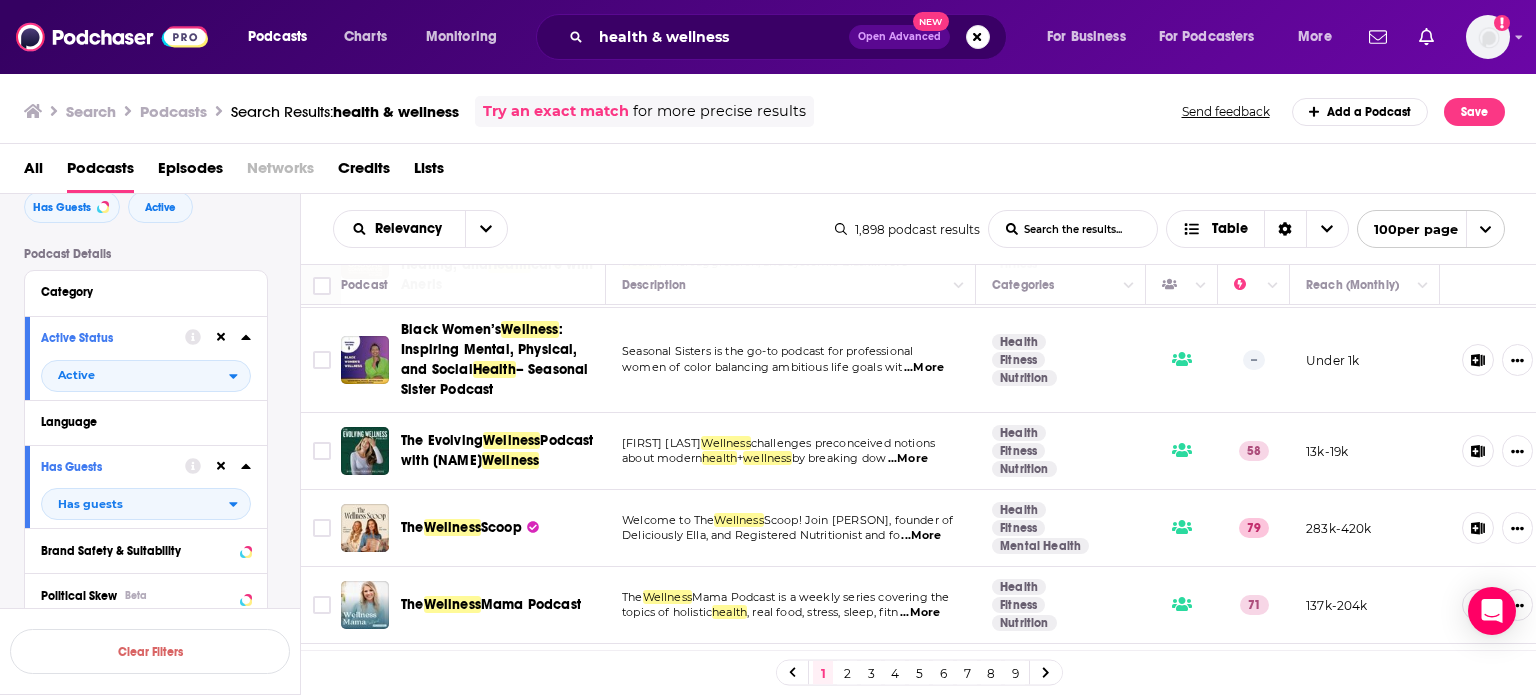 click on "...More" at bounding box center (921, 536) 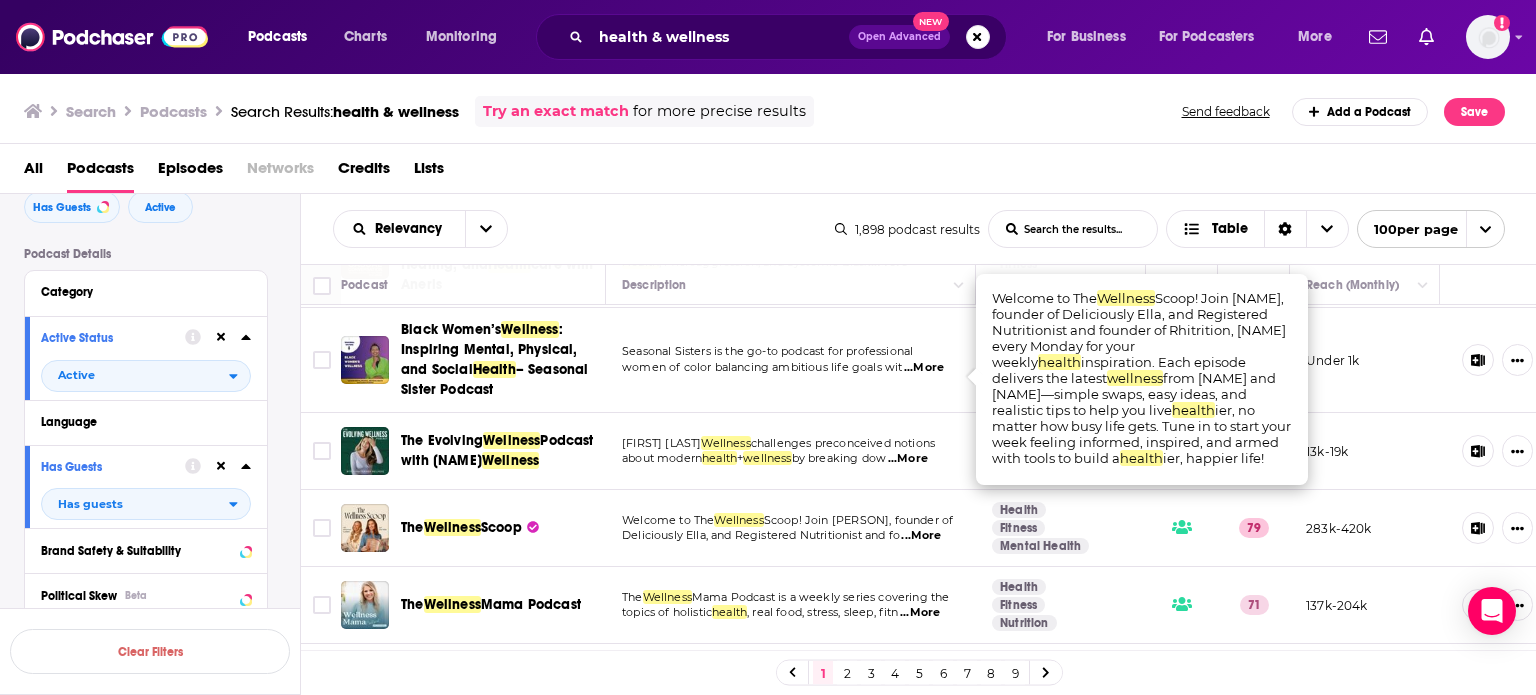click on "...More" at bounding box center [921, 536] 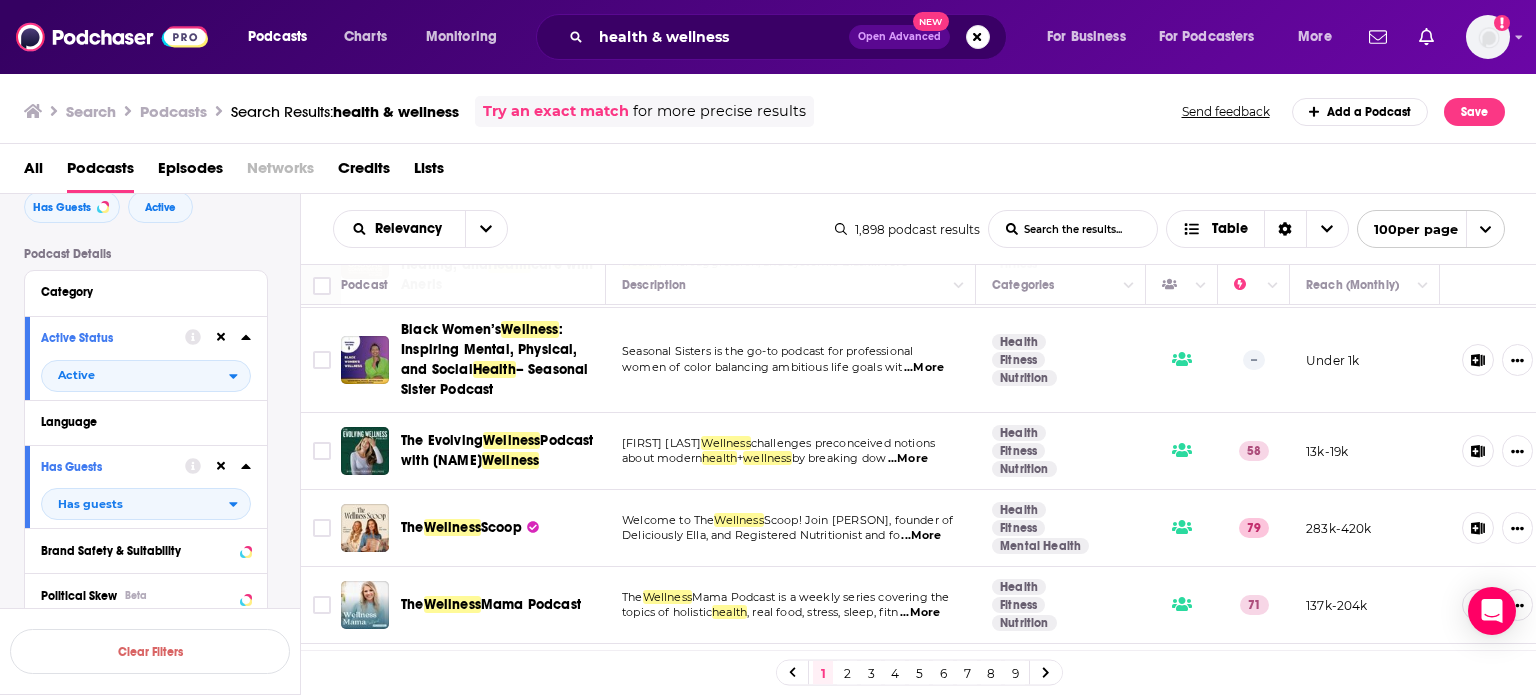 click on "...More" at bounding box center [916, 690] 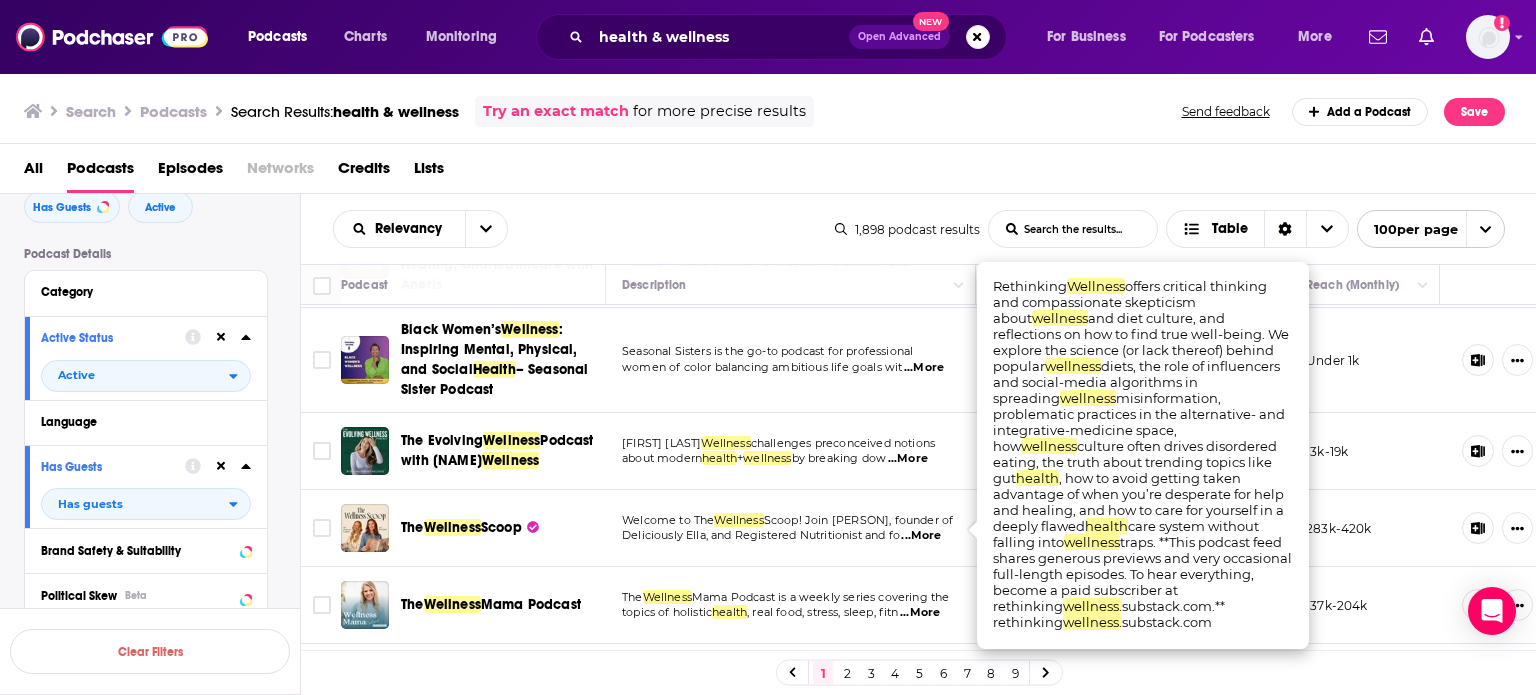 click on "...More" at bounding box center (916, 690) 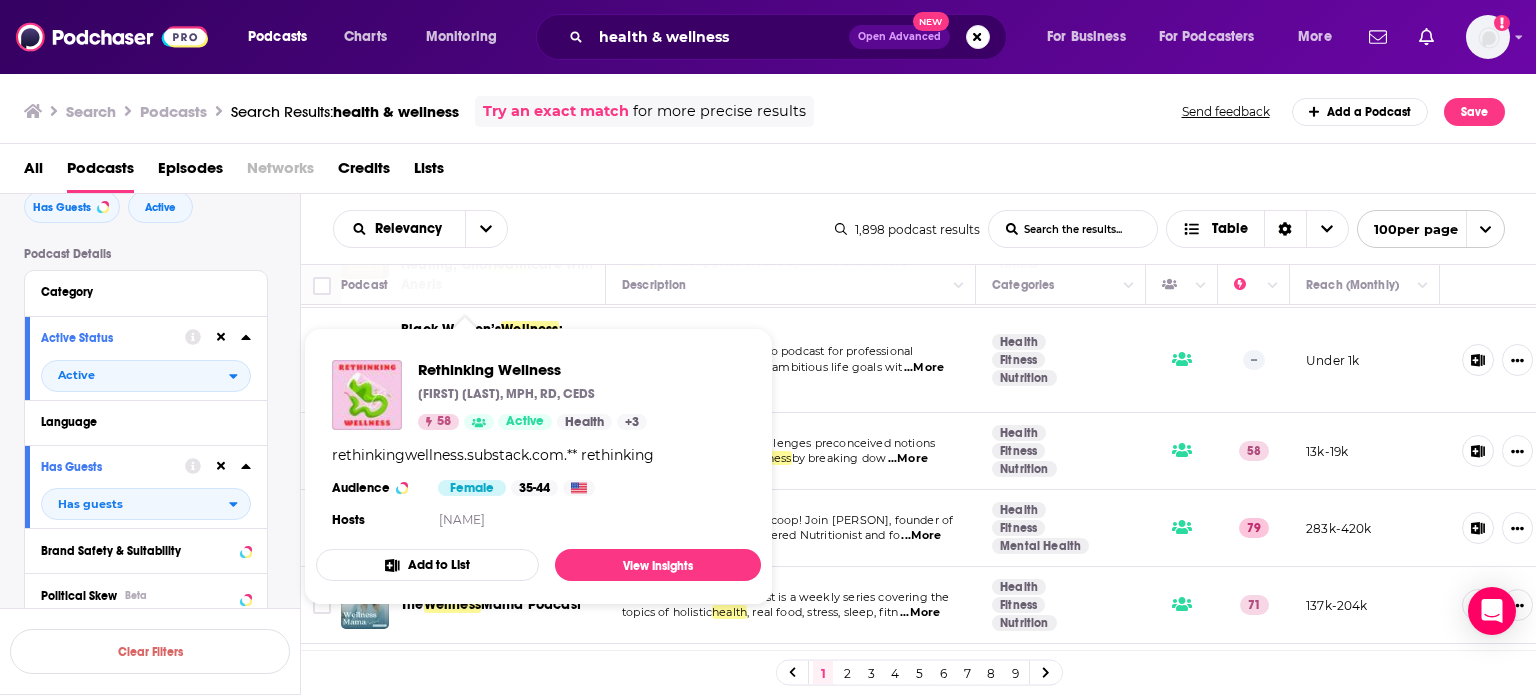 click on "Rethinking Wellness Christy Harrison, MPH, RD, CEDS 58 Active Health + 3 Rethinking Wellness offers critical thinking and compassionate skepticism about wellness and diet culture, and reflections on how to find true well-being. We explore the science (or lack thereof) behind popular wellness diets, the role of influencers and social-media algorithms in spreading wellness misinformation, problematic practices in the alternative- and integrative-medicine space, how wellness culture often drives disordered eating, the truth about trending topics like gut health, how to avoid getting taken advantage of when you’re desperate for help and healing, and how to care for yourself in a deeply flawed healthcare system without falling into wellness traps.
**This podcast feed shares generous previews and very occasional full-length episodes. To hear everything, become a paid subscriber at rethinkingwellness.substack.com.** rethinkingwellness.substack.com Audience Female 35-44 Hosts   Christy Harrison" at bounding box center [538, 446] 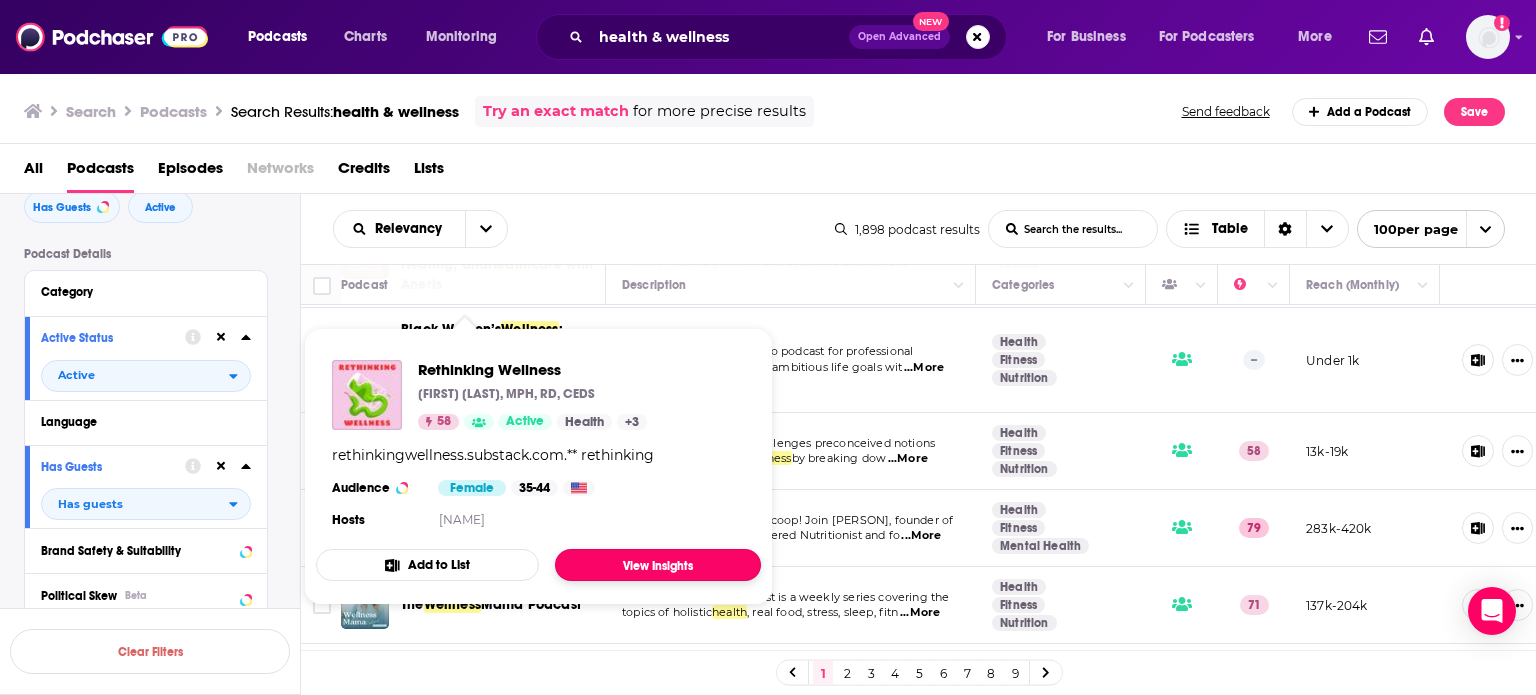 click on "View Insights" at bounding box center (658, 565) 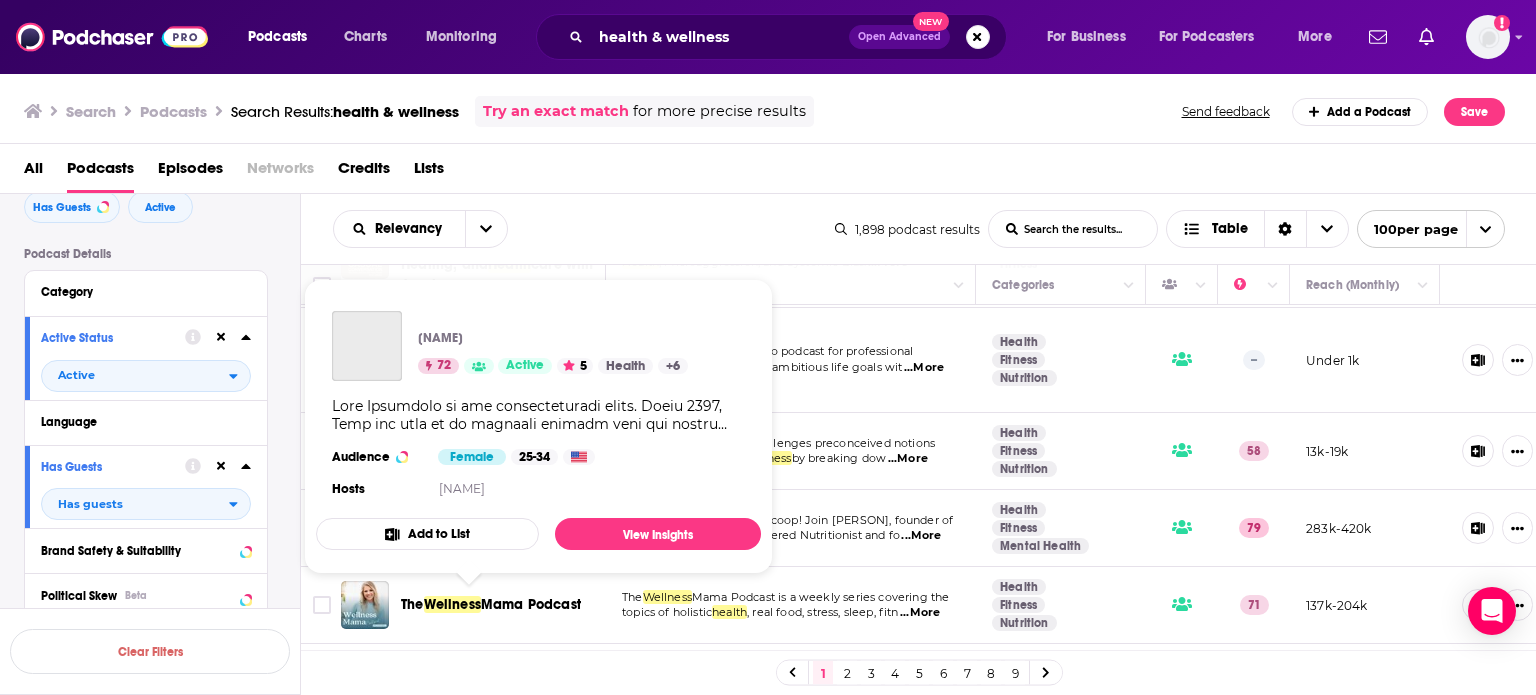 click on "Wellness" at bounding box center [490, 758] 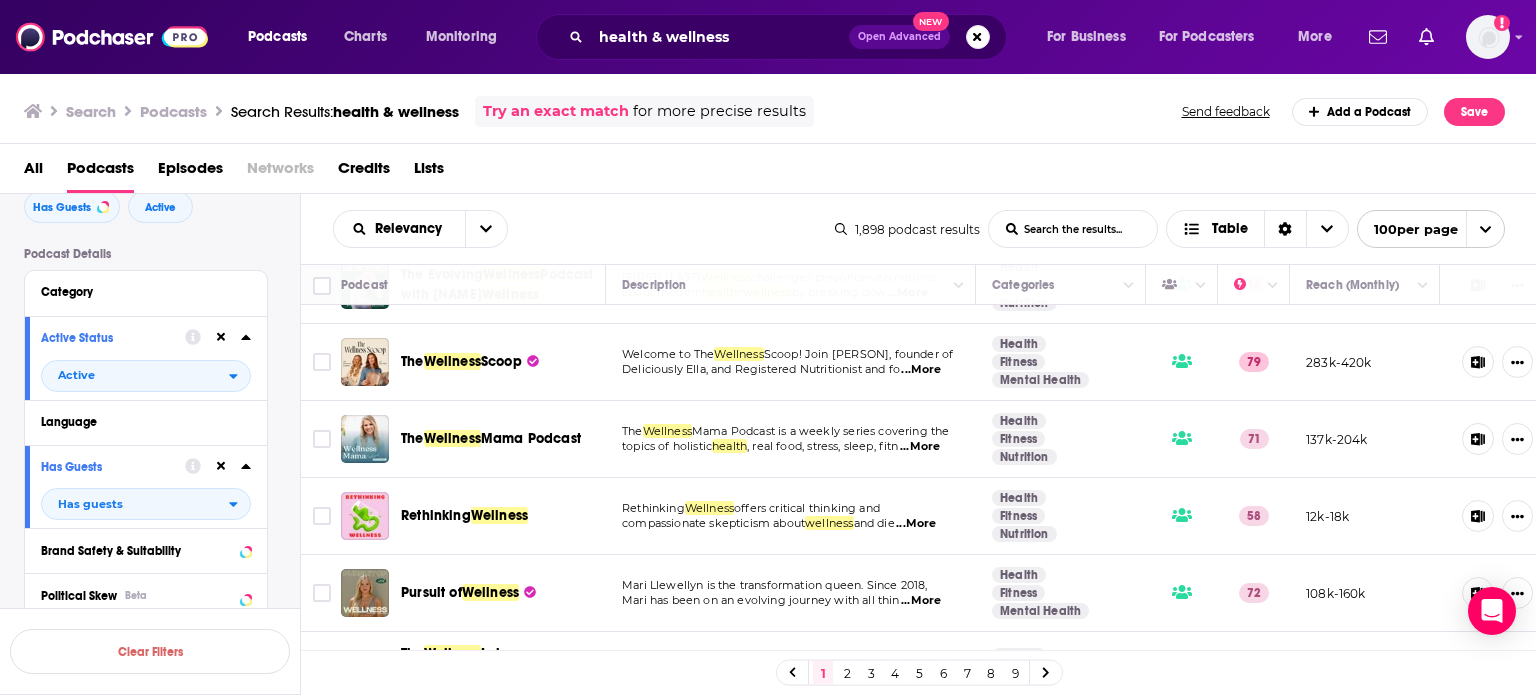 scroll, scrollTop: 5600, scrollLeft: 0, axis: vertical 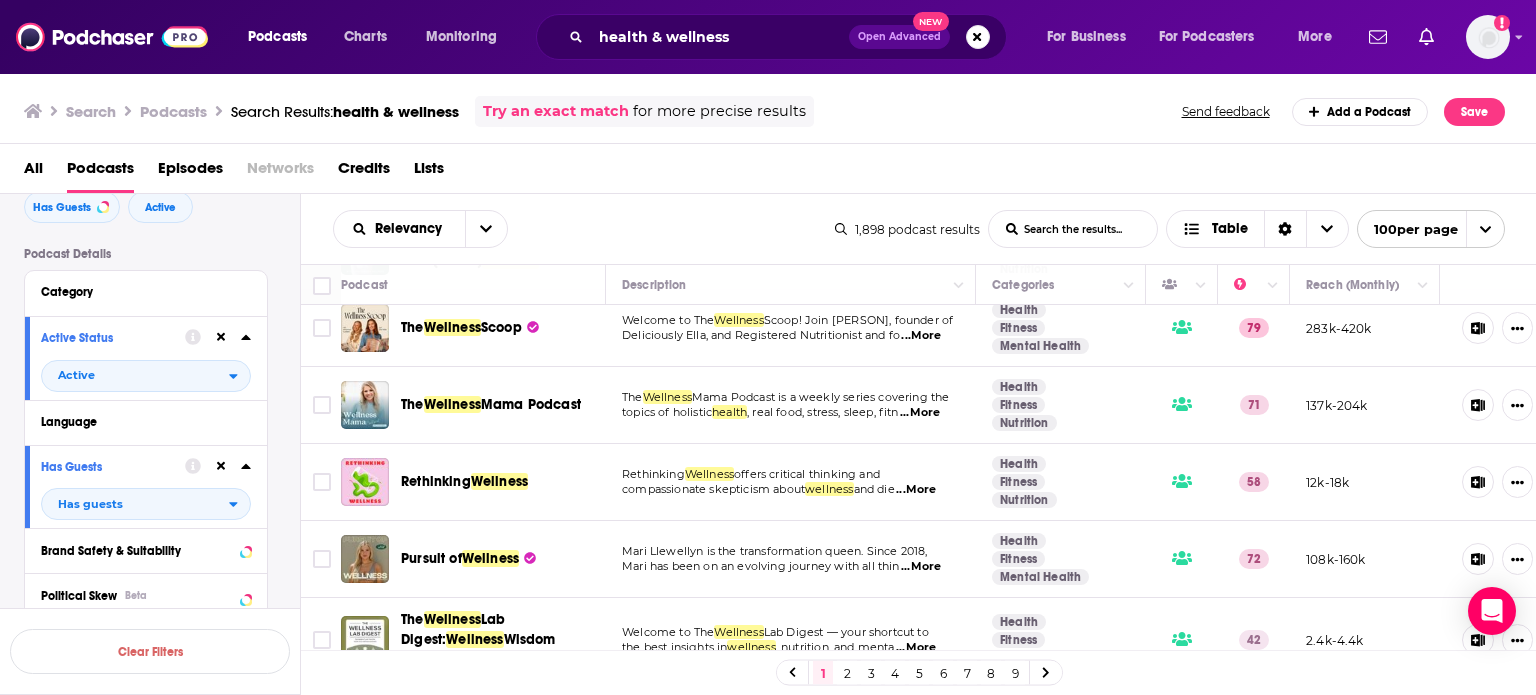click on "...More" at bounding box center [916, 648] 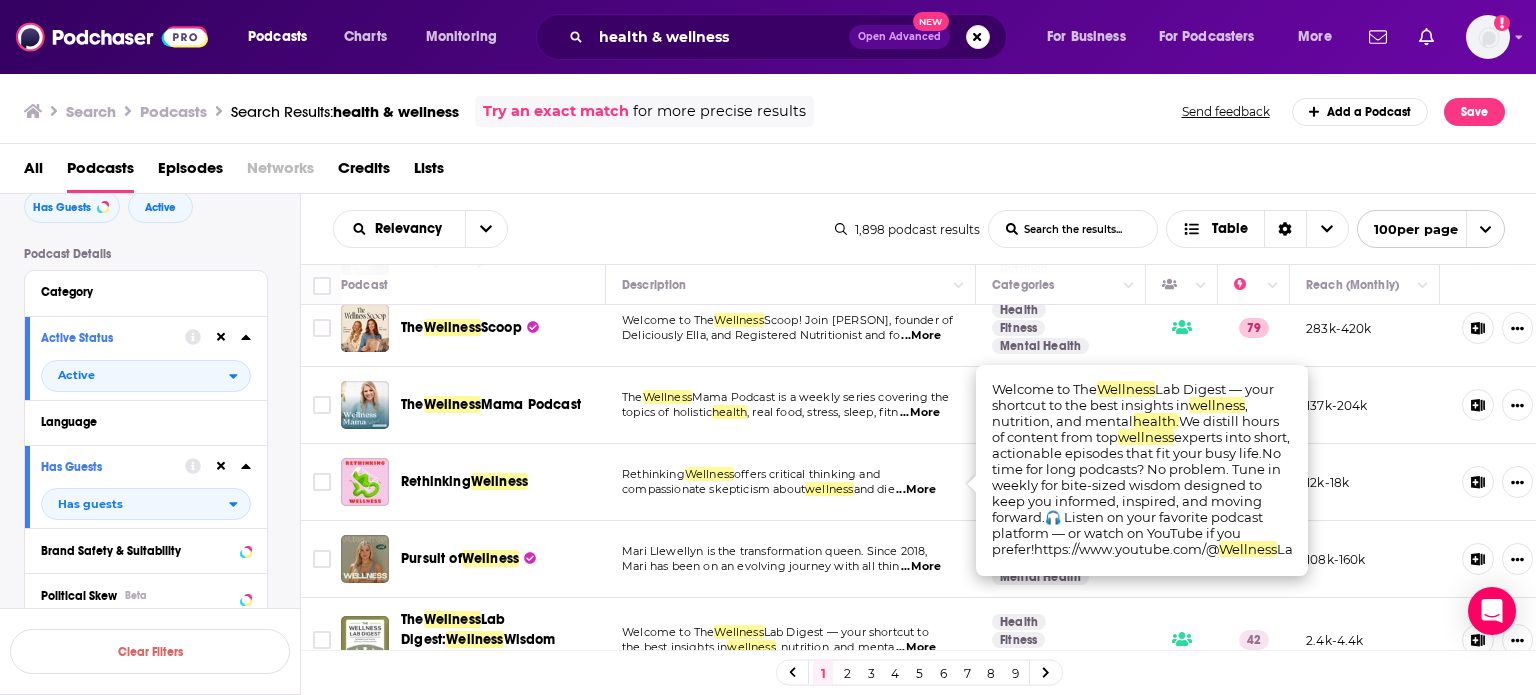 click on "...More" at bounding box center (916, 648) 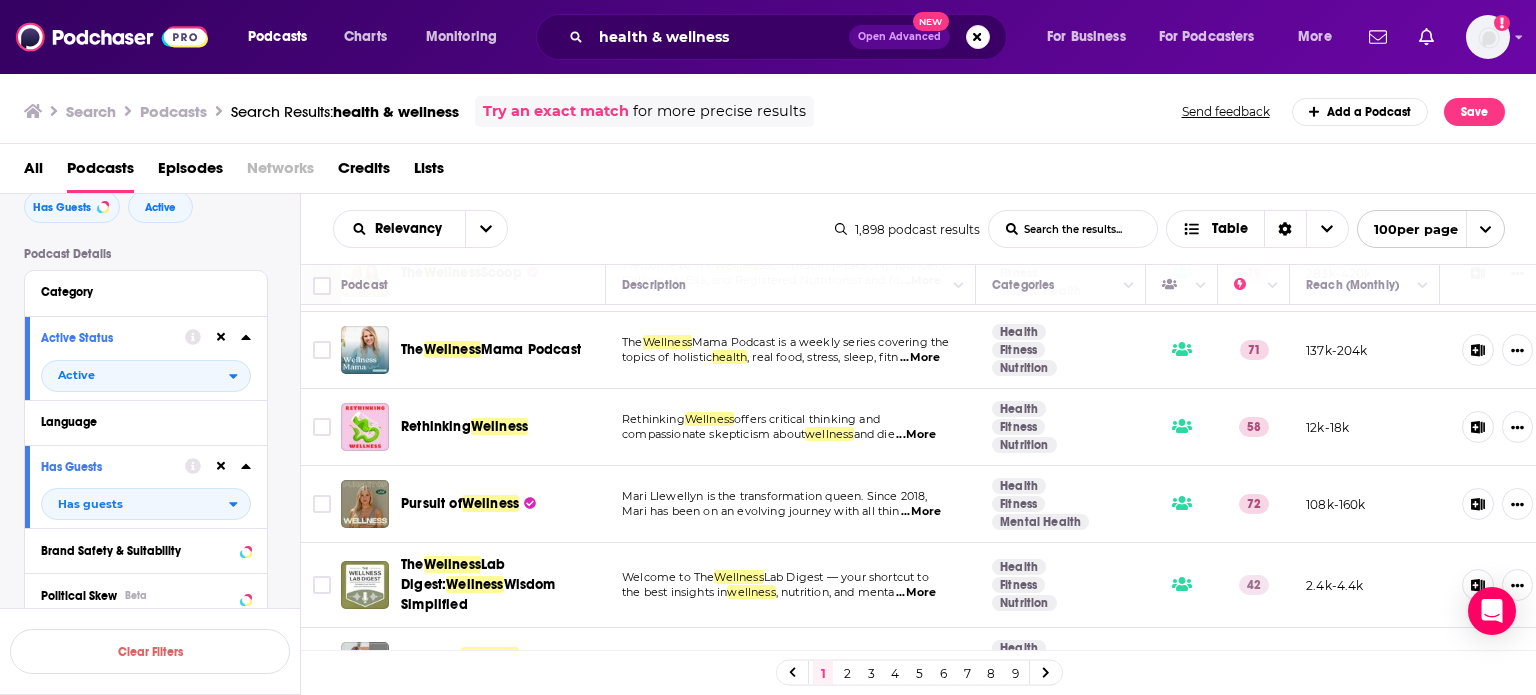 scroll, scrollTop: 5700, scrollLeft: 0, axis: vertical 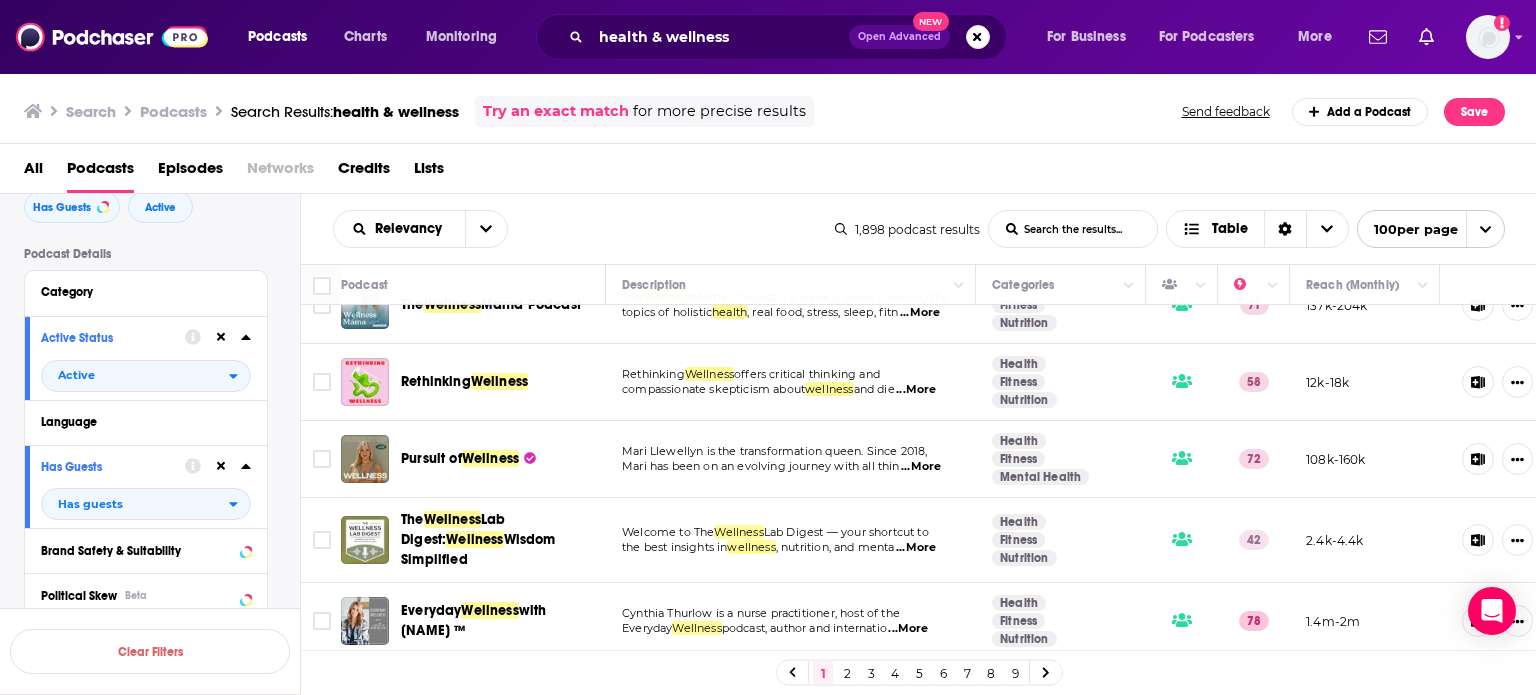 click on "...More" at bounding box center (913, 706) 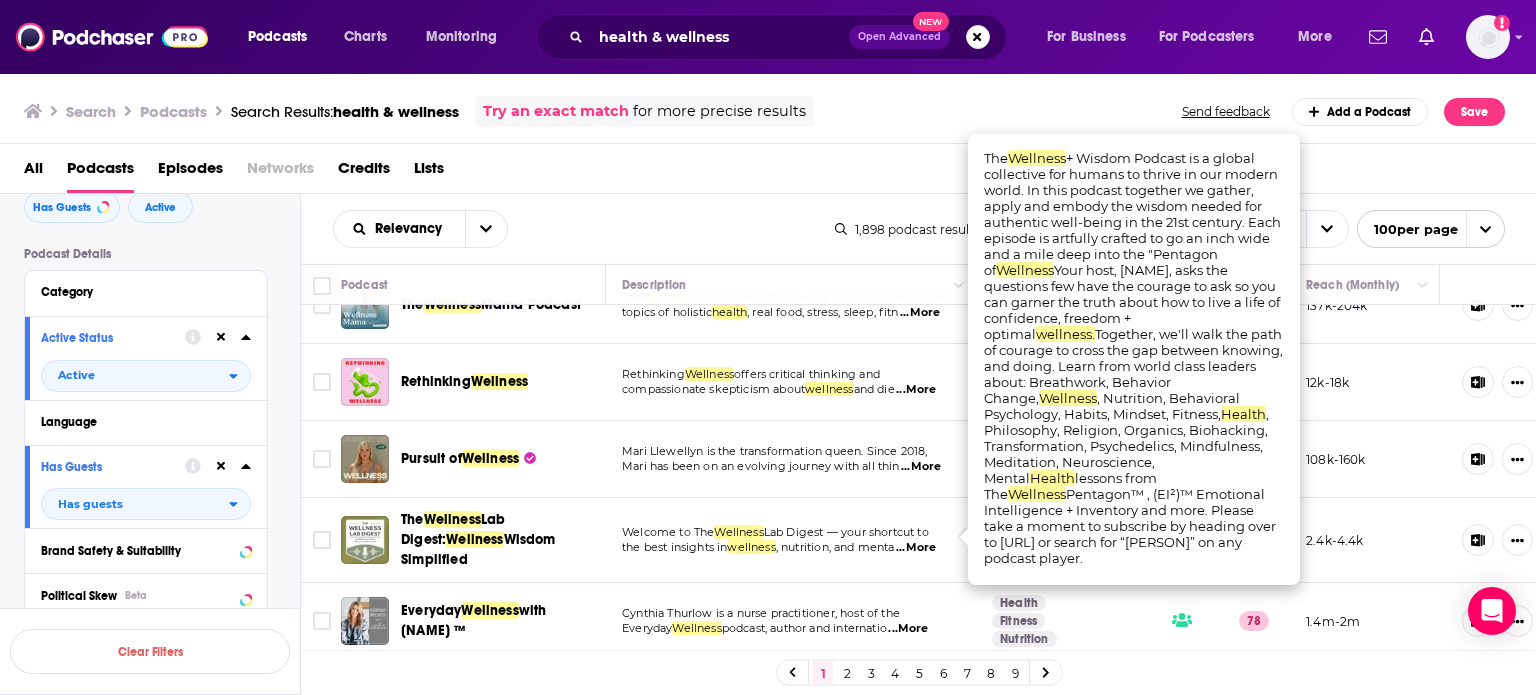 click on "...More" at bounding box center [913, 706] 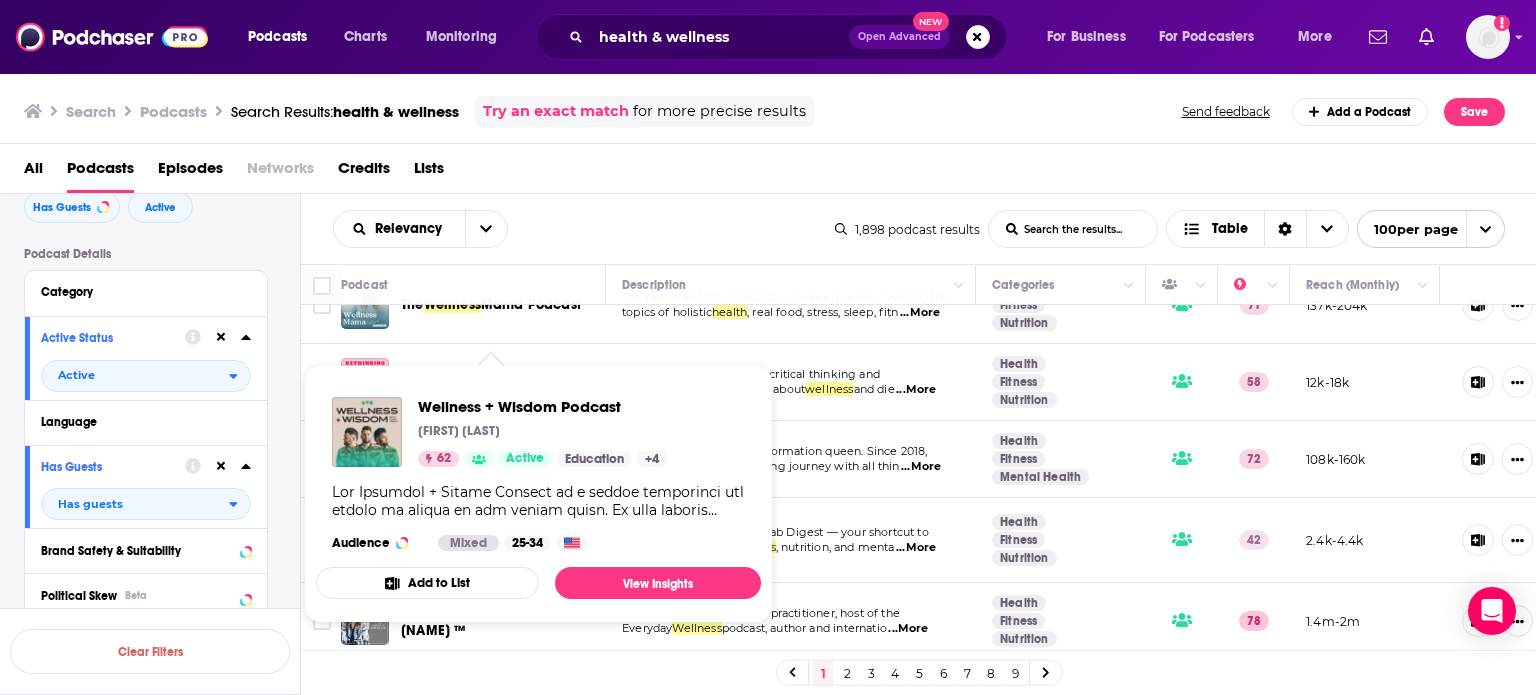 click on "Wellness + Wisdom Podcast Josh Trent 62 Active Education + 4 Audience Mixed 25-34" at bounding box center (538, 474) 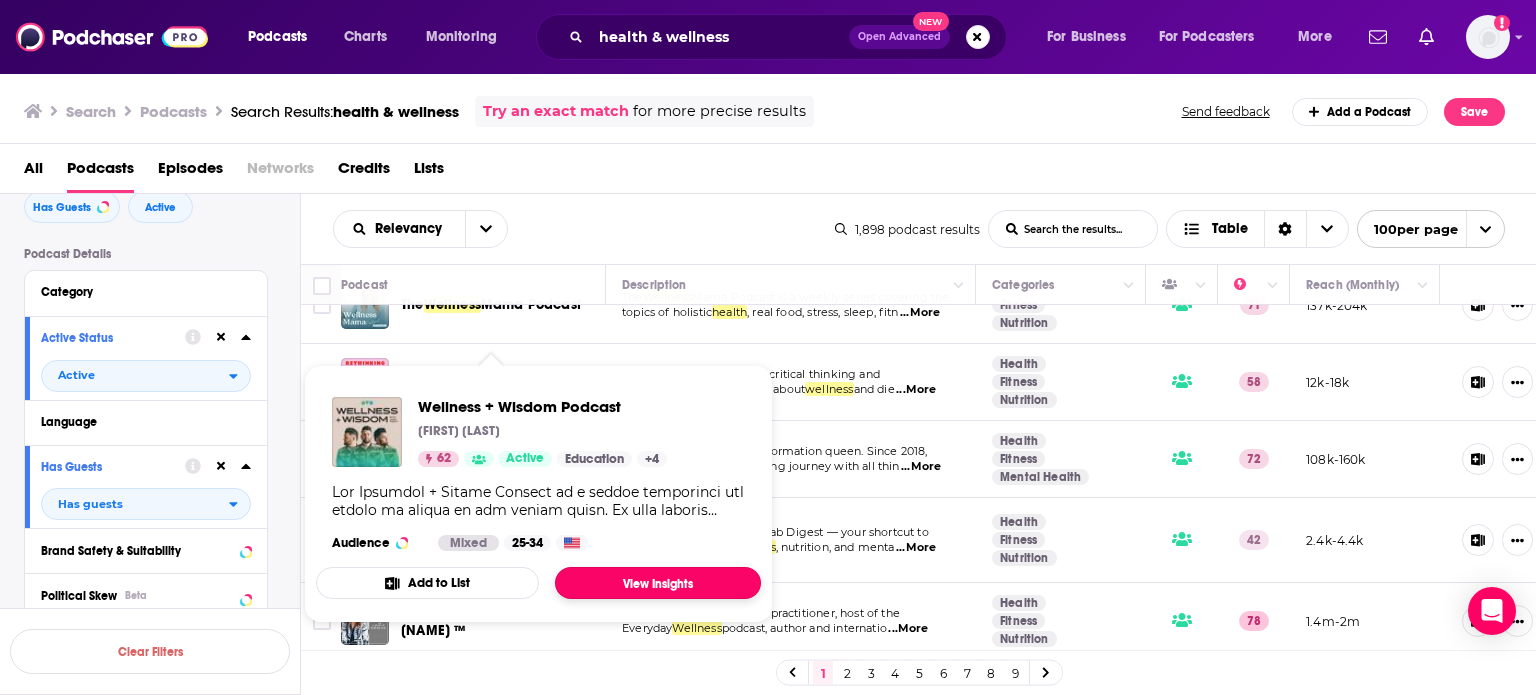 click on "View Insights" at bounding box center (658, 583) 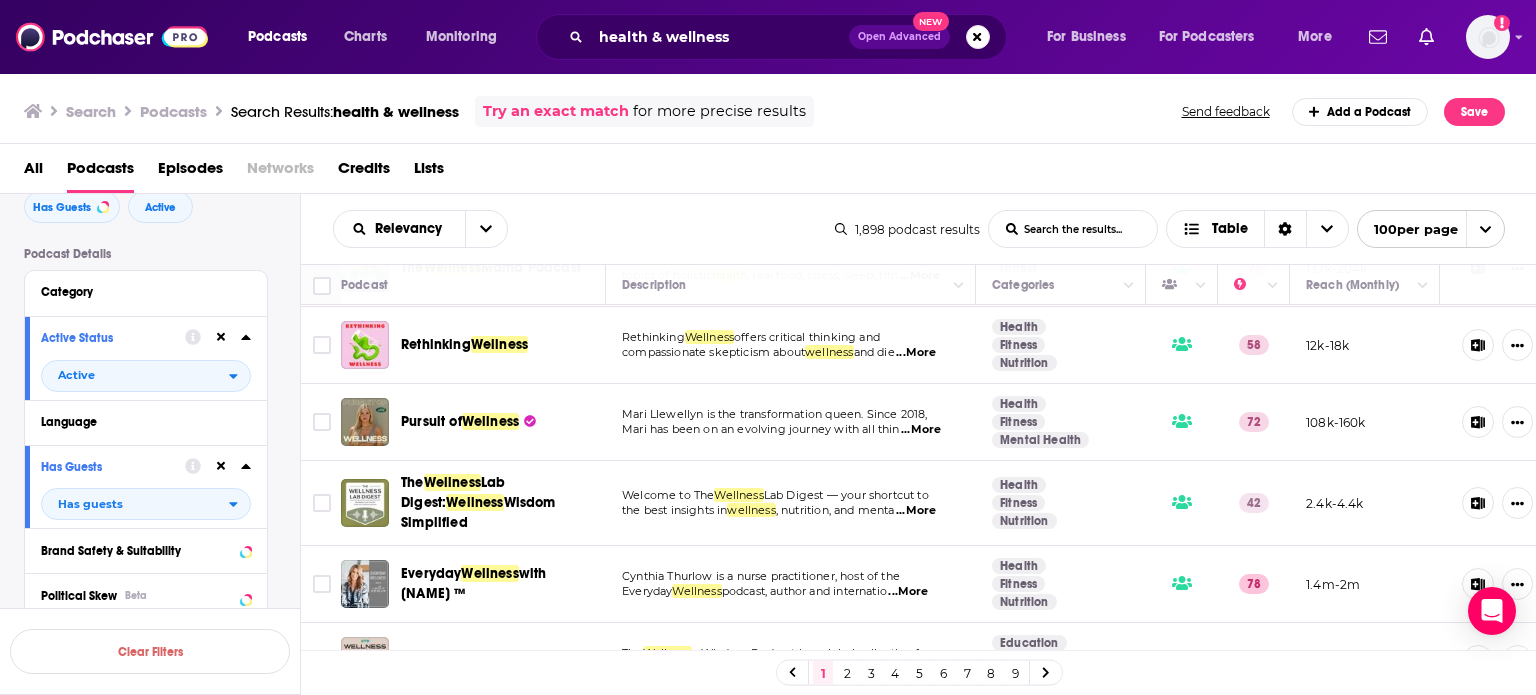 scroll, scrollTop: 5900, scrollLeft: 0, axis: vertical 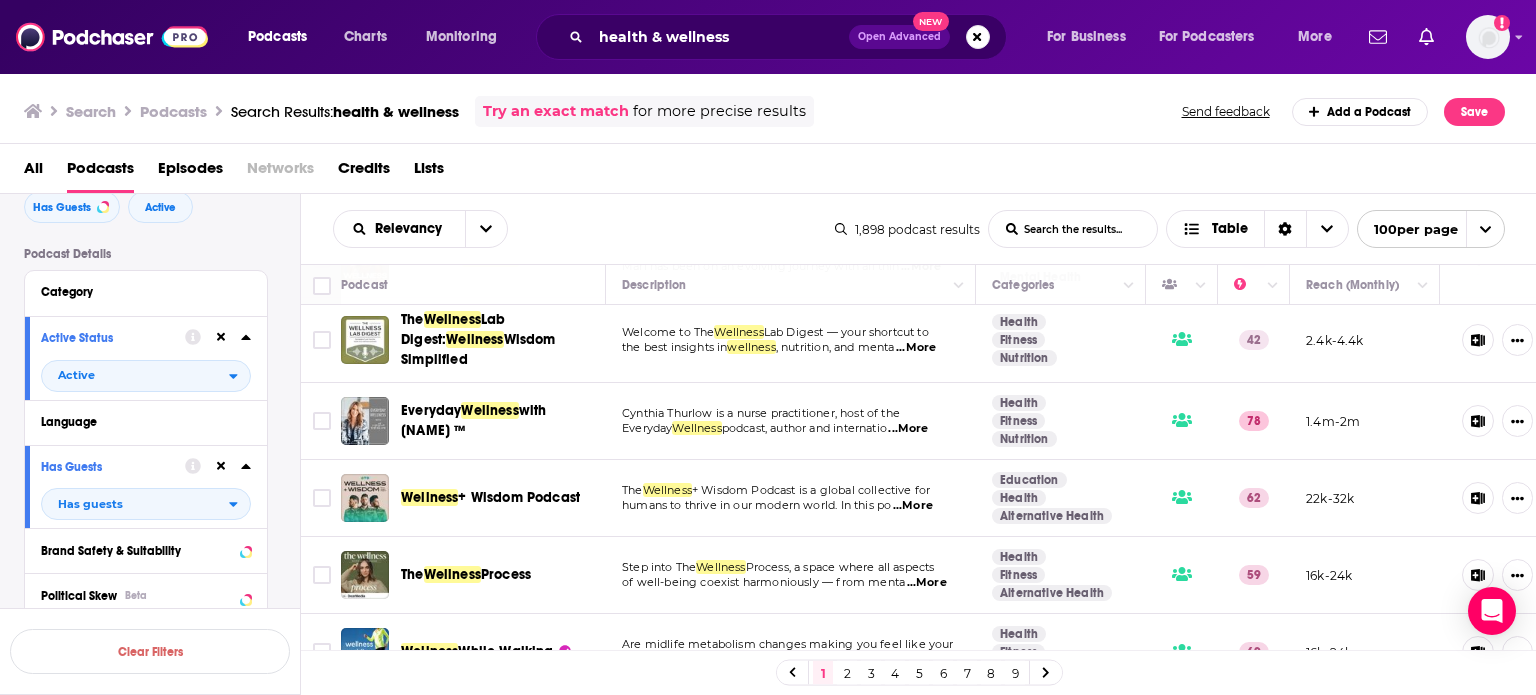 click on "...More" at bounding box center (927, 583) 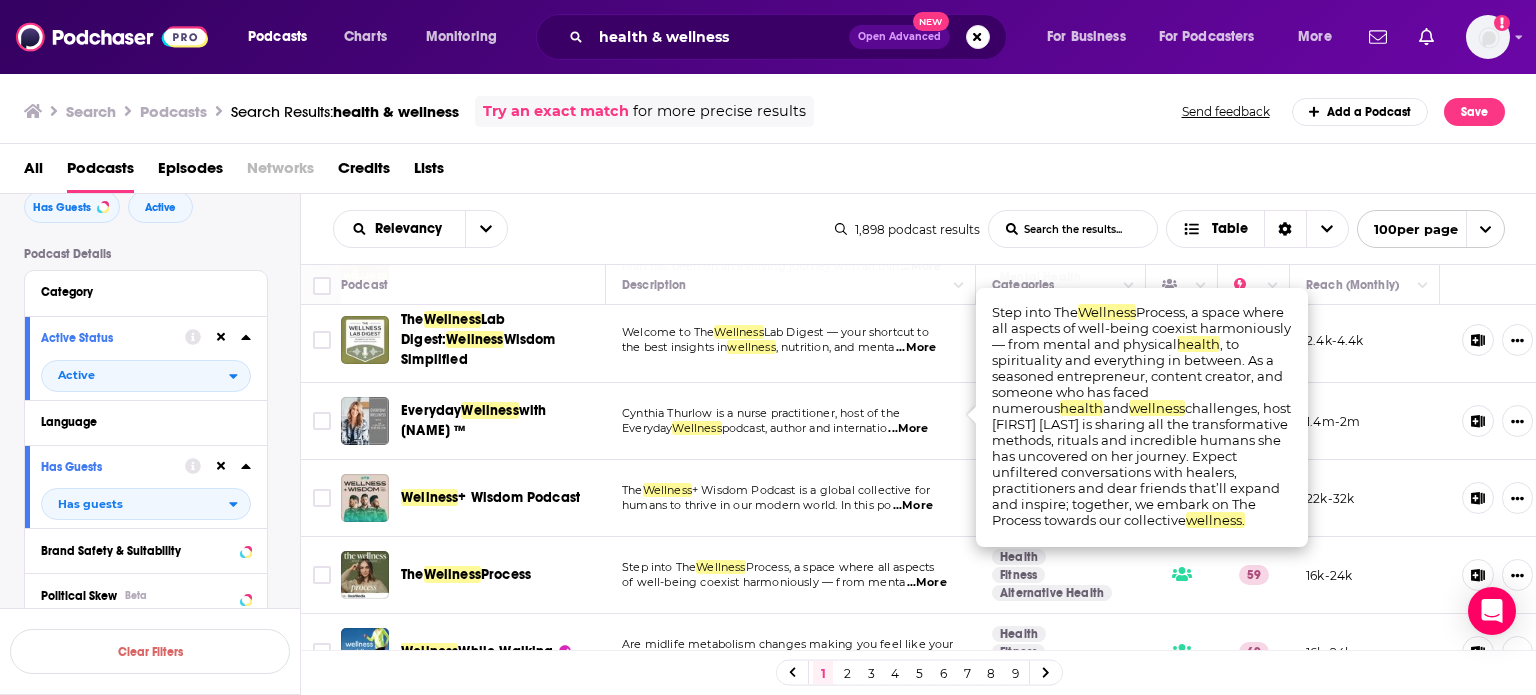 click on "...More" at bounding box center [927, 583] 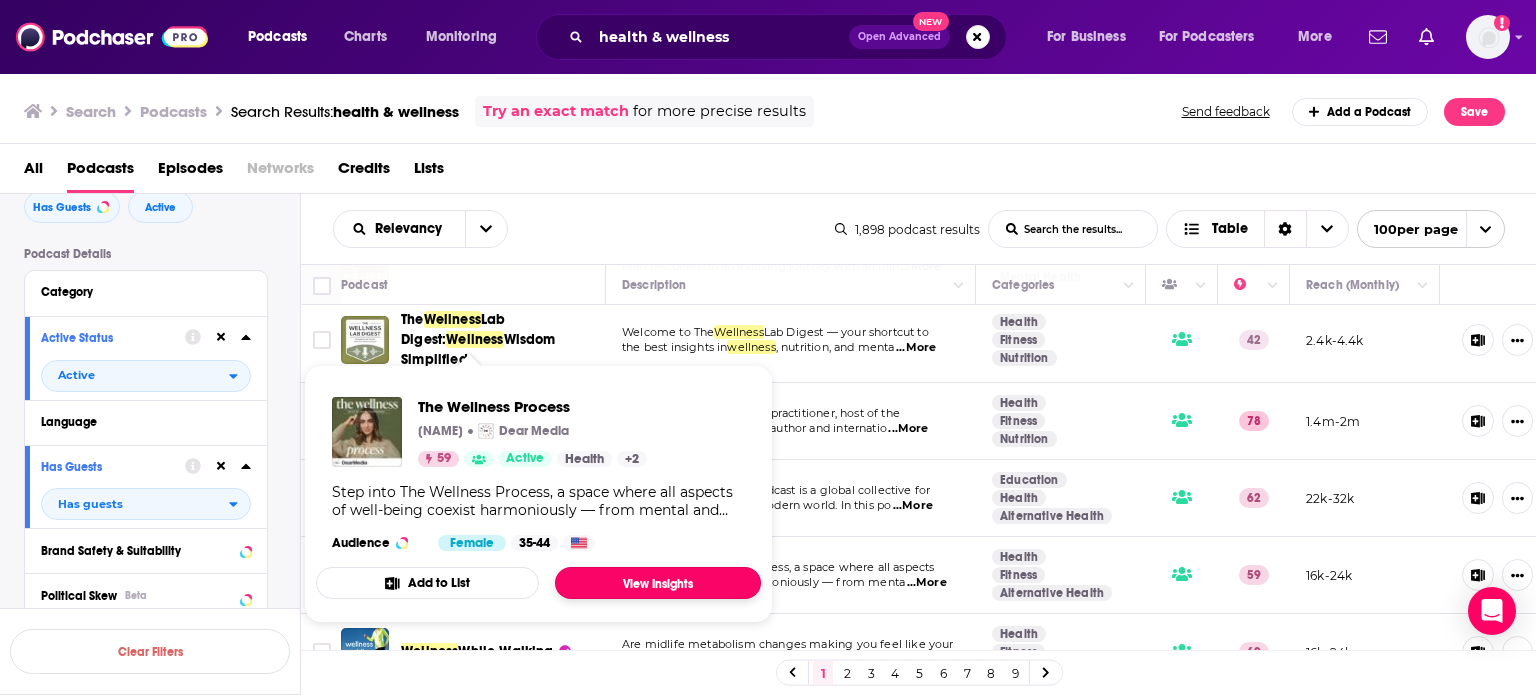 click on "View Insights" at bounding box center (658, 583) 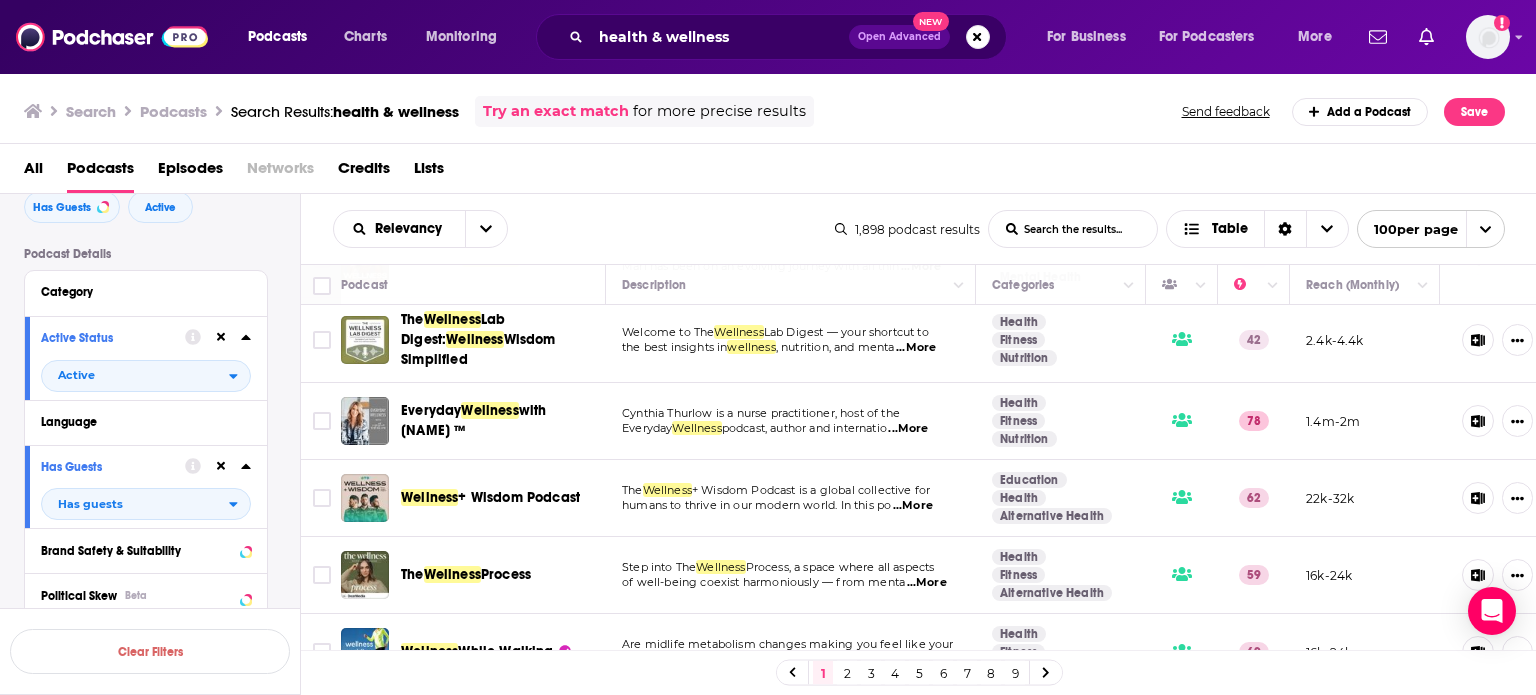 click on "...More" at bounding box center [923, 660] 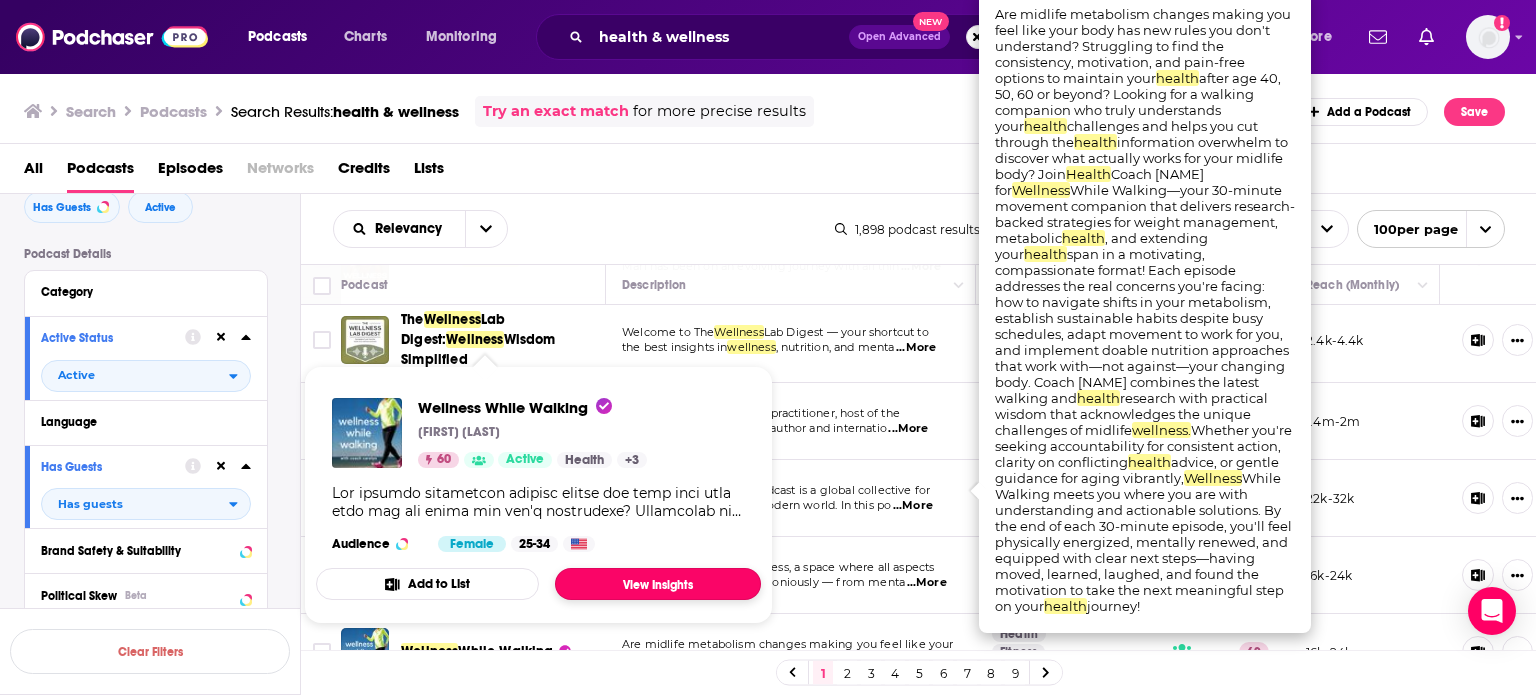 click on "View Insights" at bounding box center [658, 584] 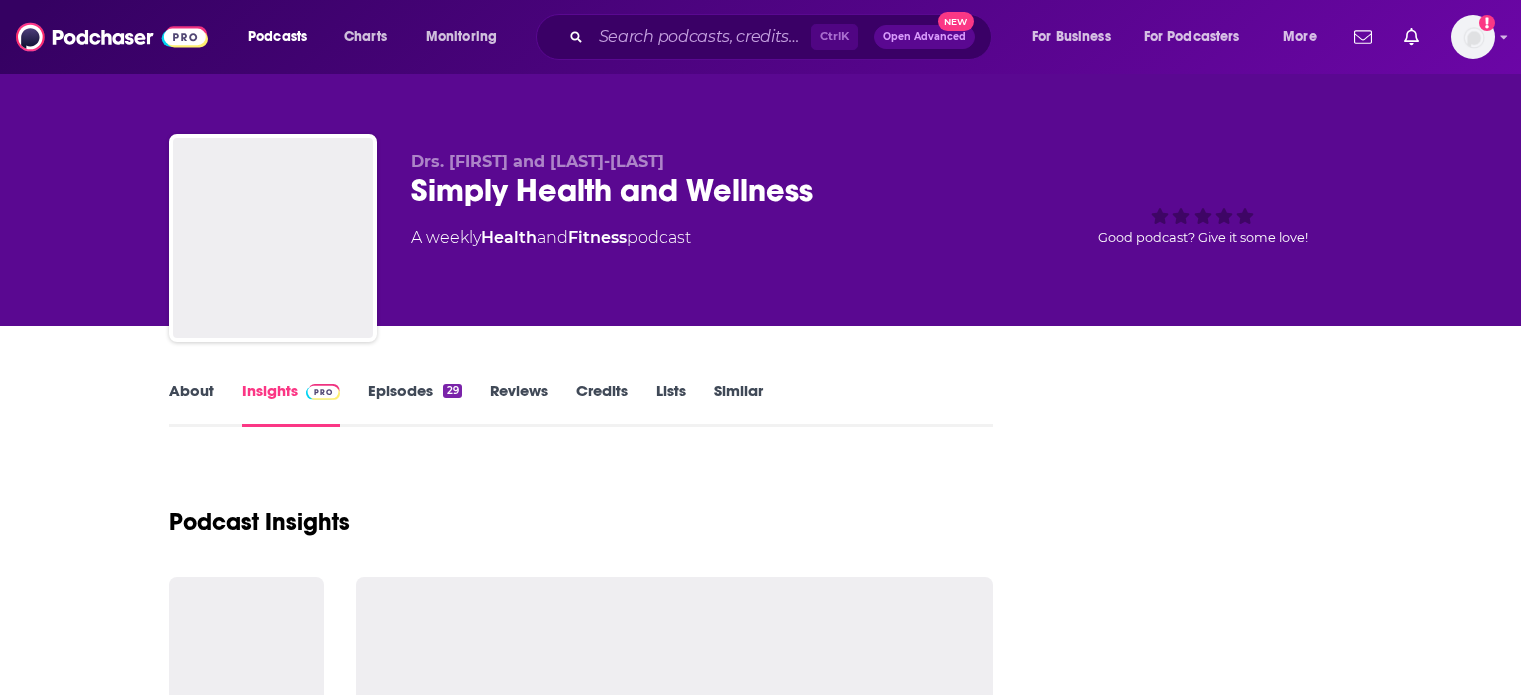 scroll, scrollTop: 0, scrollLeft: 0, axis: both 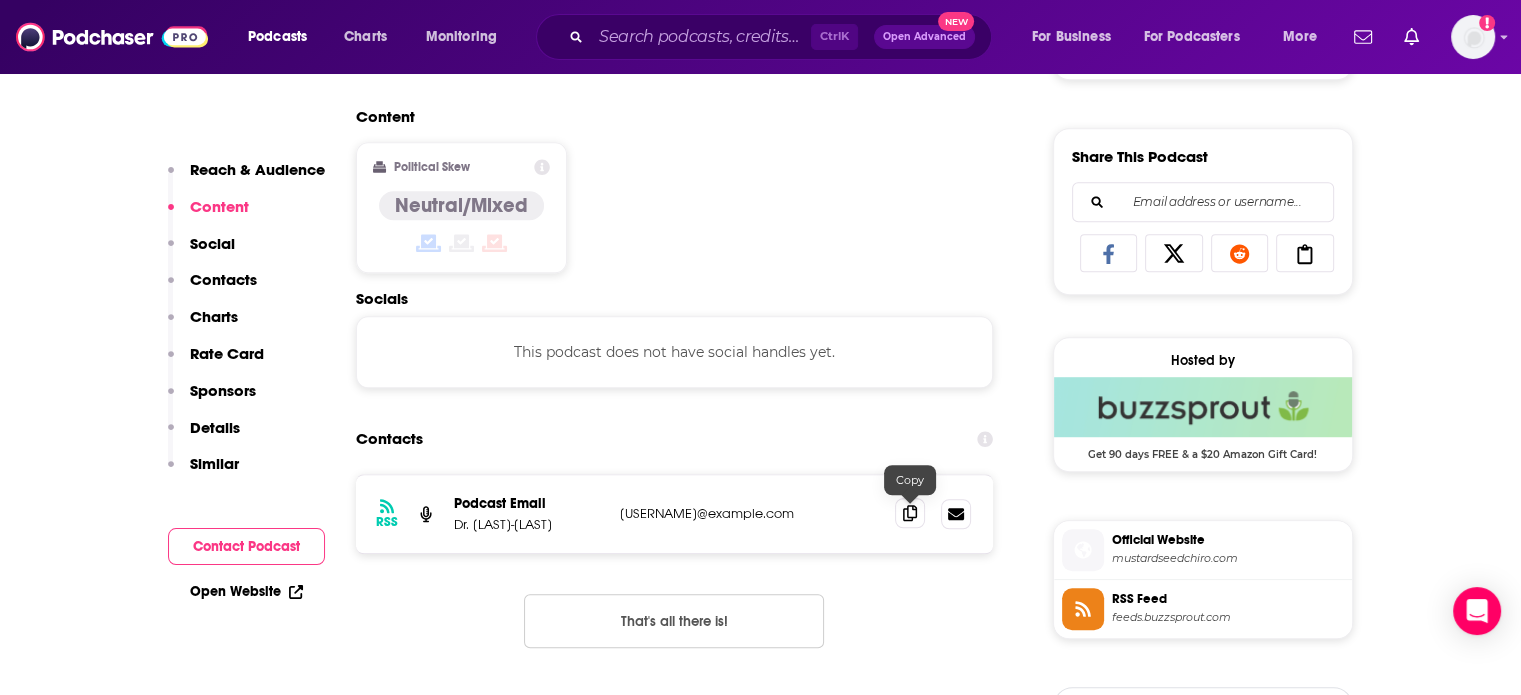 click 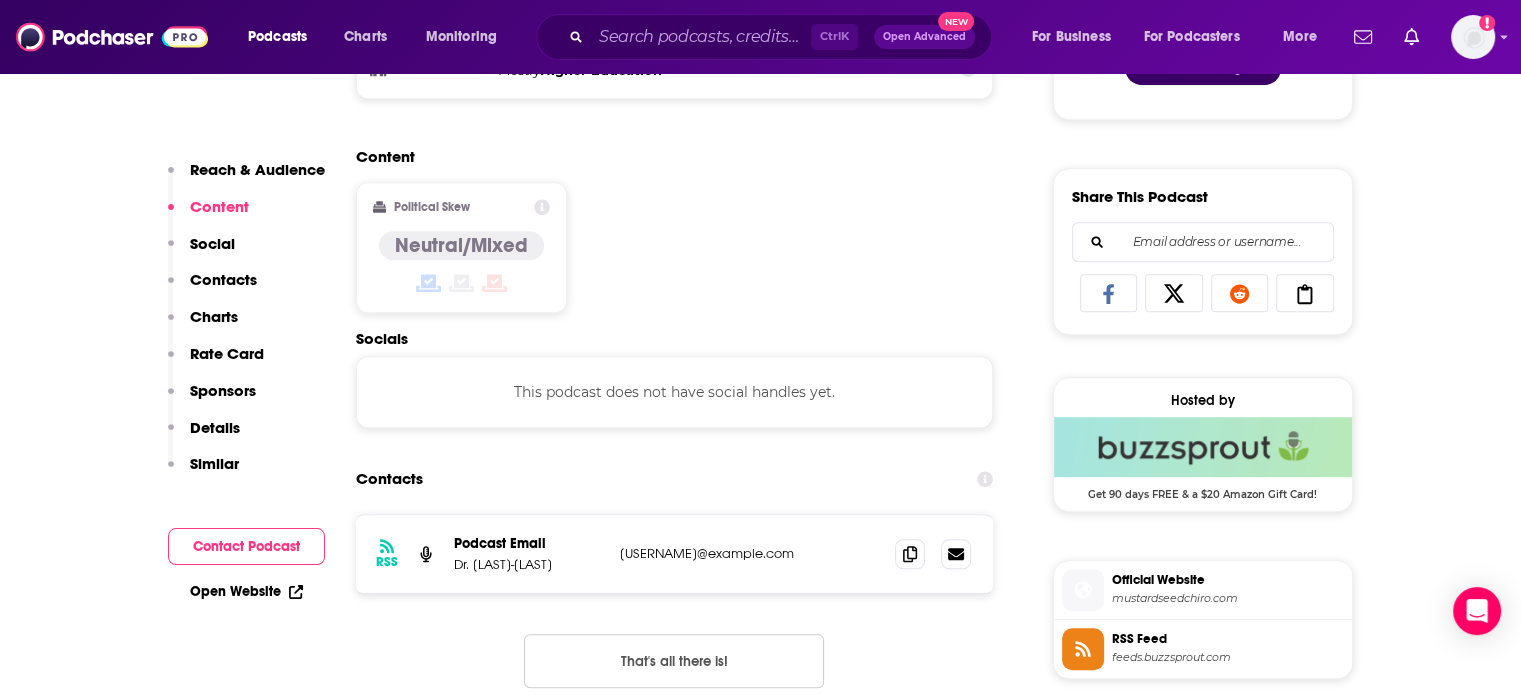 scroll, scrollTop: 1100, scrollLeft: 0, axis: vertical 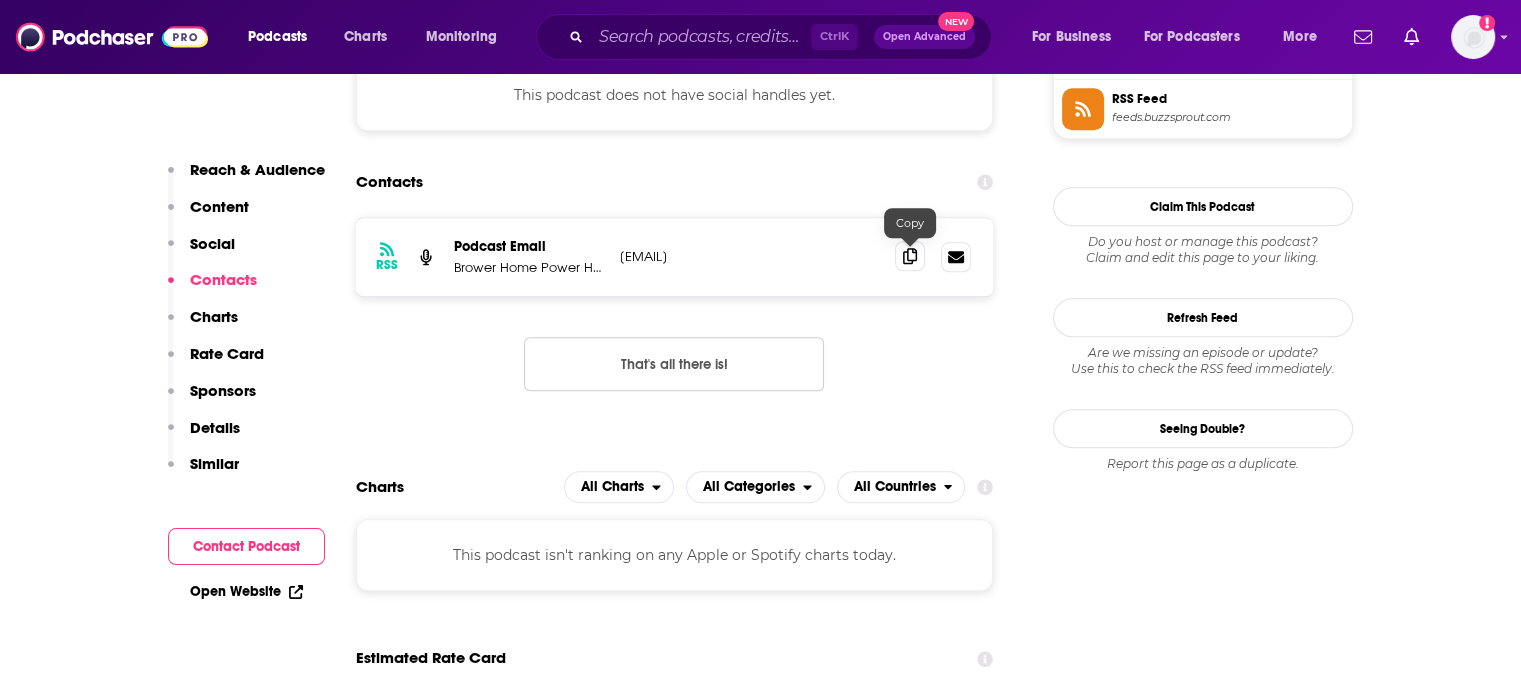 click 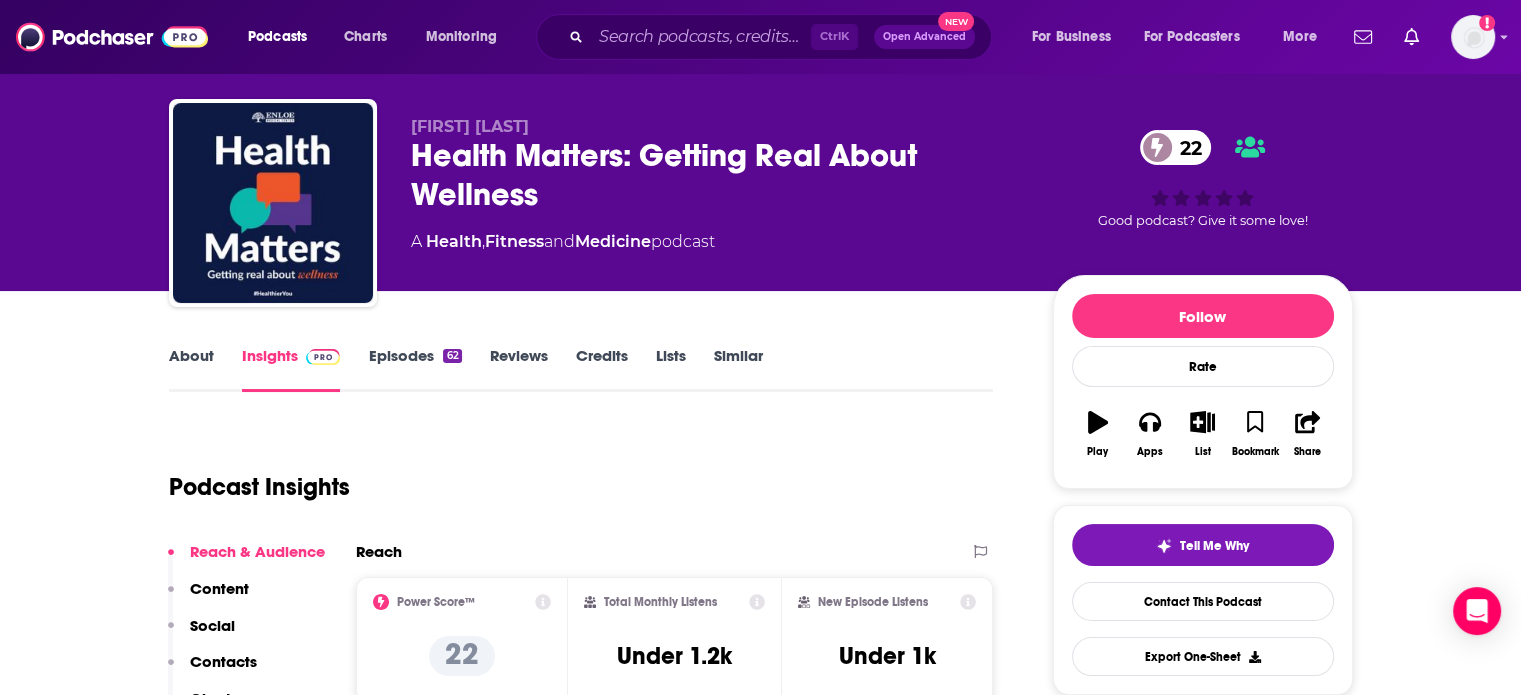 scroll, scrollTop: 0, scrollLeft: 0, axis: both 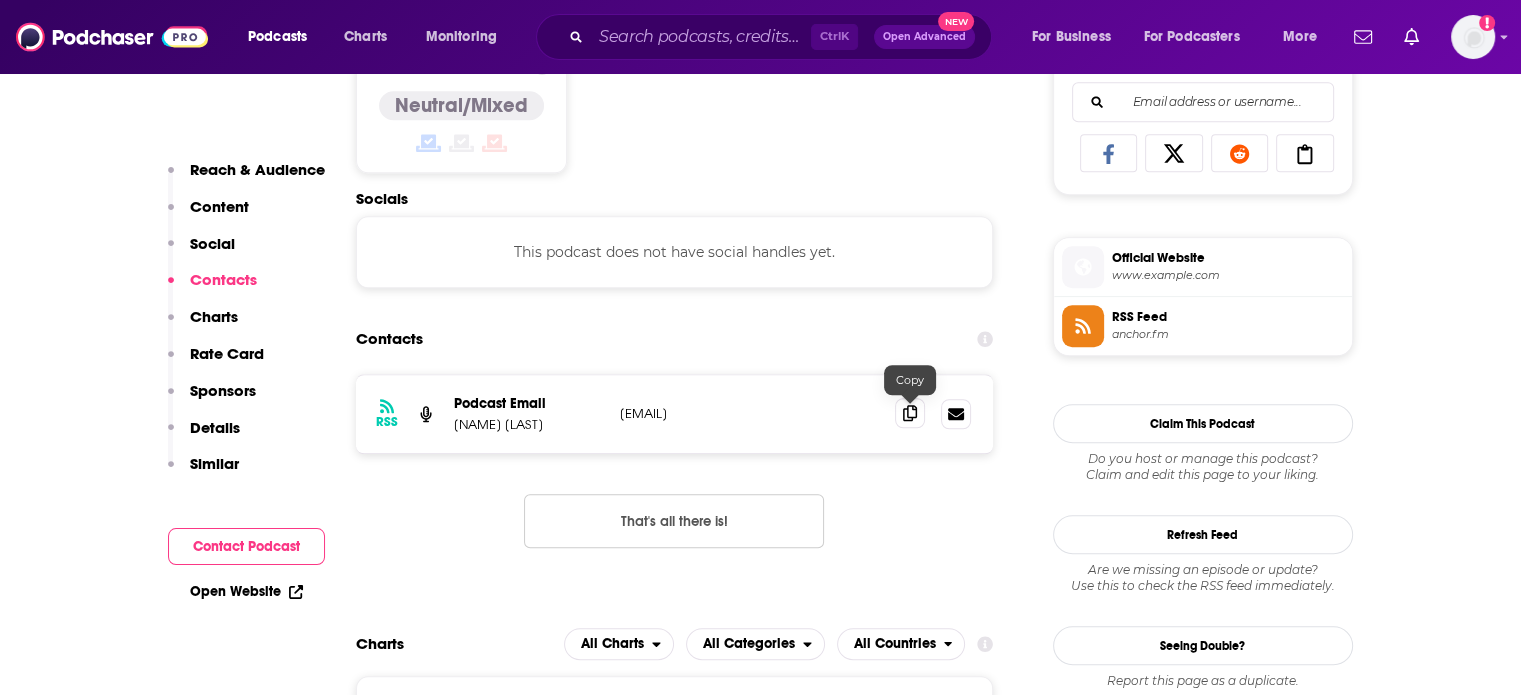 click 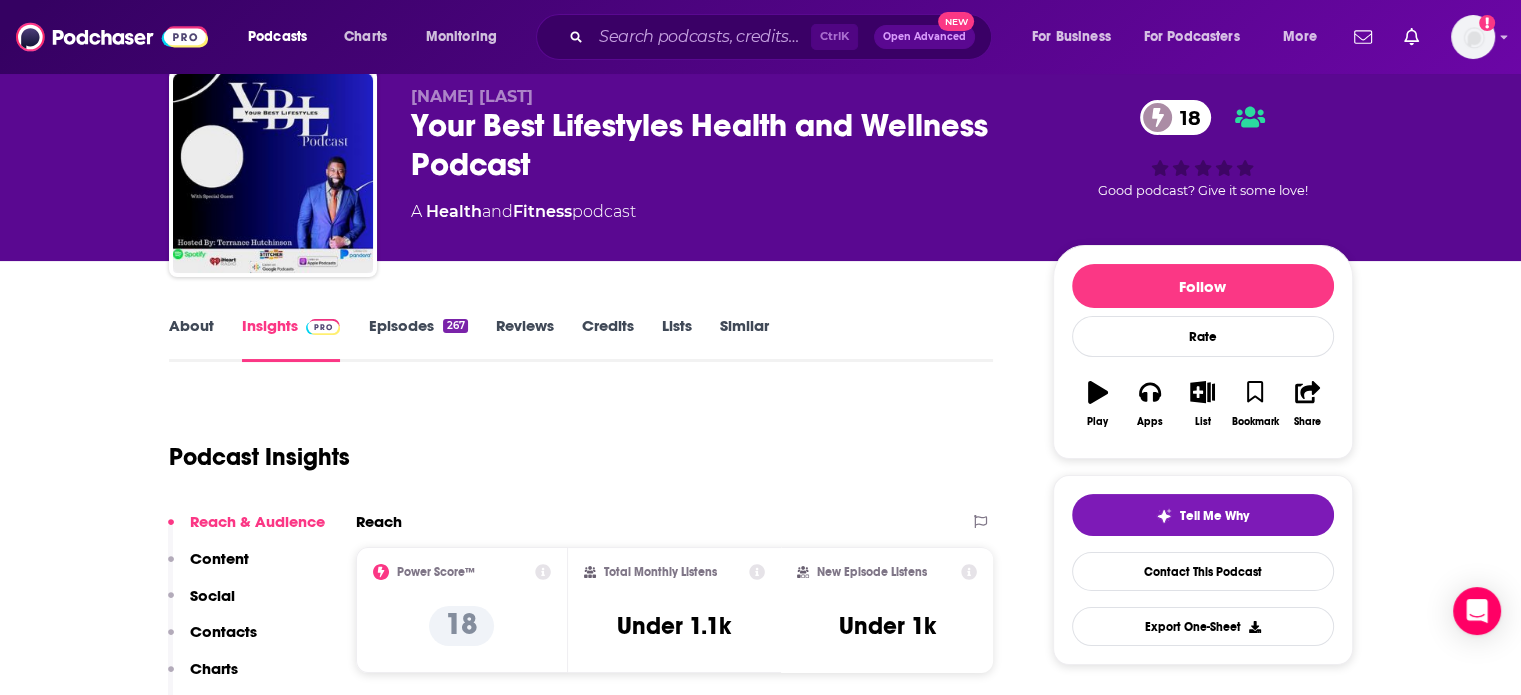 scroll, scrollTop: 0, scrollLeft: 0, axis: both 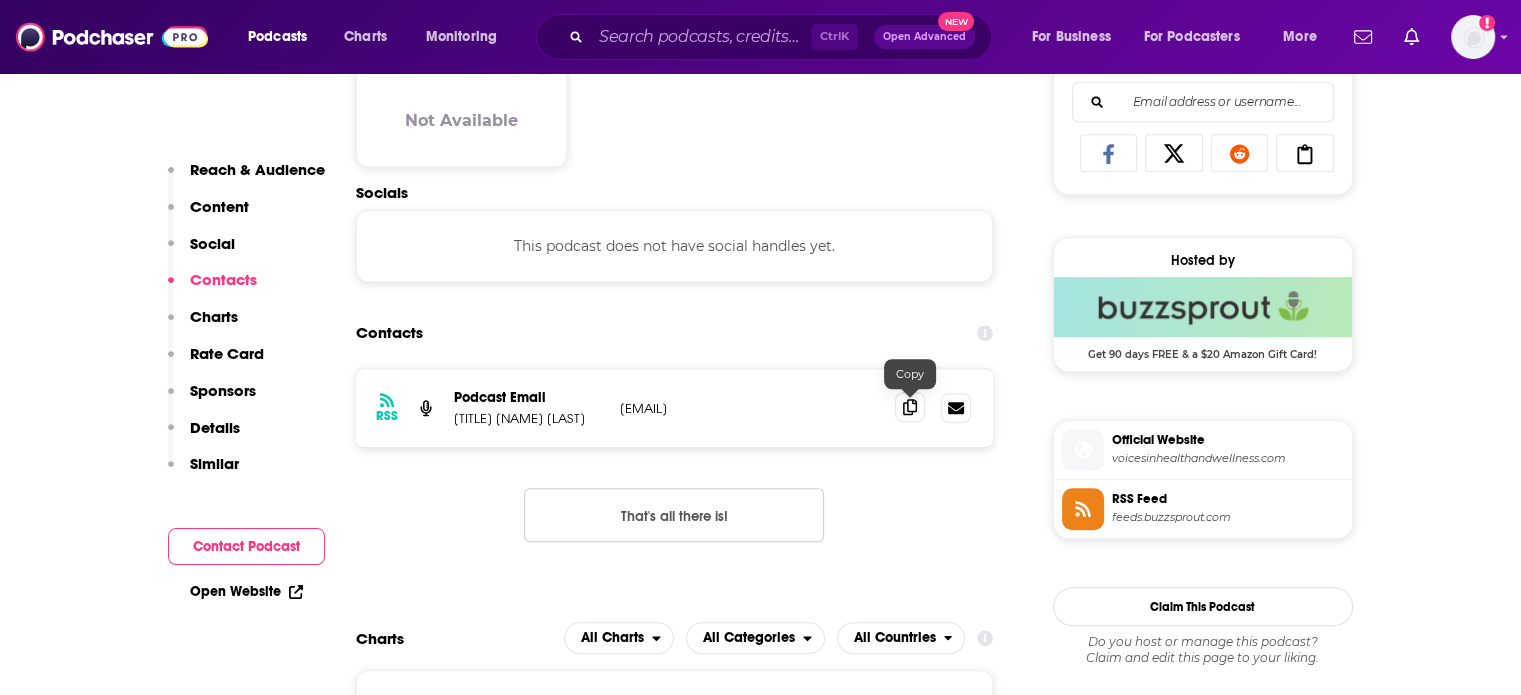 click at bounding box center [910, 407] 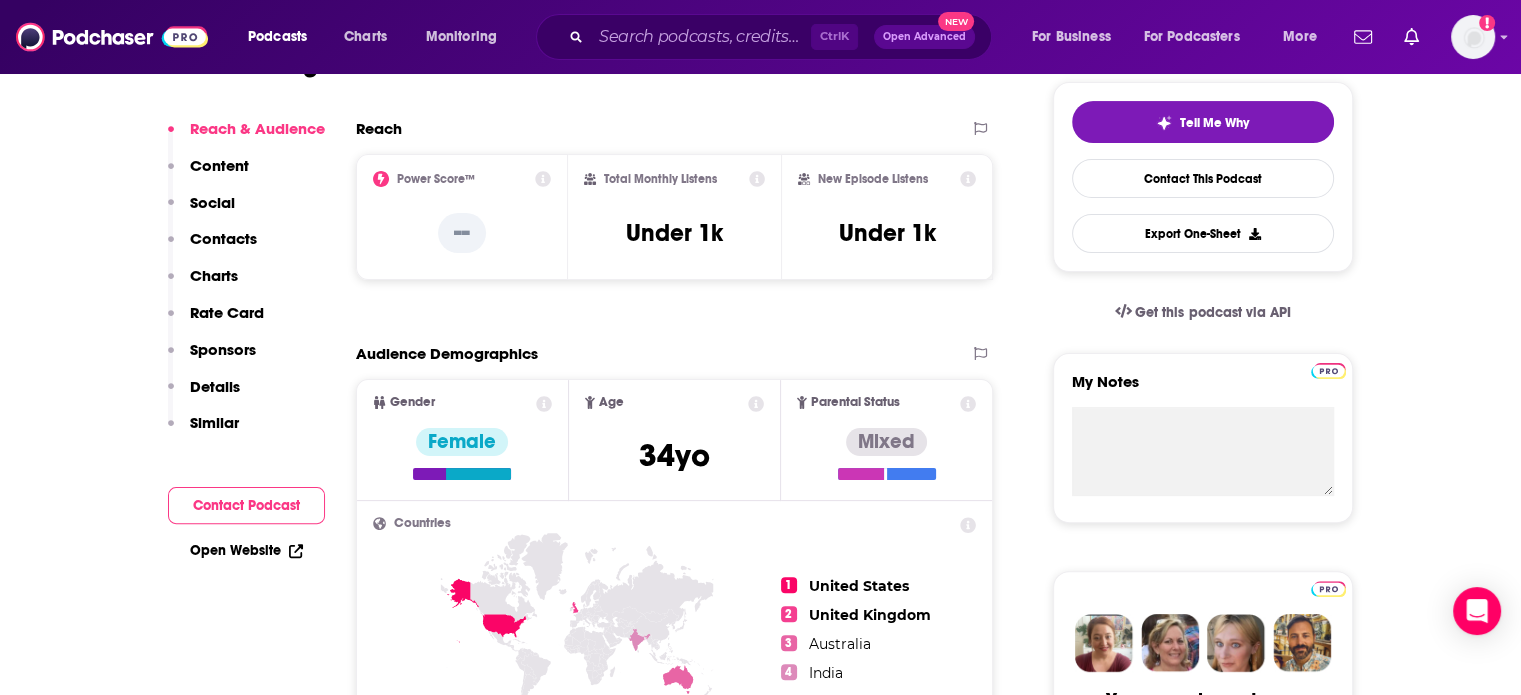 scroll, scrollTop: 0, scrollLeft: 0, axis: both 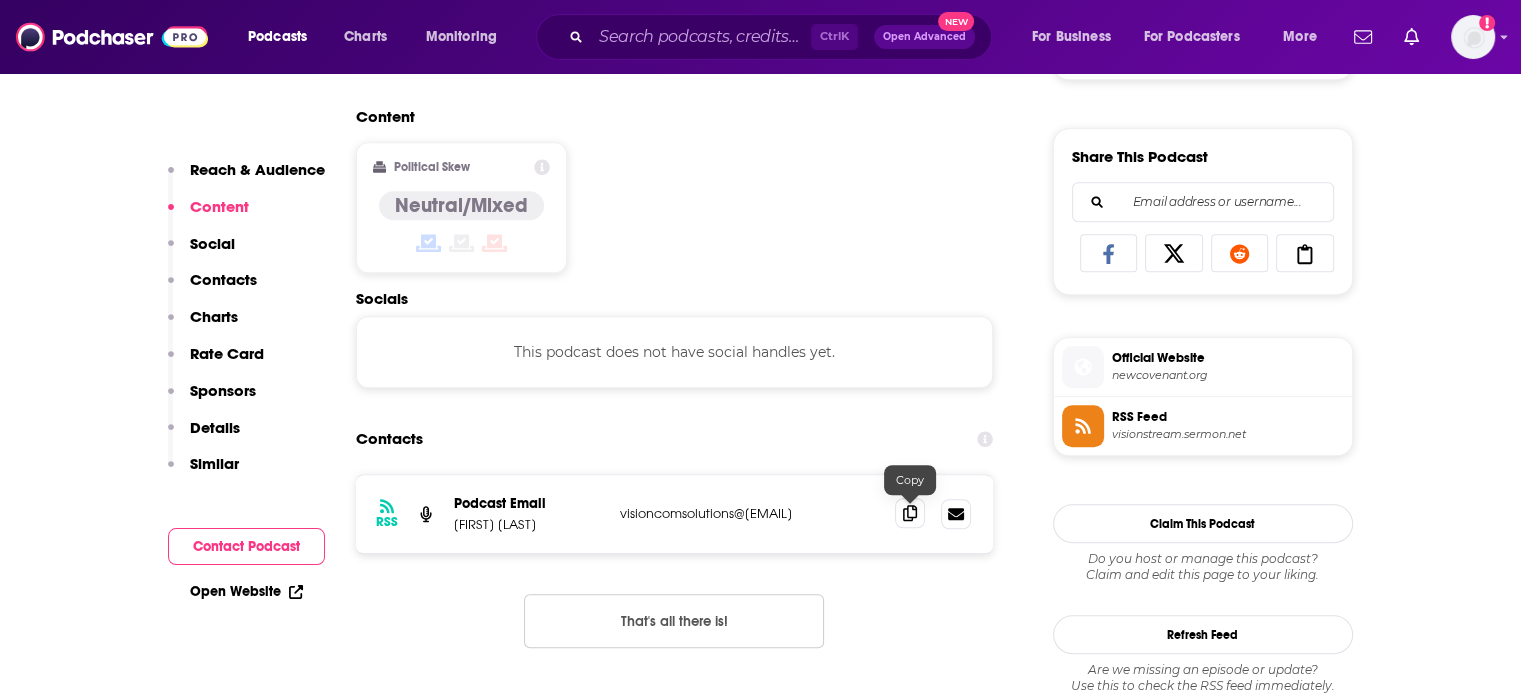 click at bounding box center [910, 513] 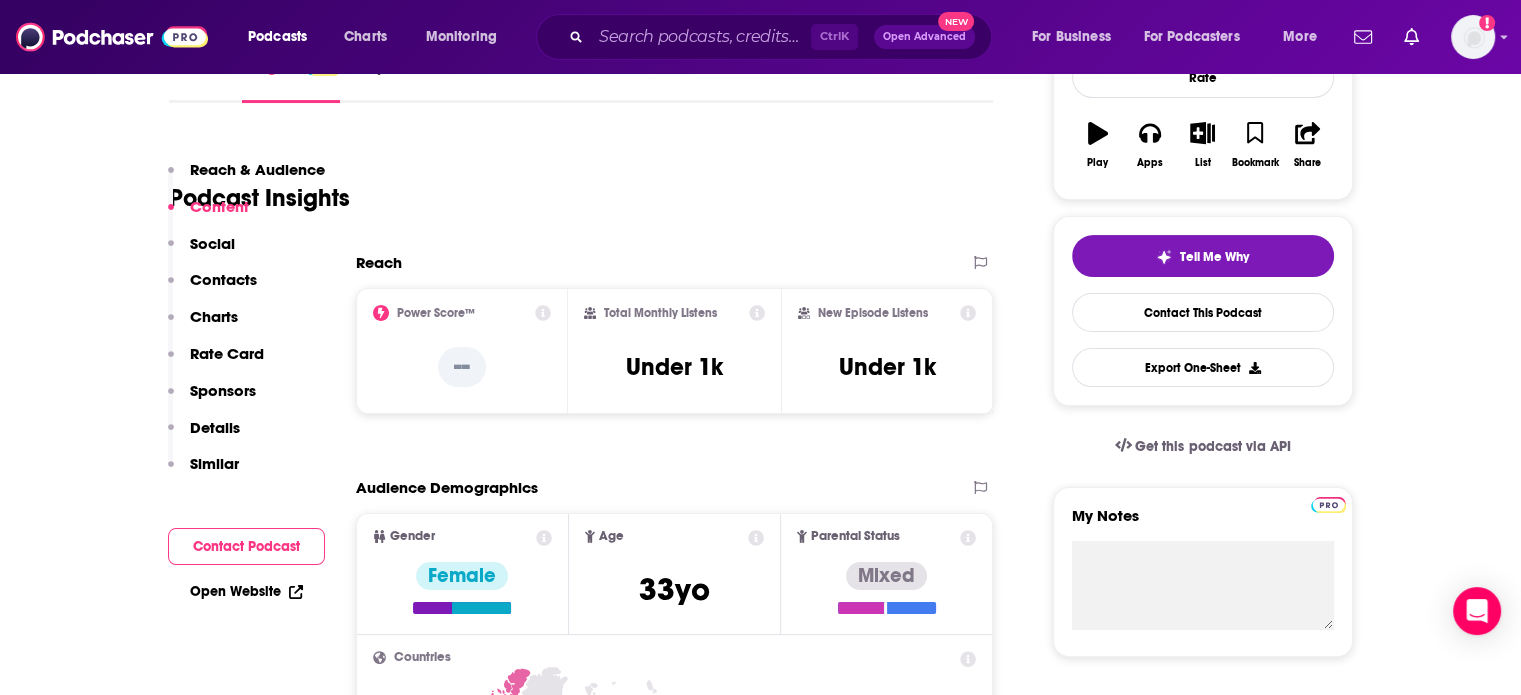 scroll, scrollTop: 0, scrollLeft: 0, axis: both 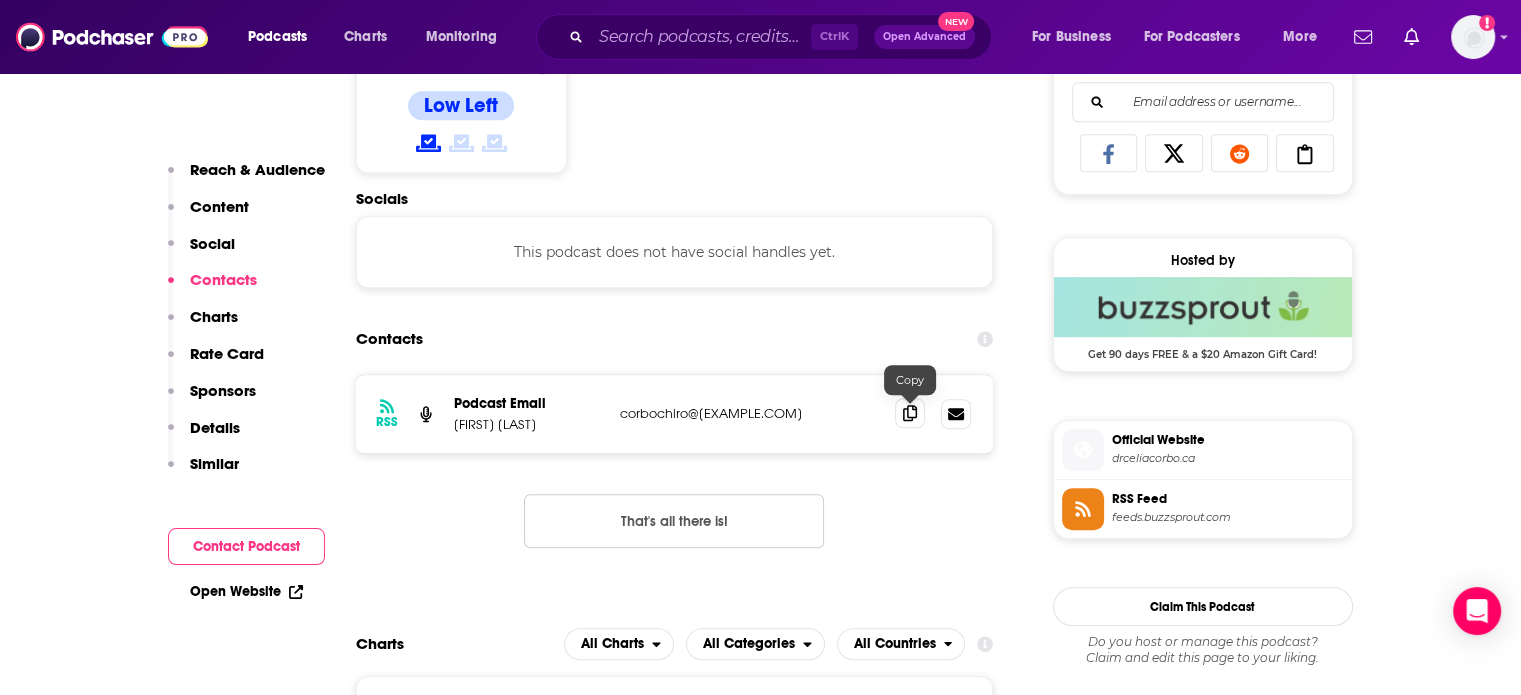click at bounding box center (910, 413) 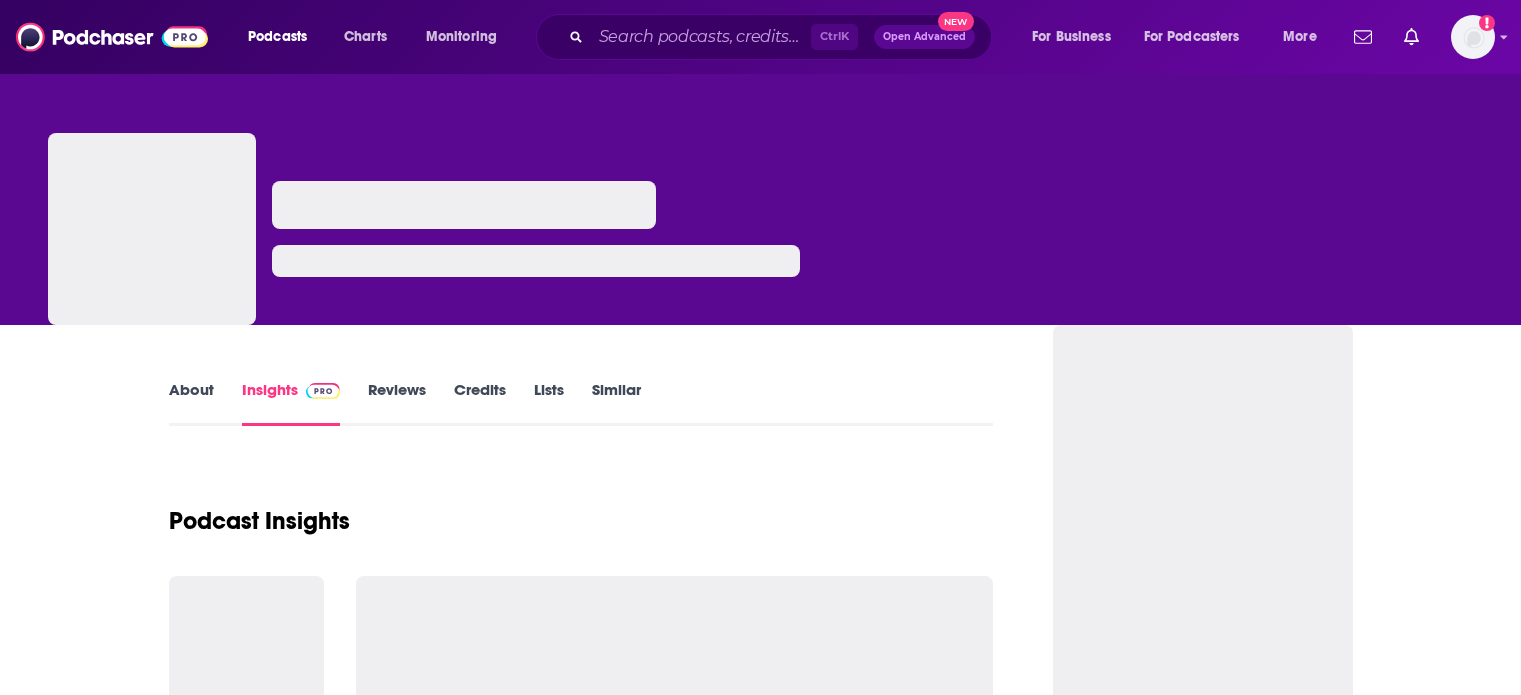 scroll, scrollTop: 0, scrollLeft: 0, axis: both 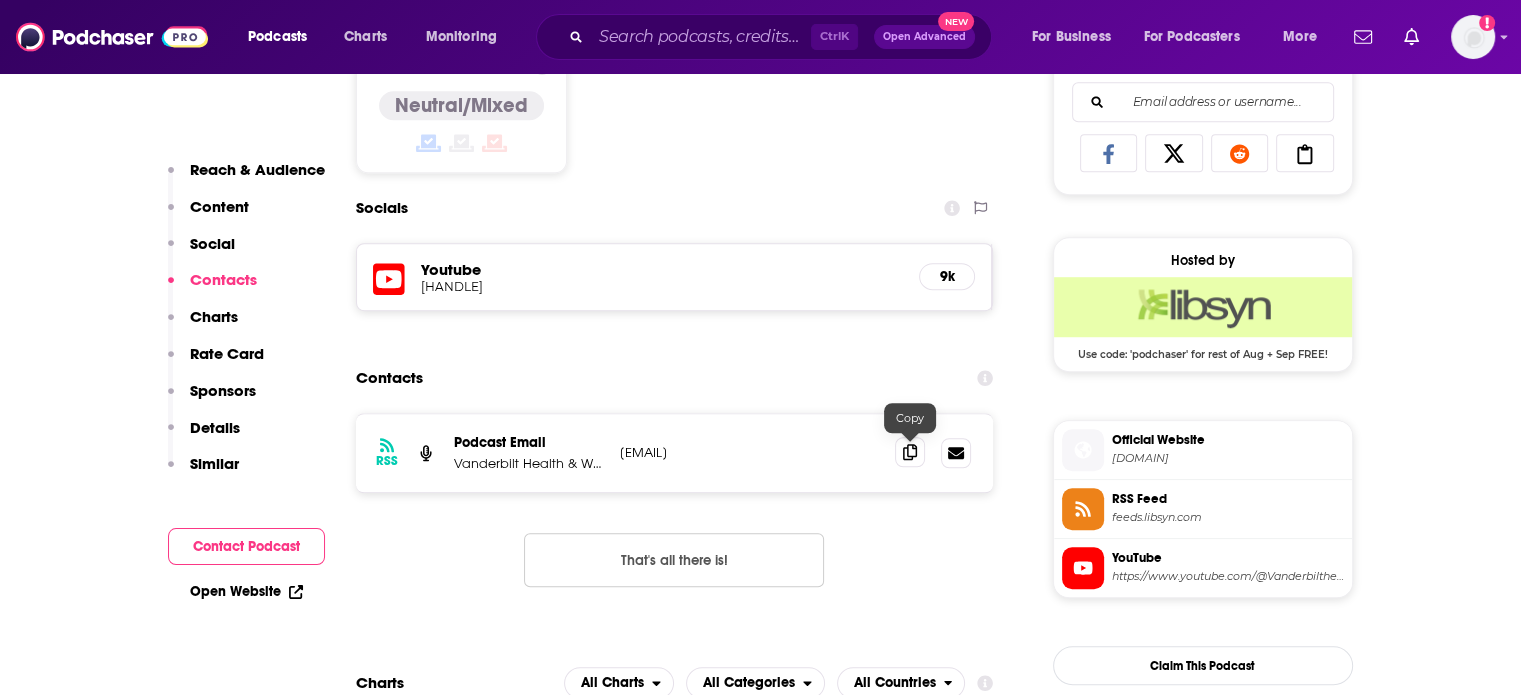 click 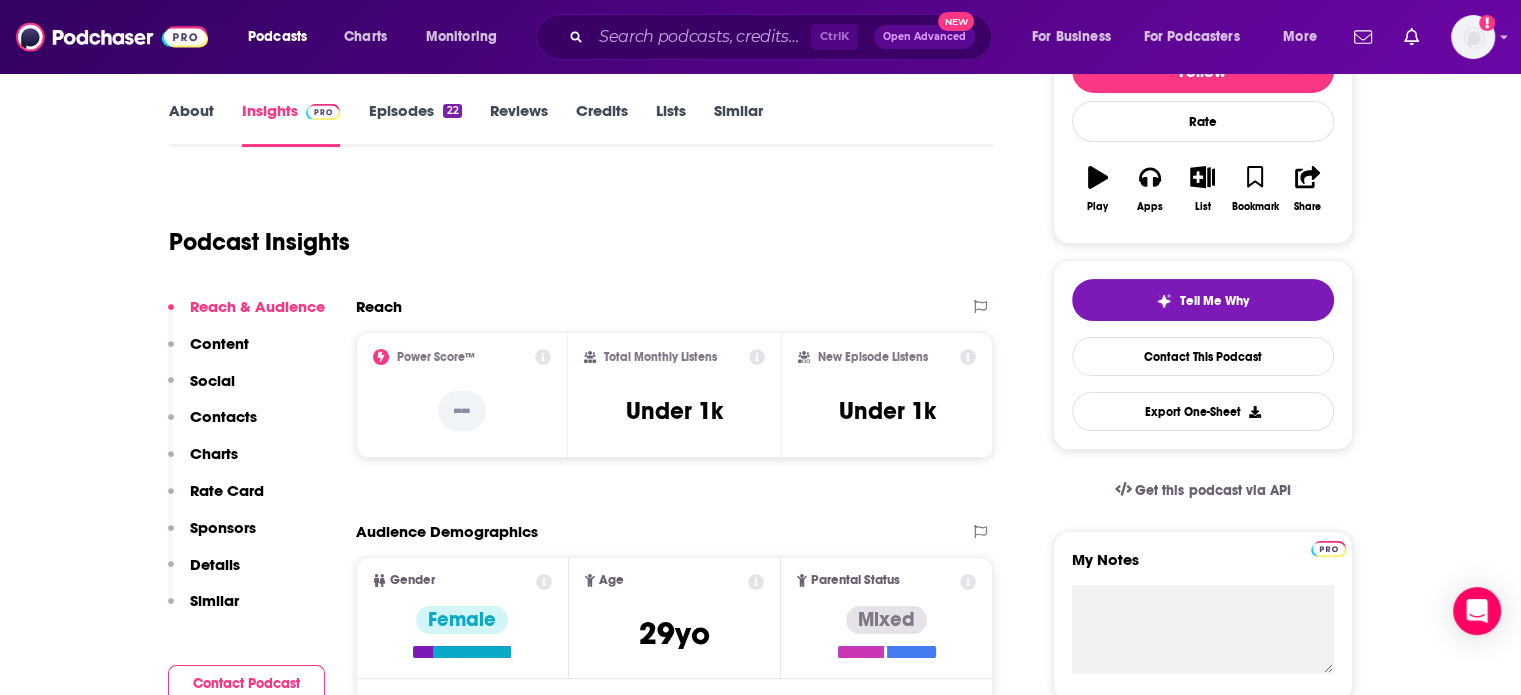 scroll, scrollTop: 0, scrollLeft: 0, axis: both 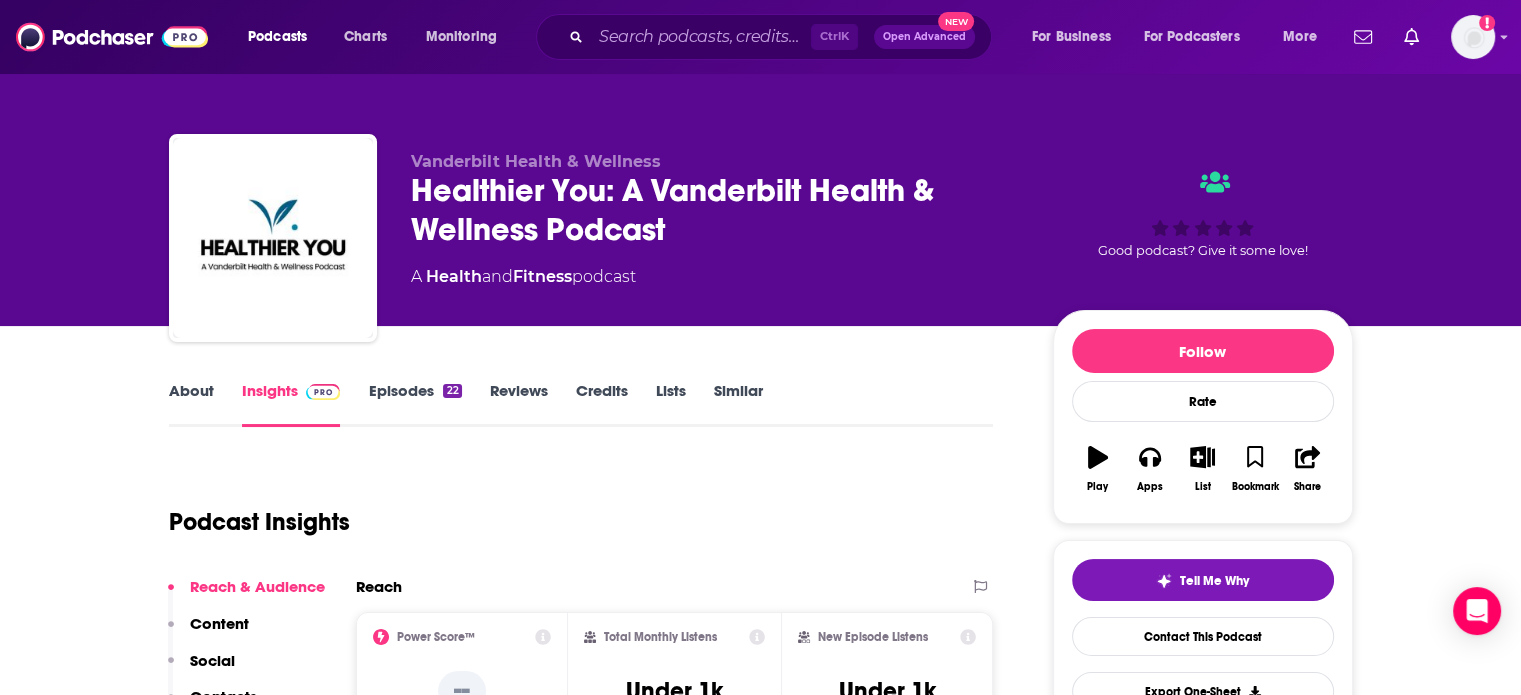 click on "About" at bounding box center [191, 404] 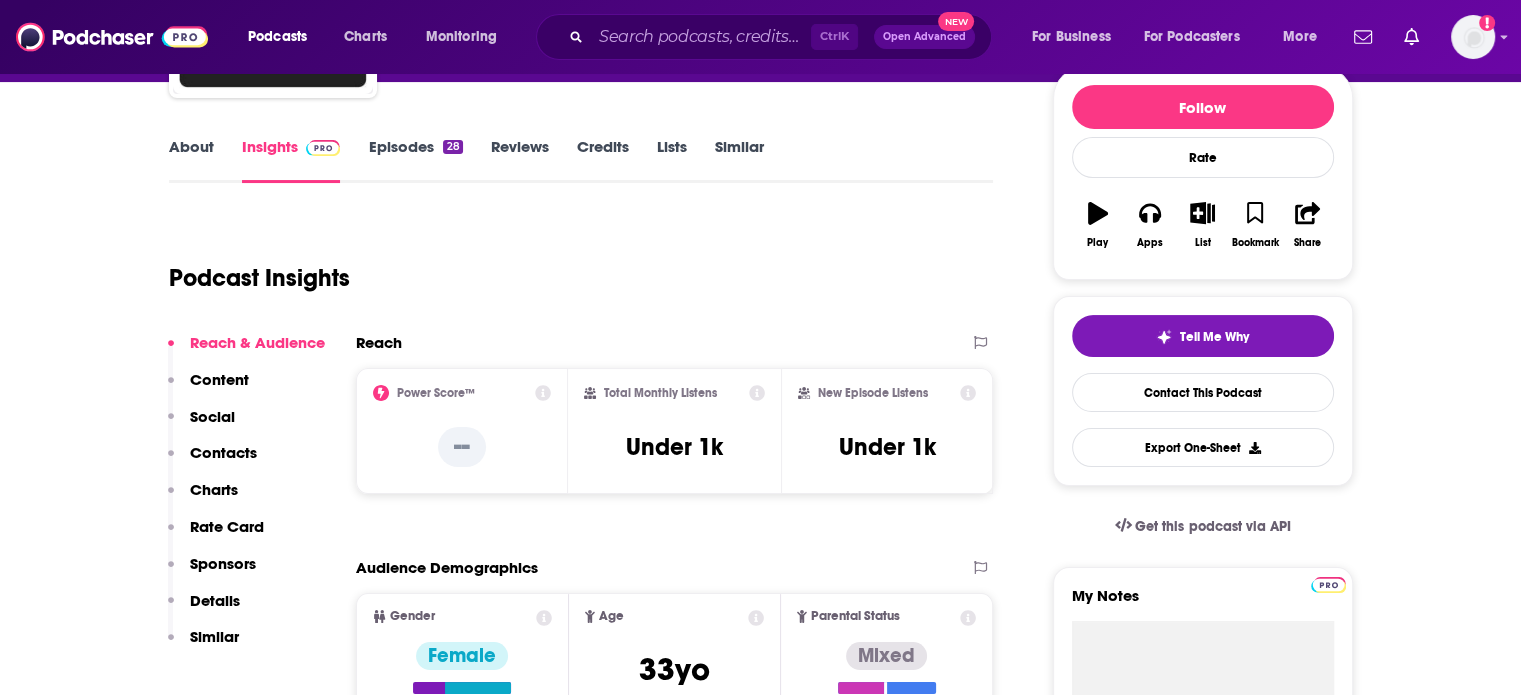 scroll, scrollTop: 12, scrollLeft: 0, axis: vertical 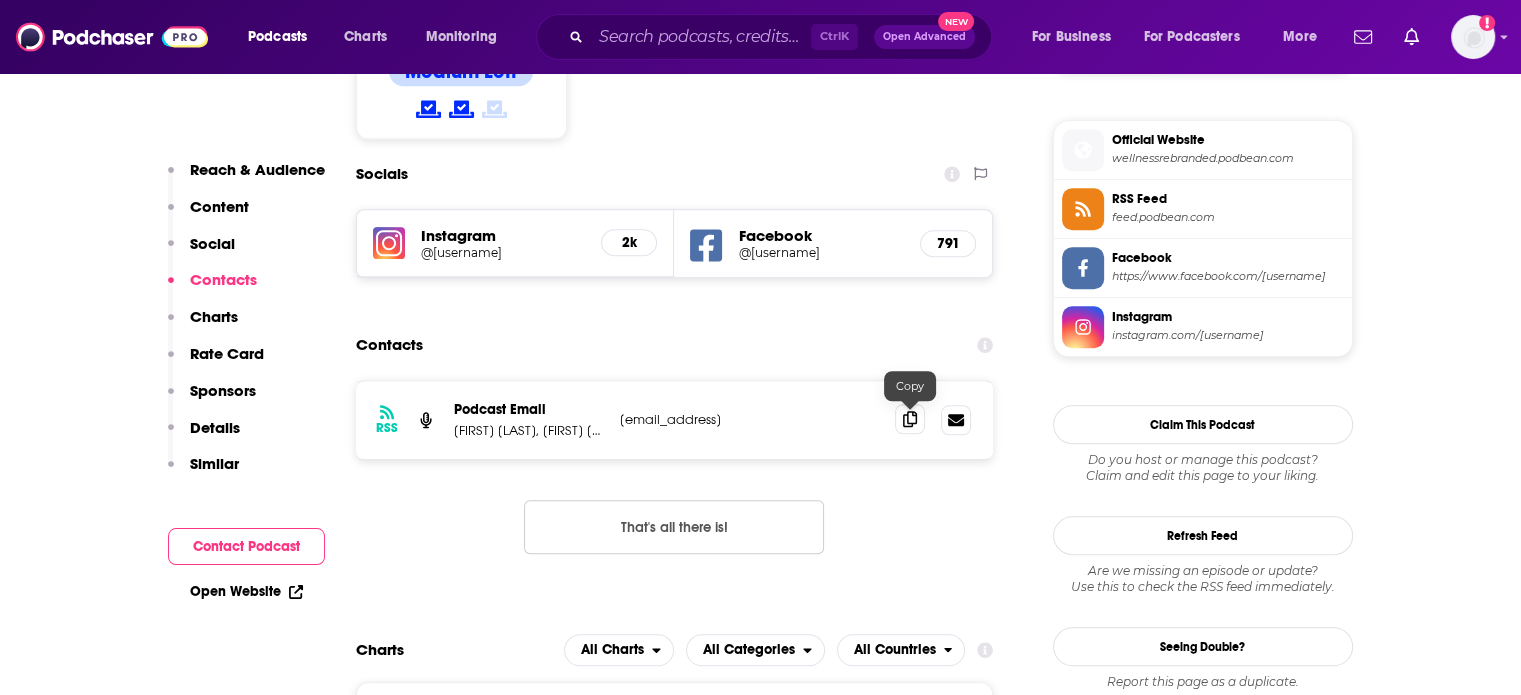 click at bounding box center (910, 419) 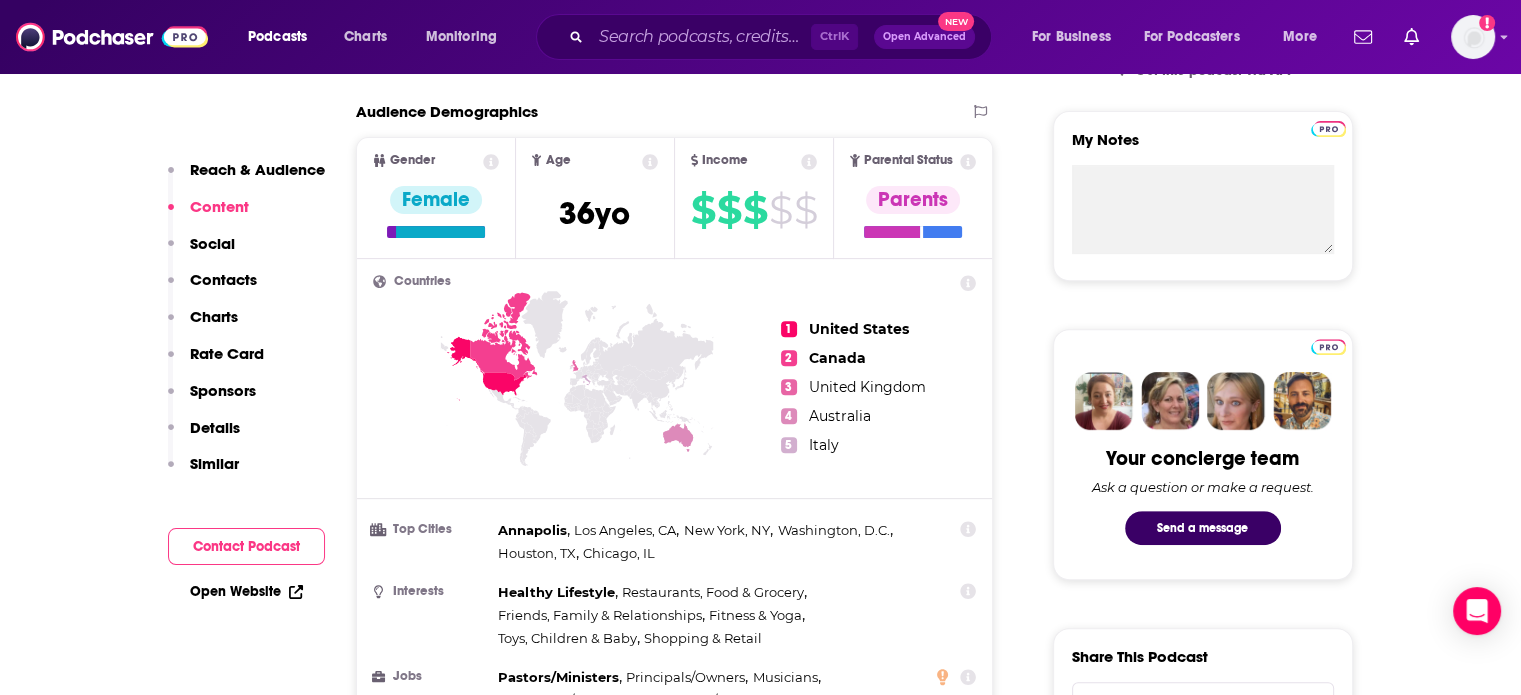 scroll, scrollTop: 0, scrollLeft: 0, axis: both 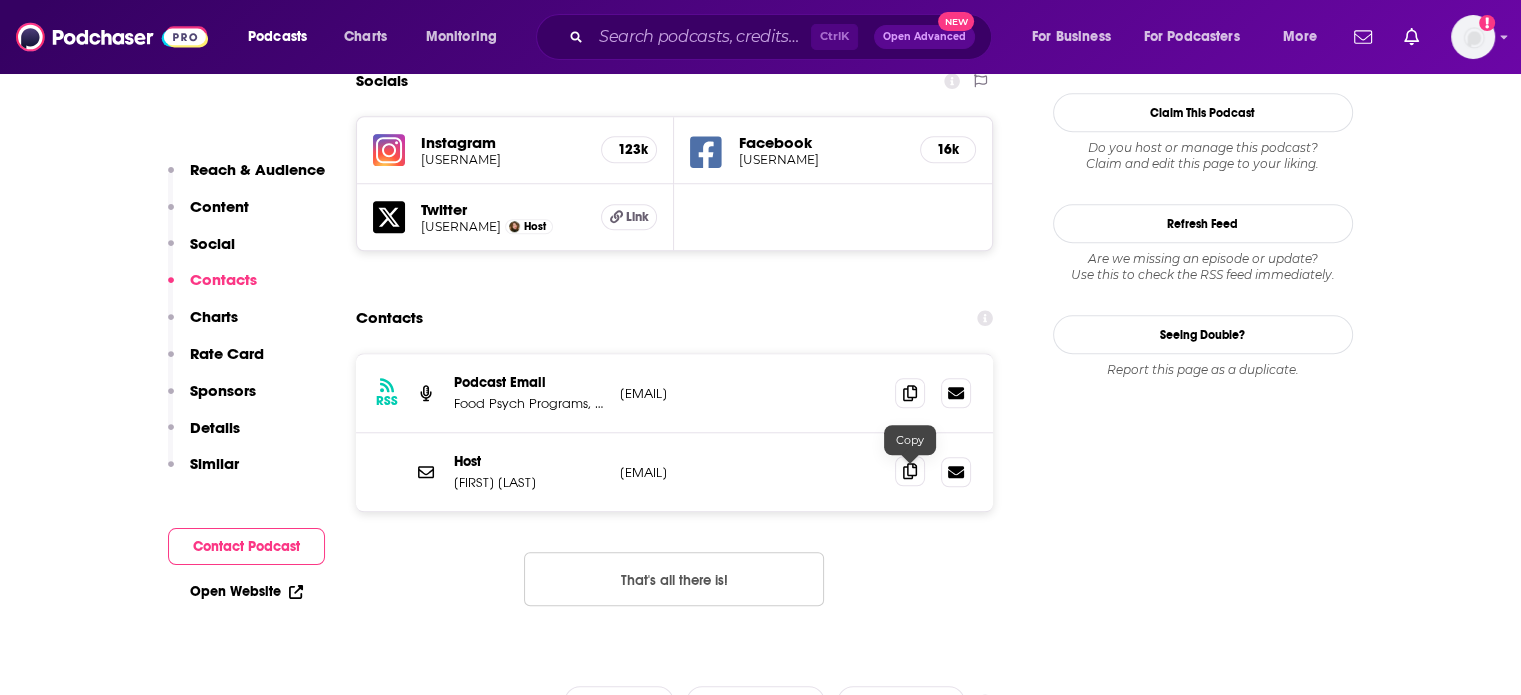 click 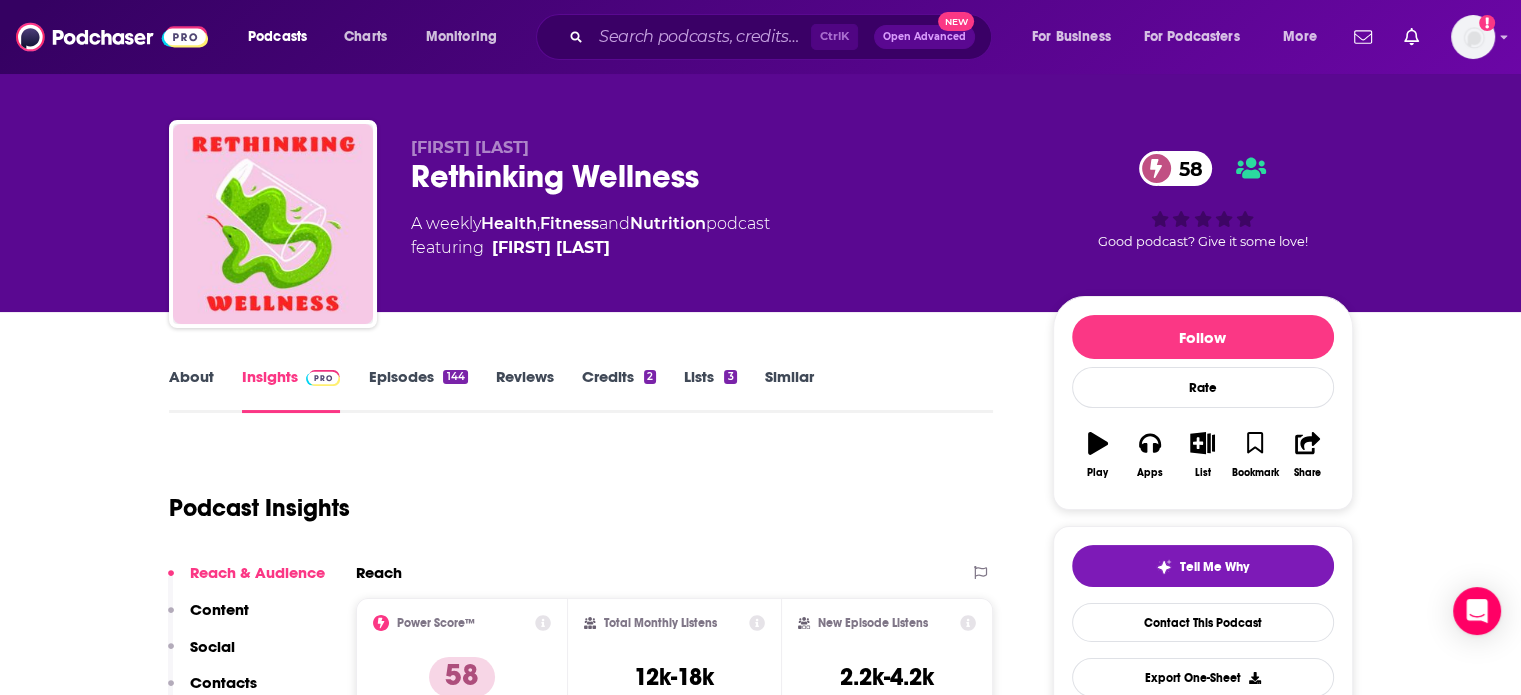 scroll, scrollTop: 0, scrollLeft: 0, axis: both 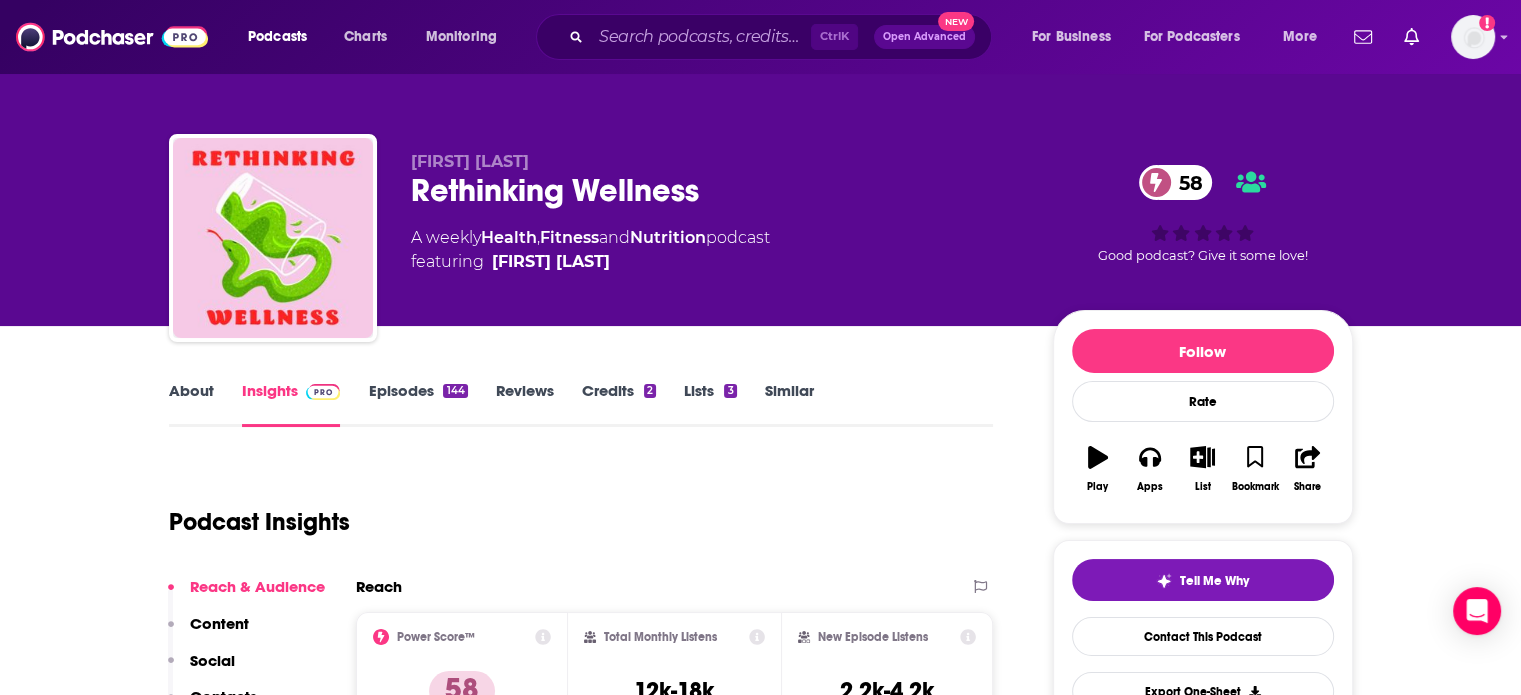 click on "About" at bounding box center [191, 404] 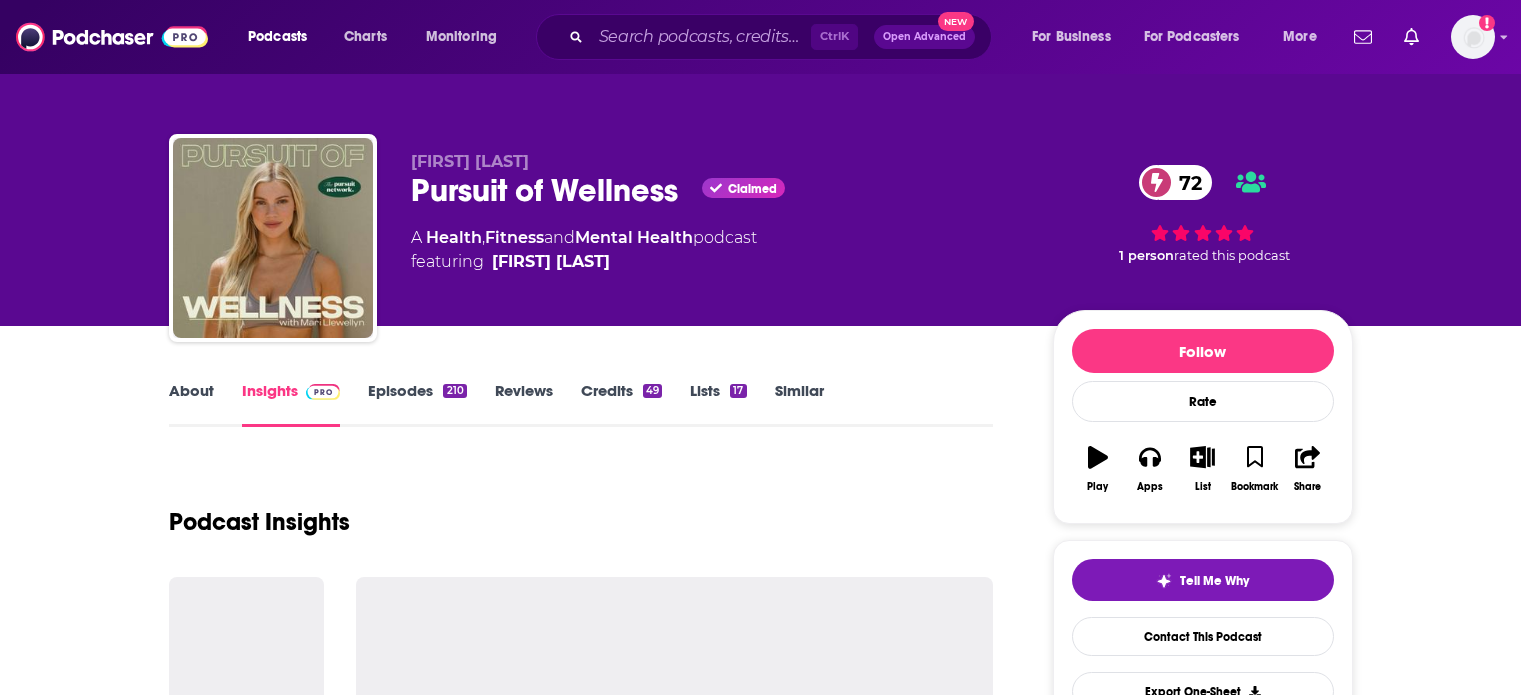 scroll, scrollTop: 0, scrollLeft: 0, axis: both 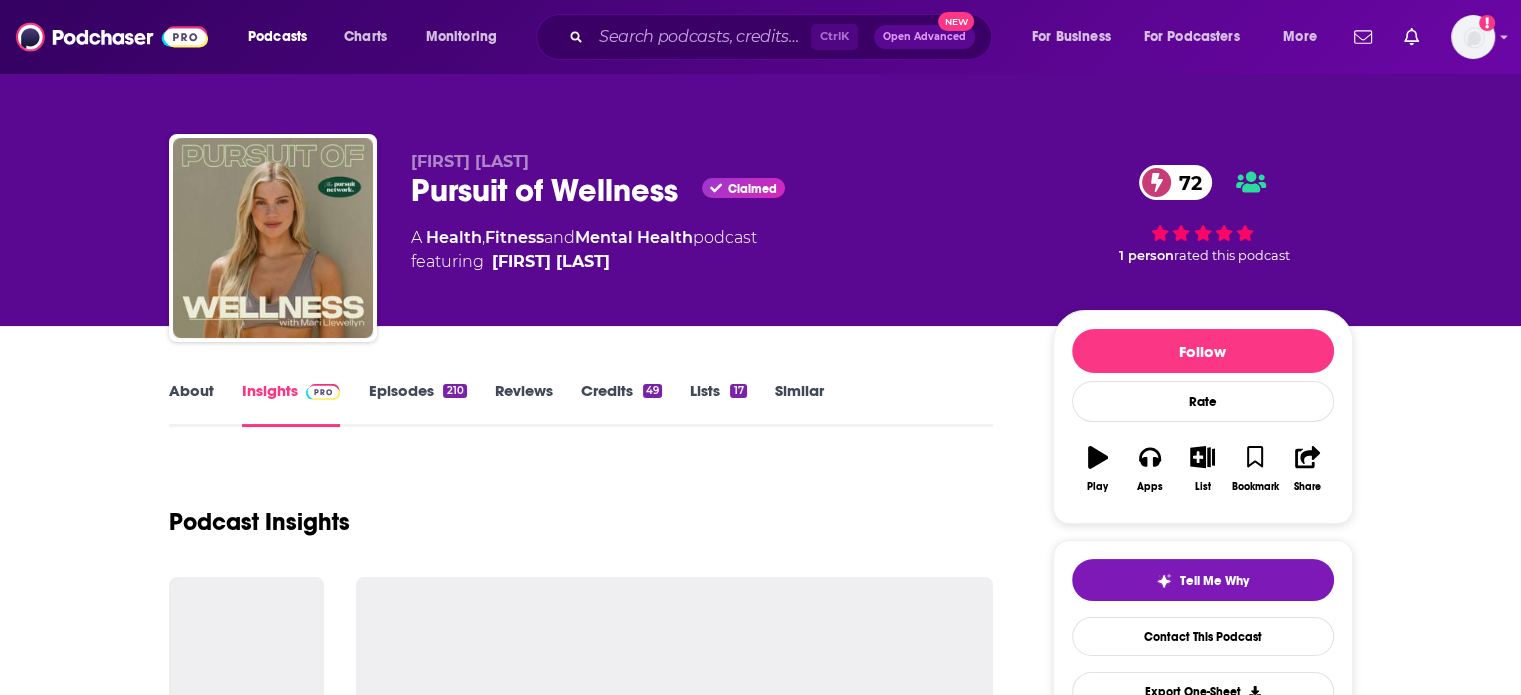 click on "About" at bounding box center (191, 404) 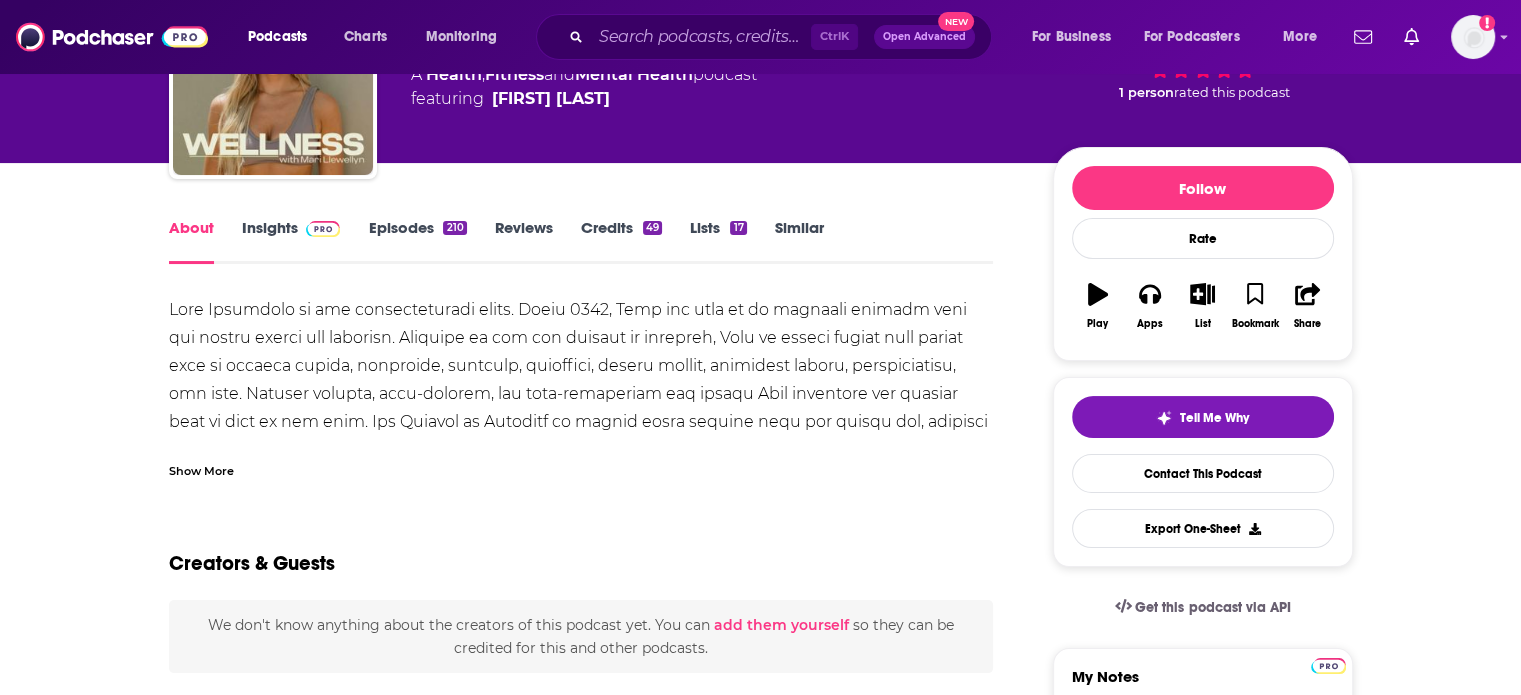 scroll, scrollTop: 0, scrollLeft: 0, axis: both 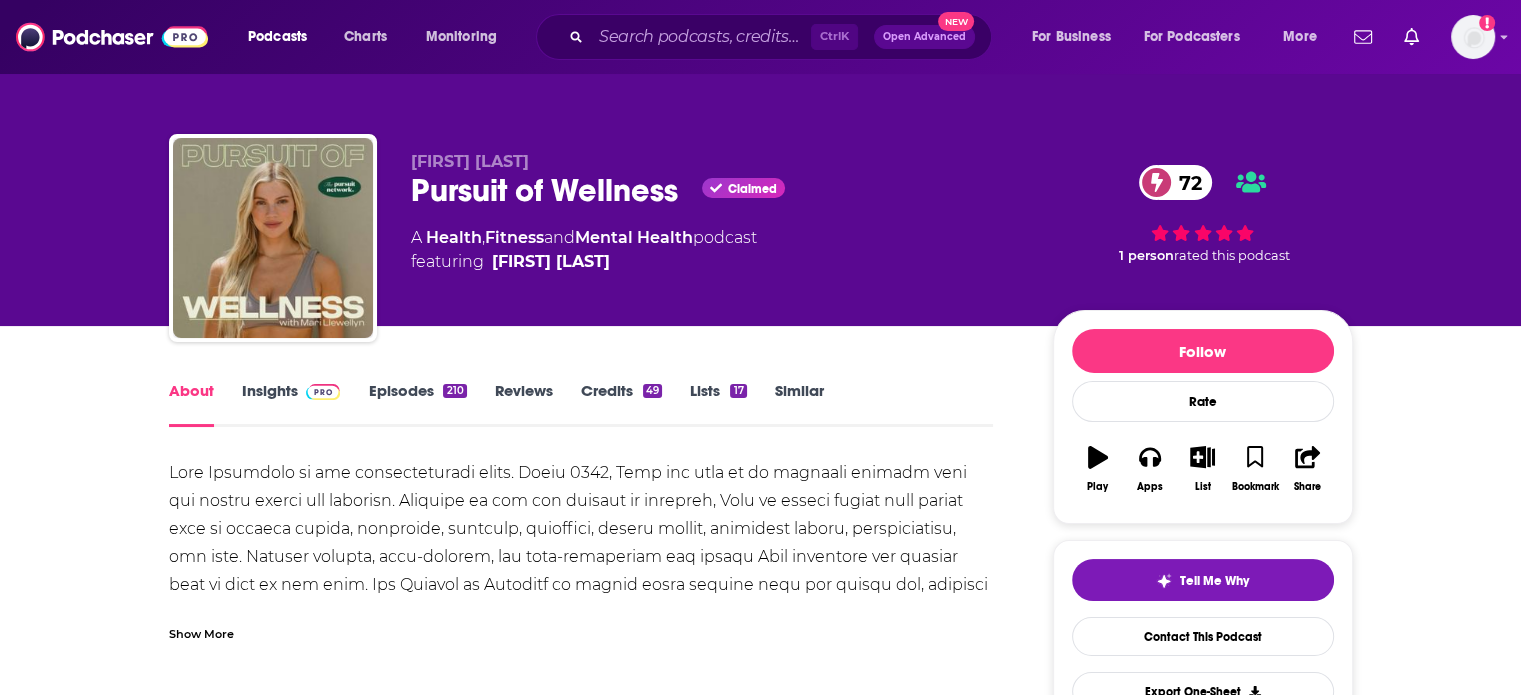 click on "Insights" at bounding box center (291, 404) 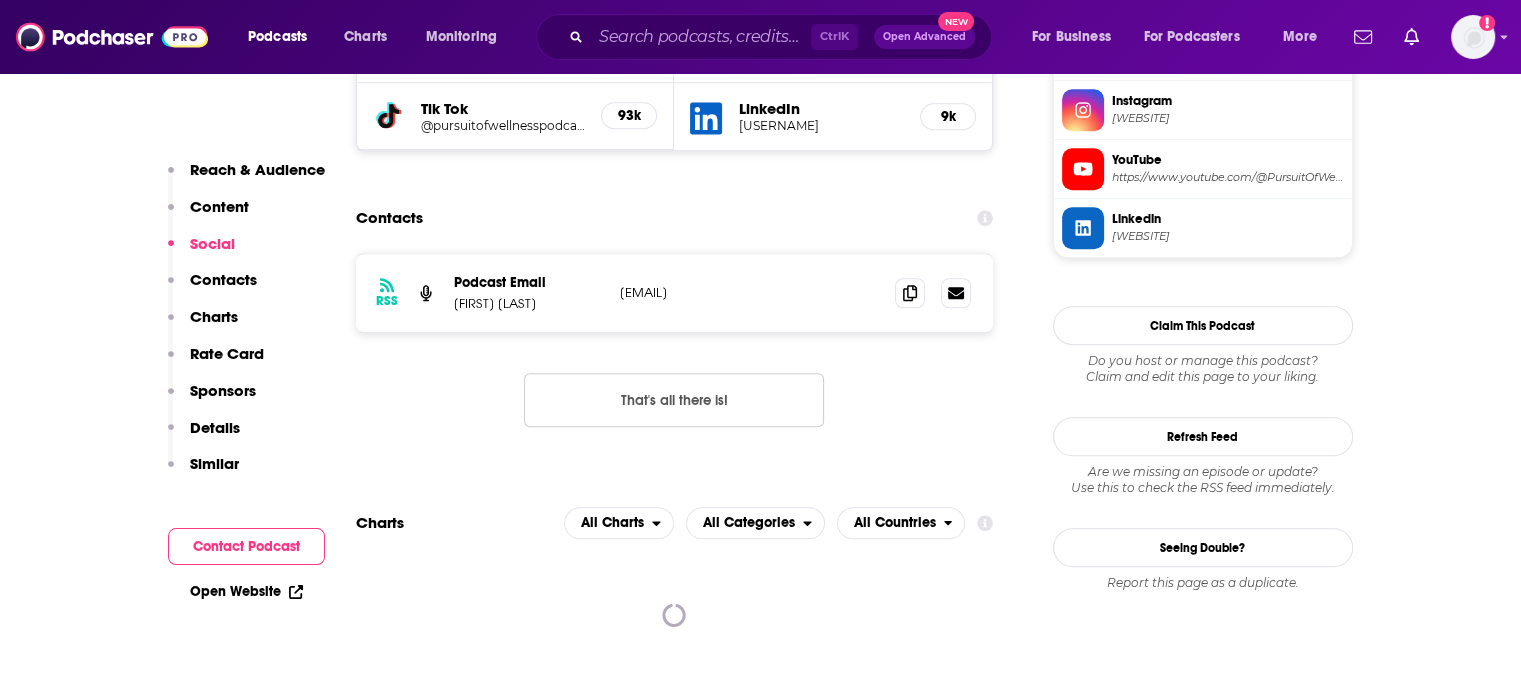 scroll, scrollTop: 1800, scrollLeft: 0, axis: vertical 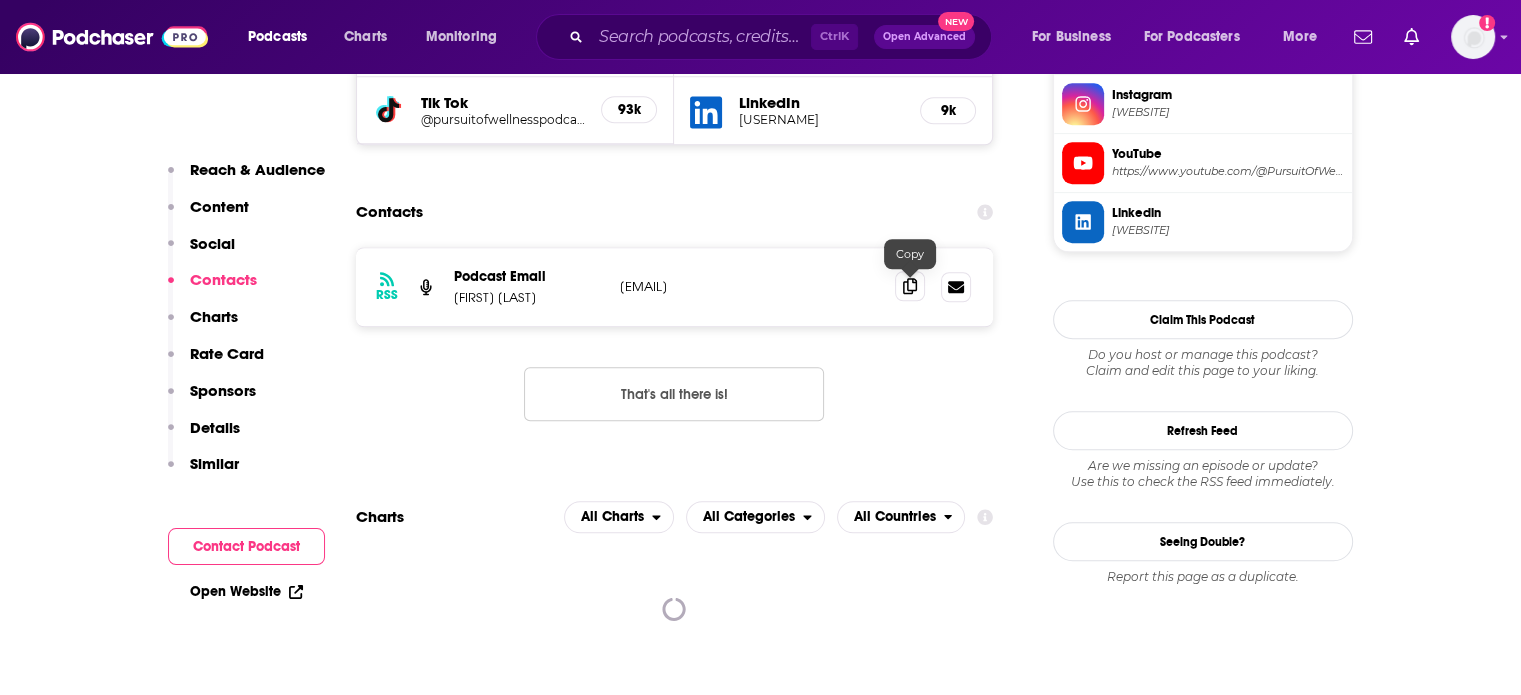 click at bounding box center [910, 286] 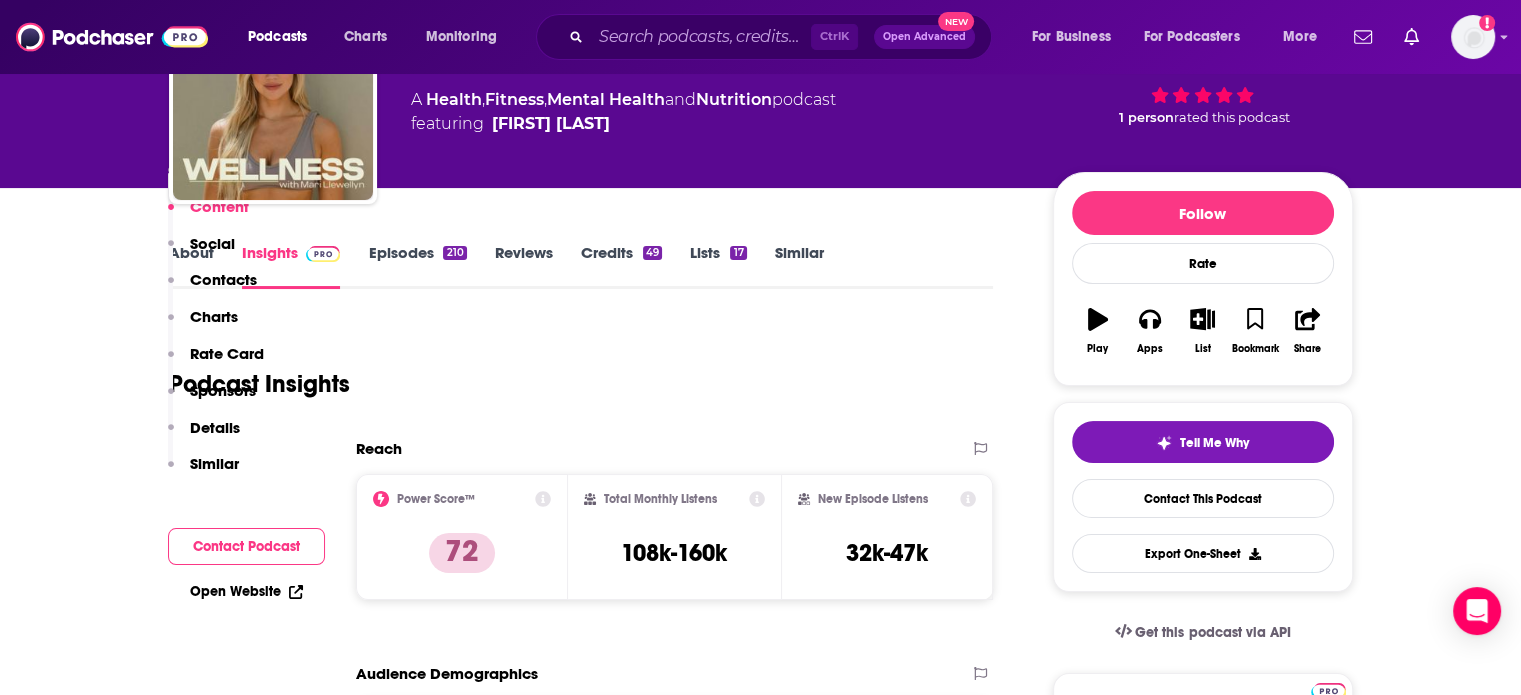 scroll, scrollTop: 100, scrollLeft: 0, axis: vertical 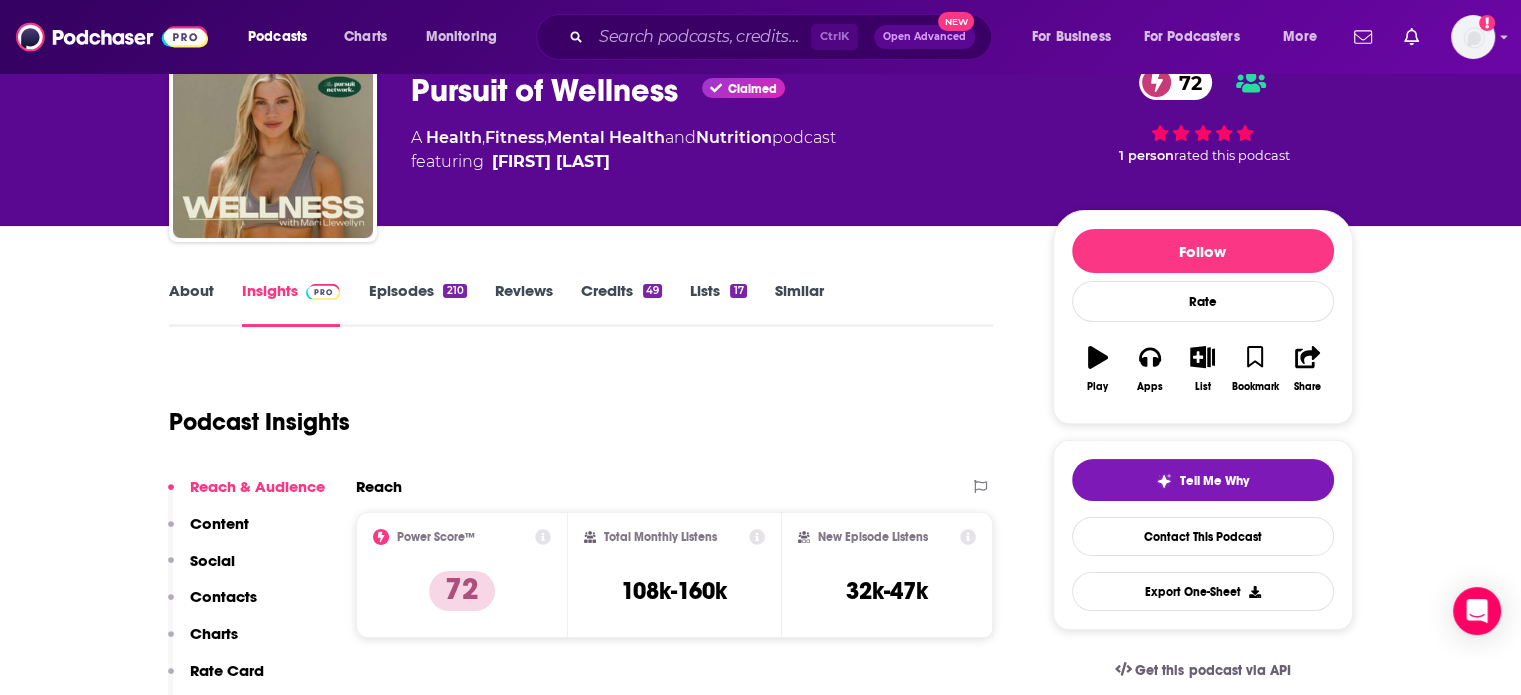 click on "About" at bounding box center (191, 304) 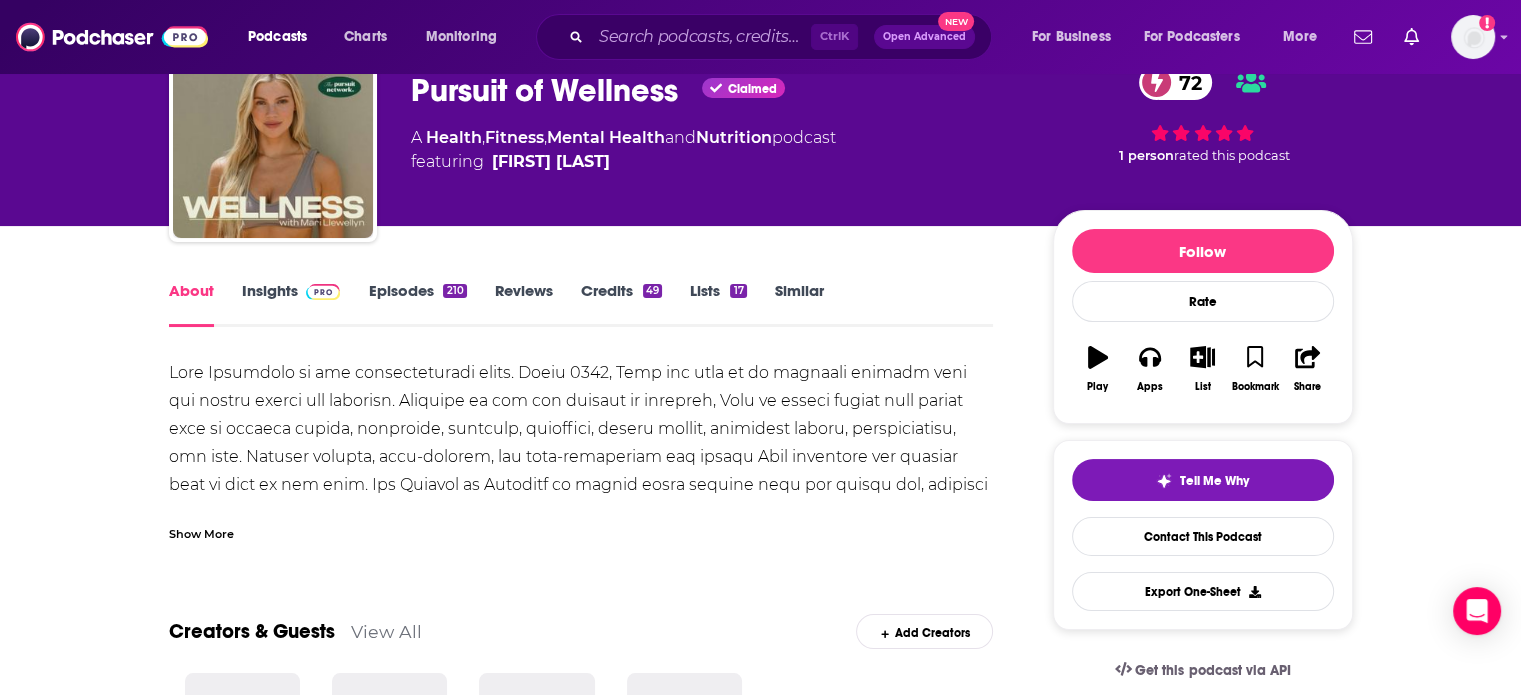 scroll, scrollTop: 0, scrollLeft: 0, axis: both 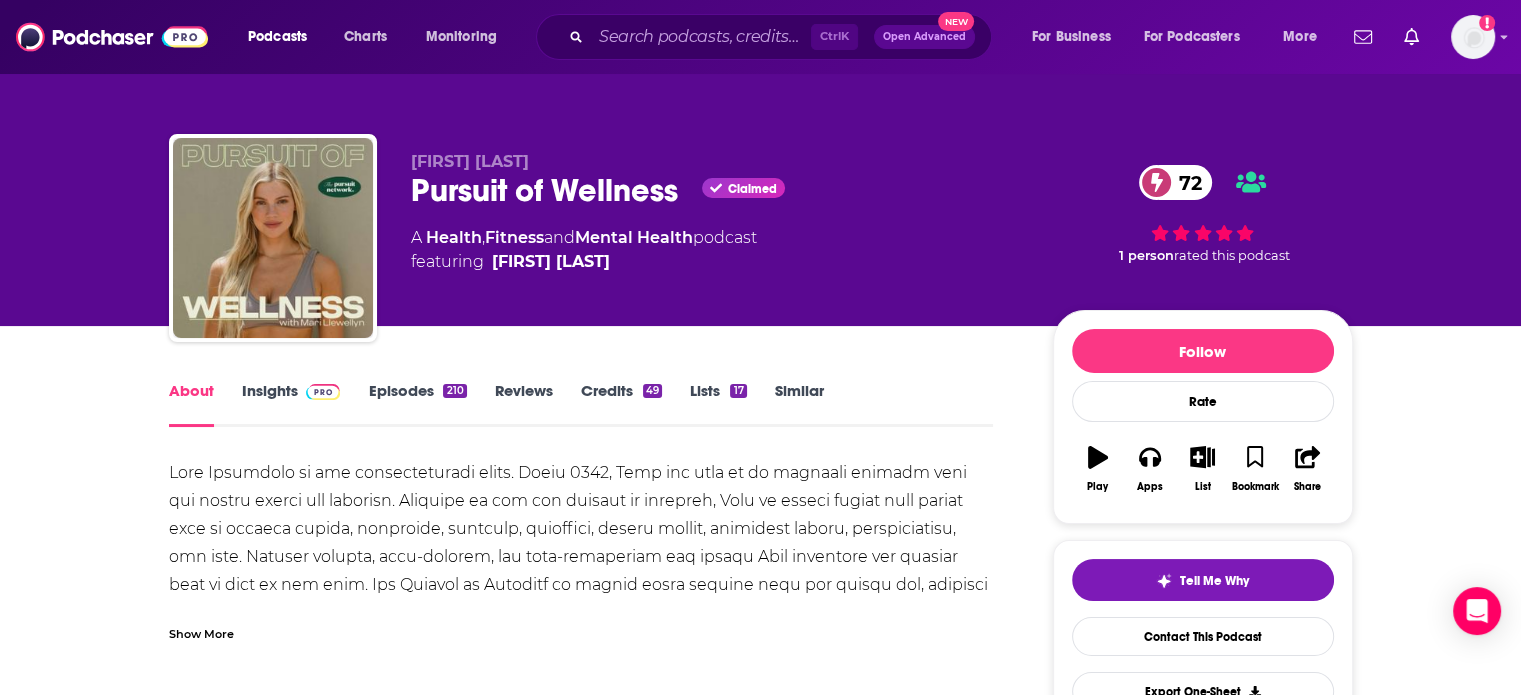 click on "Insights" at bounding box center (291, 404) 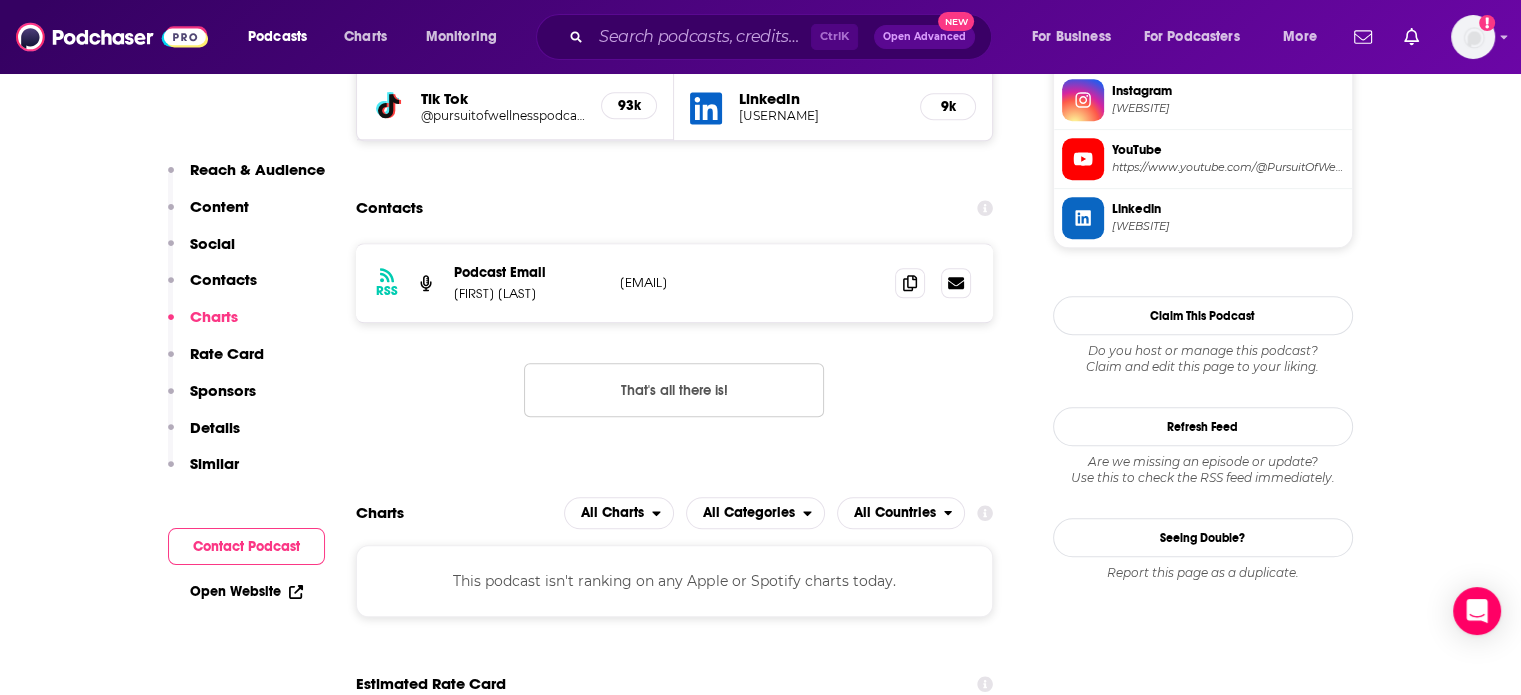 scroll, scrollTop: 1700, scrollLeft: 0, axis: vertical 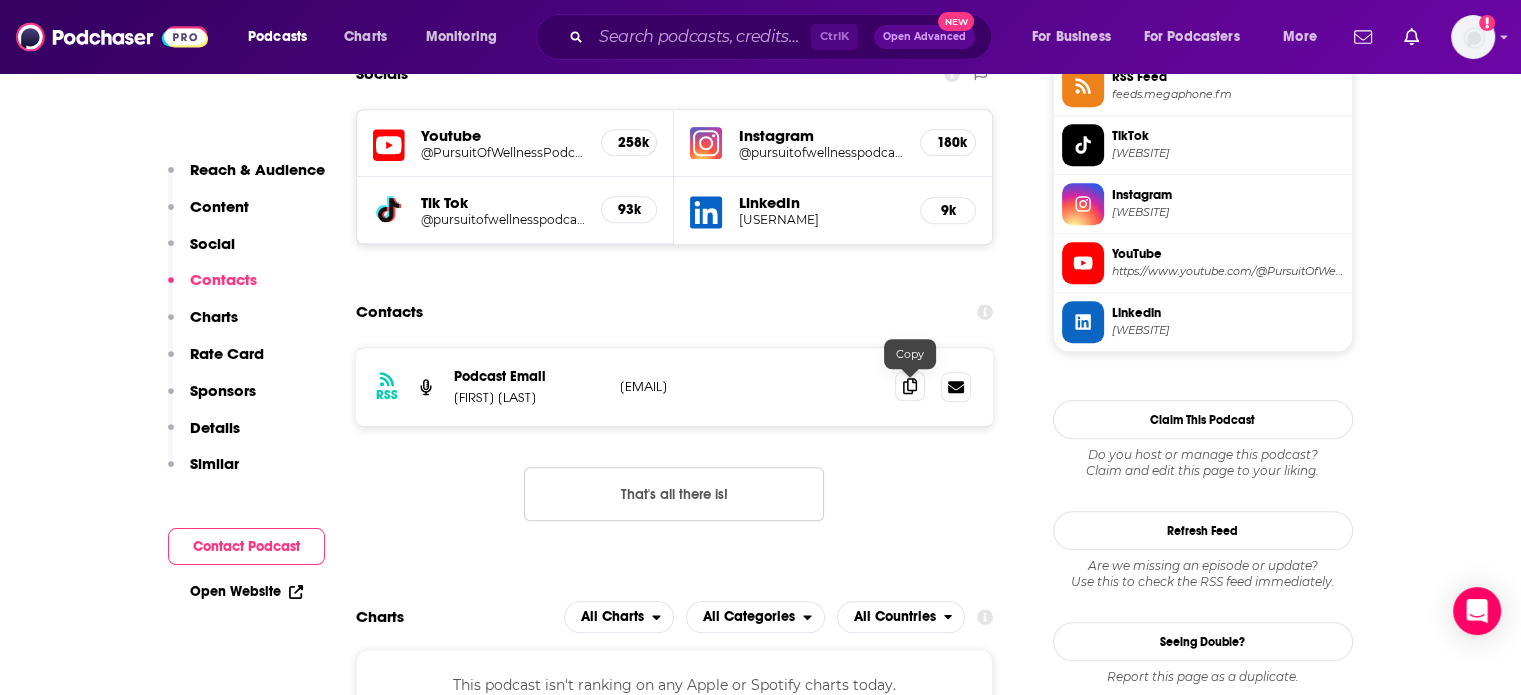 click 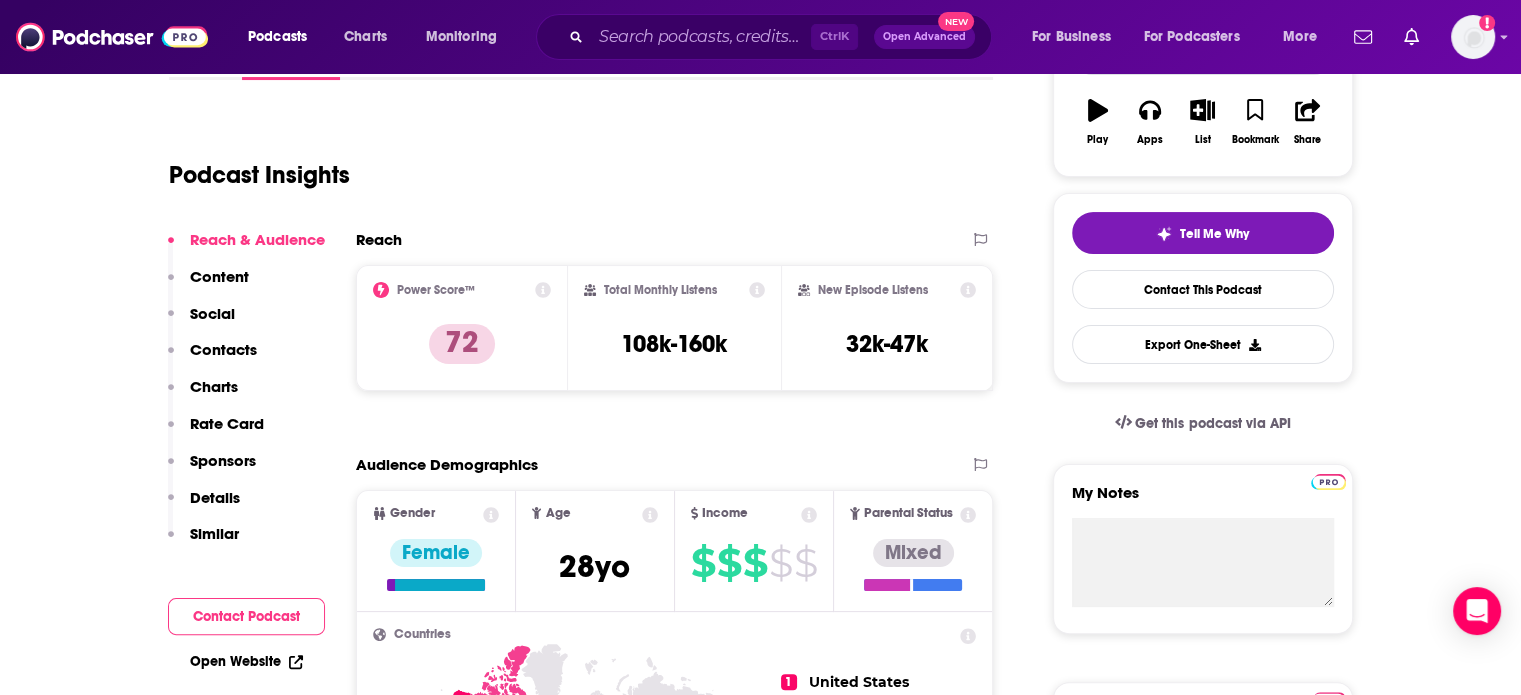 scroll, scrollTop: 0, scrollLeft: 0, axis: both 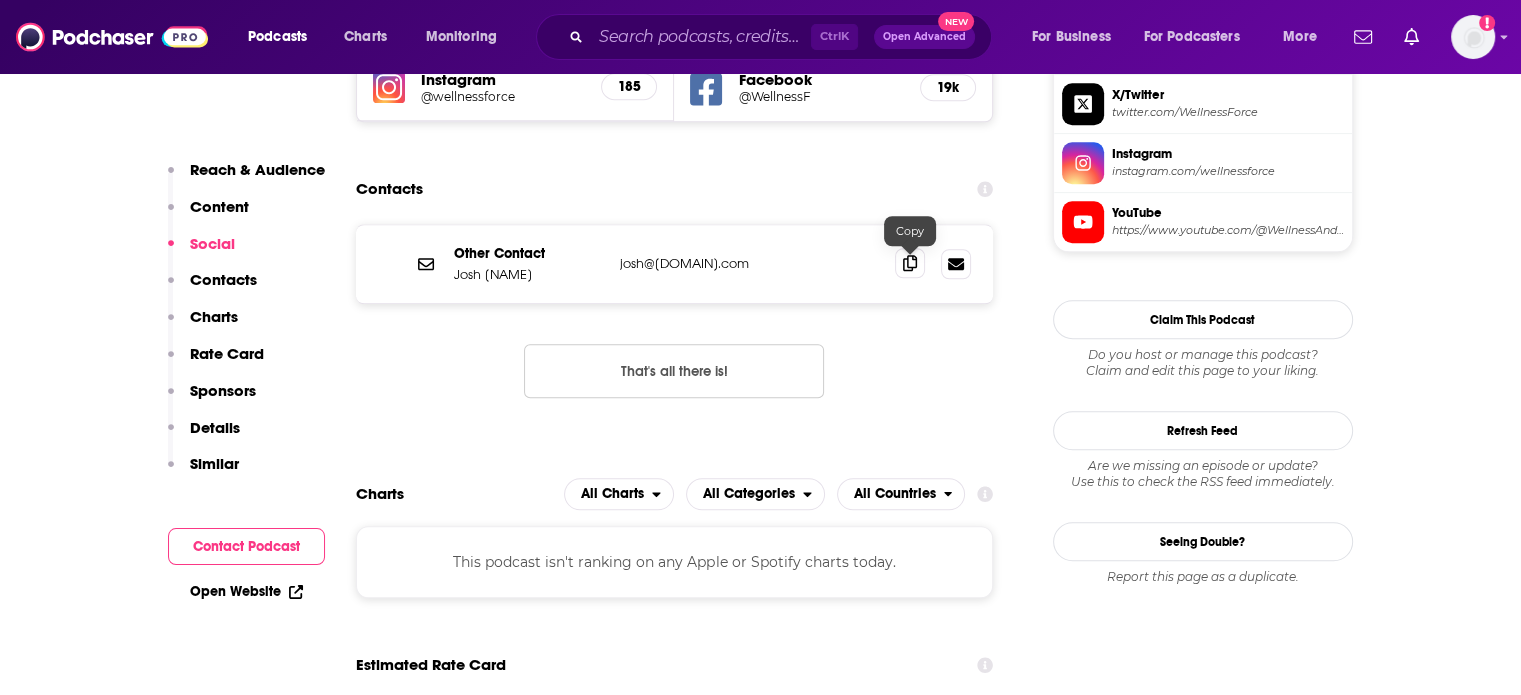 click 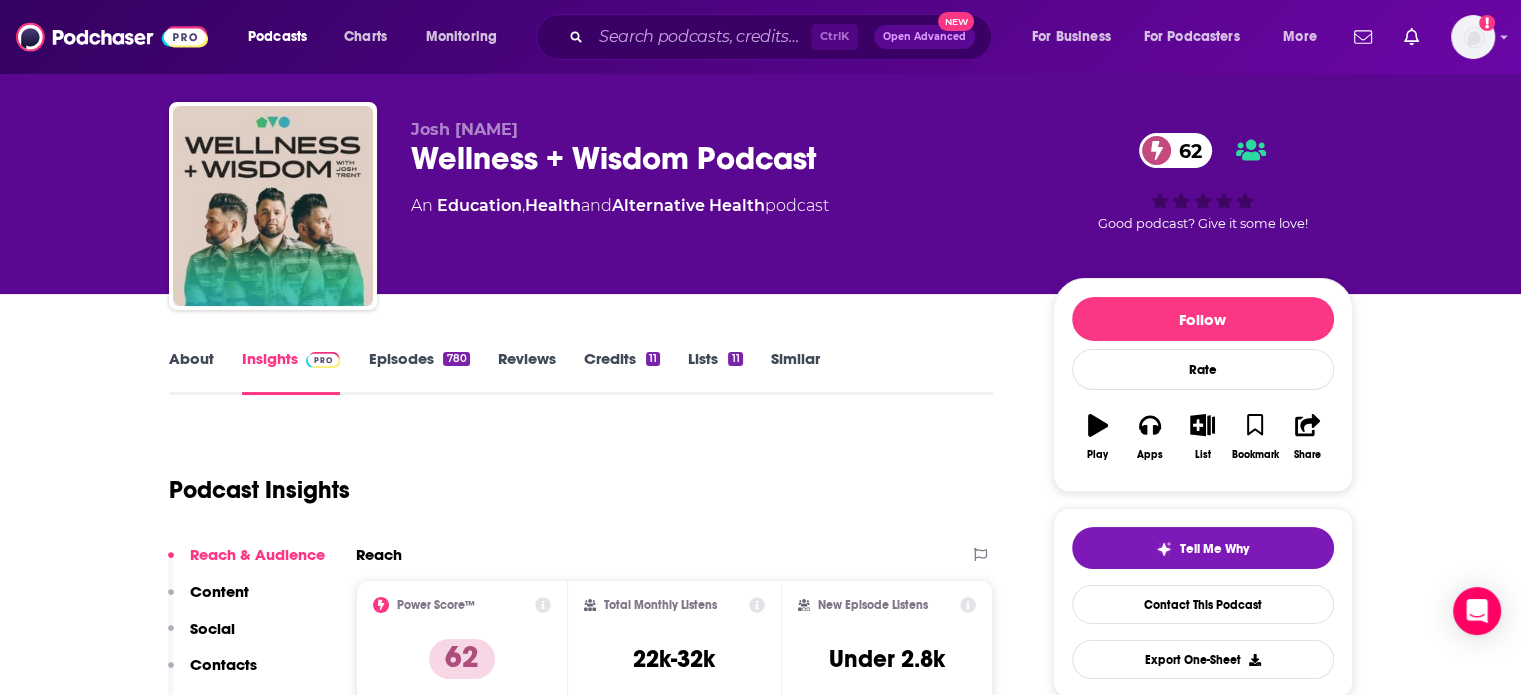 scroll, scrollTop: 0, scrollLeft: 0, axis: both 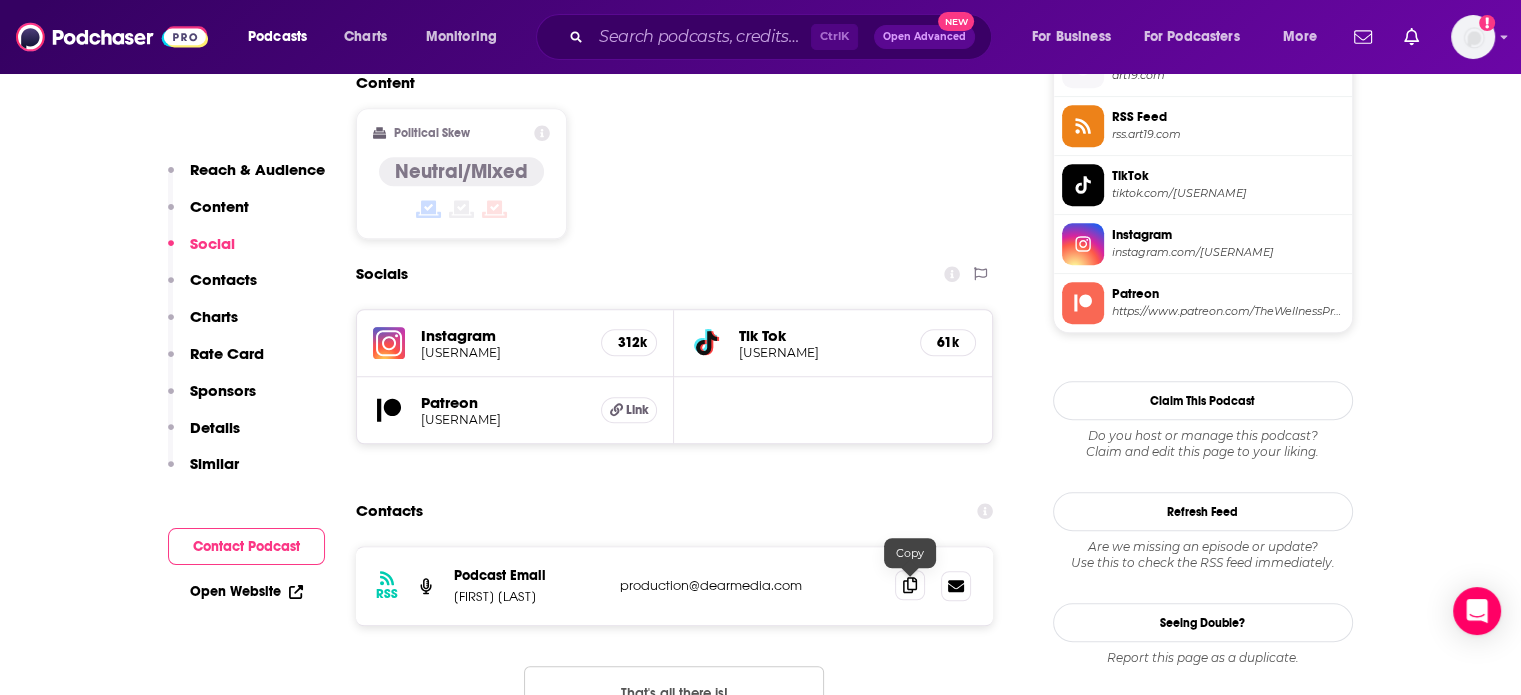 click 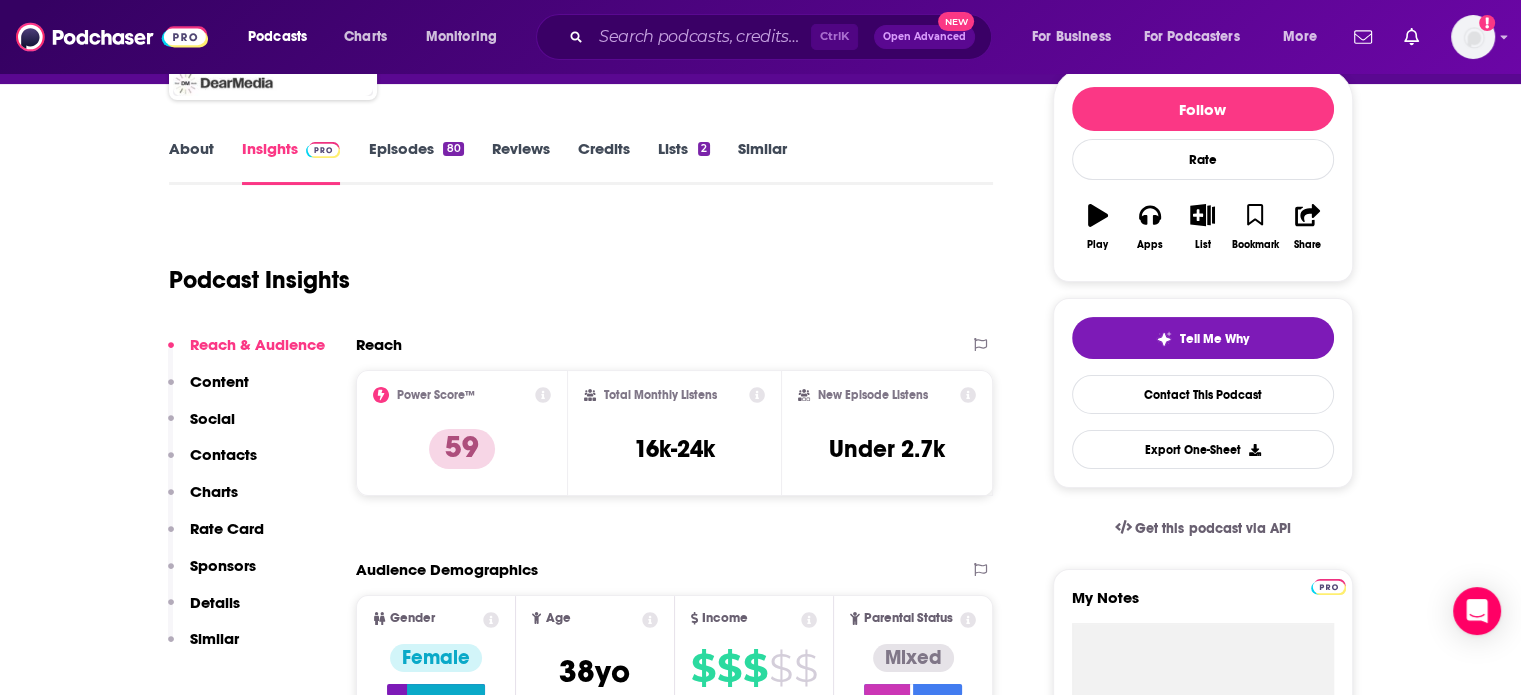 scroll, scrollTop: 0, scrollLeft: 0, axis: both 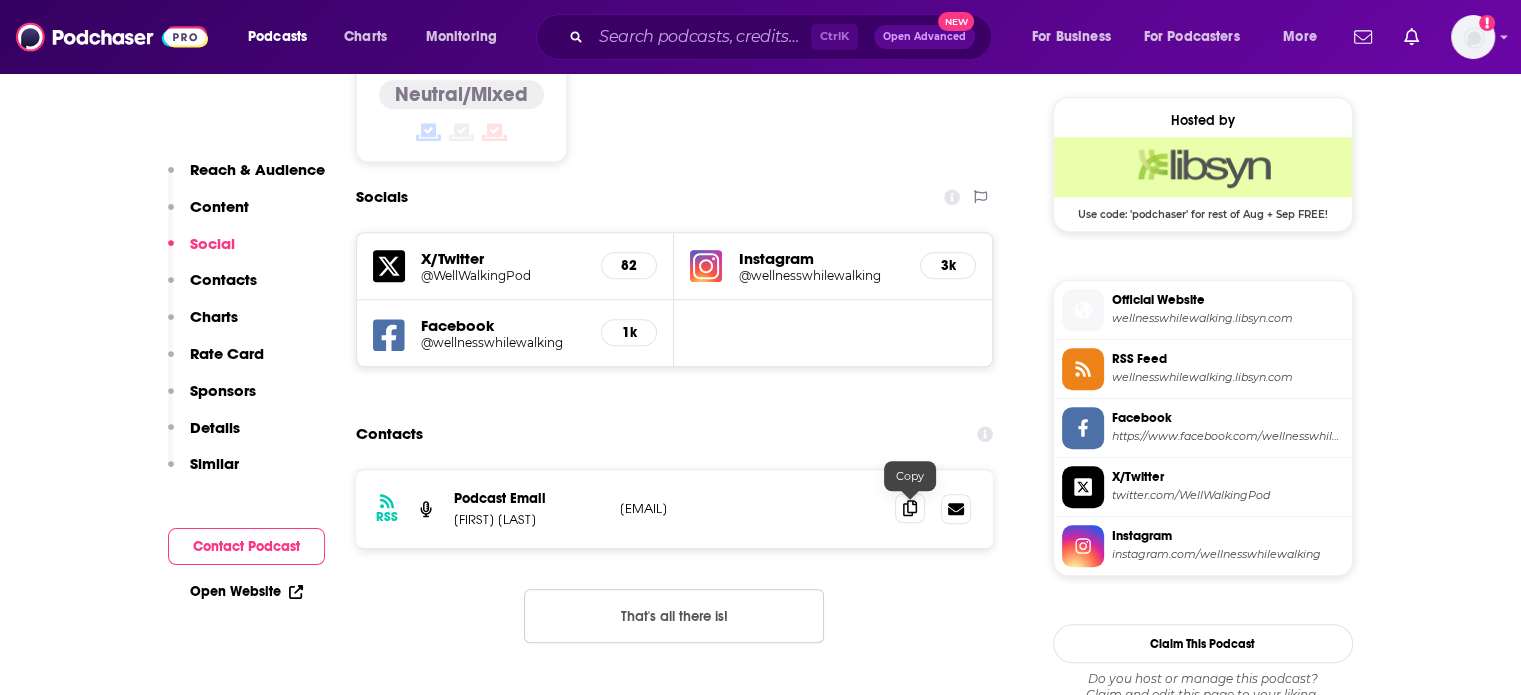 click at bounding box center [910, 508] 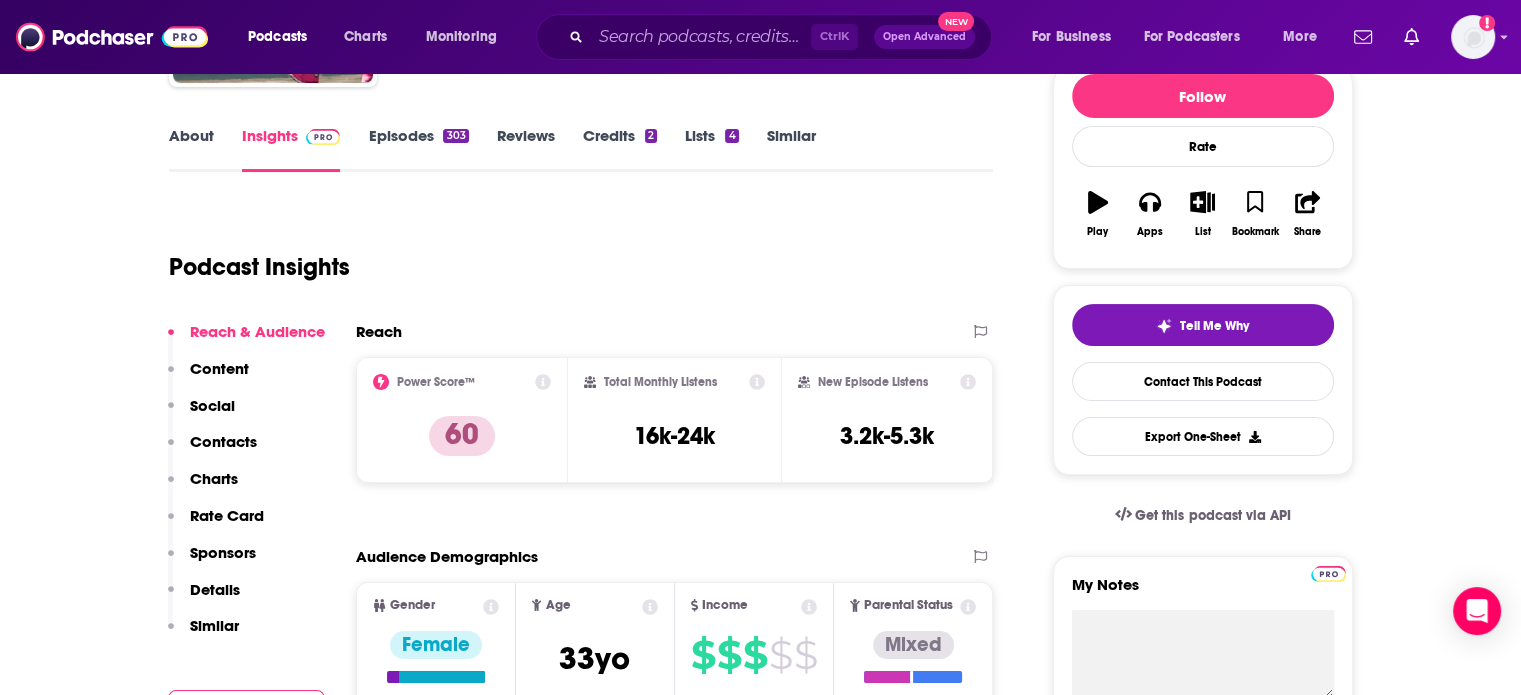 scroll, scrollTop: 0, scrollLeft: 0, axis: both 